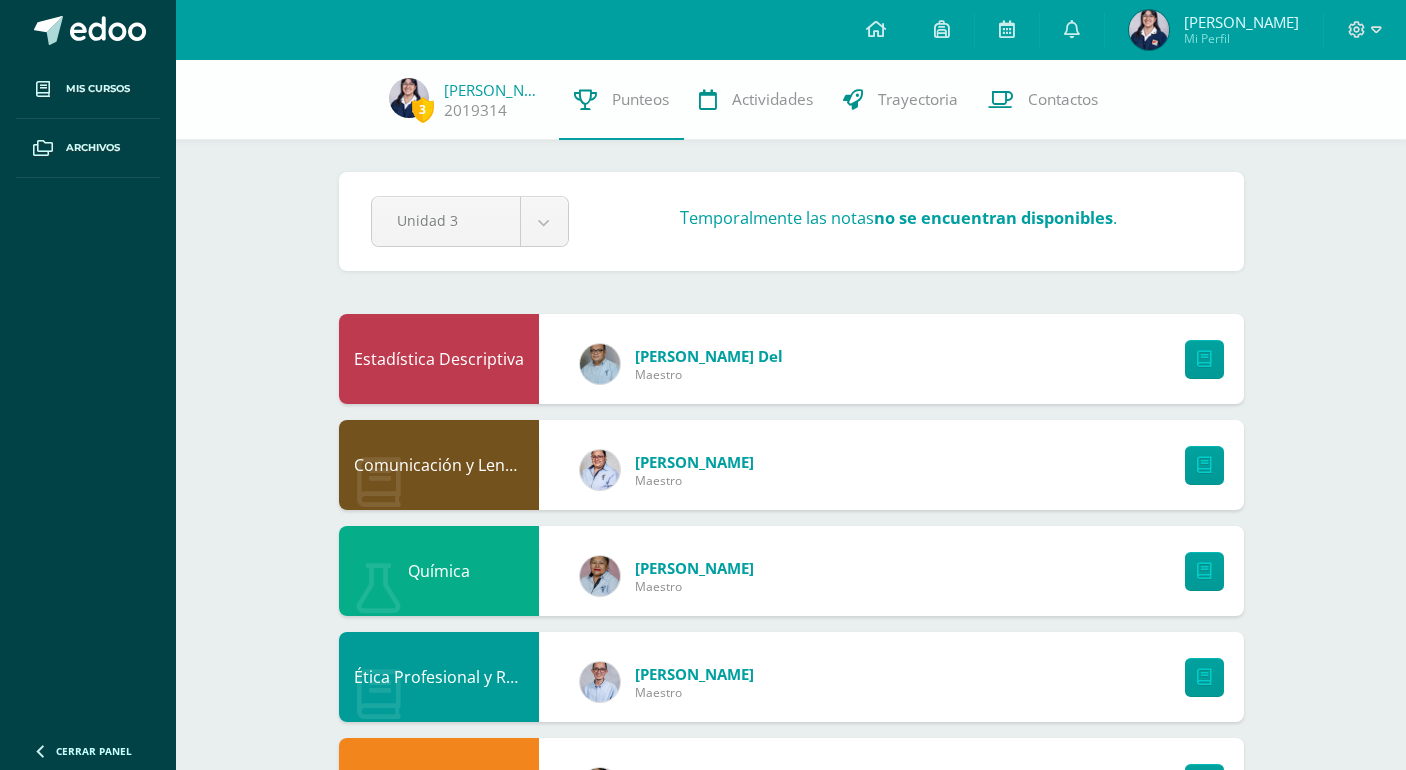 scroll, scrollTop: 0, scrollLeft: 0, axis: both 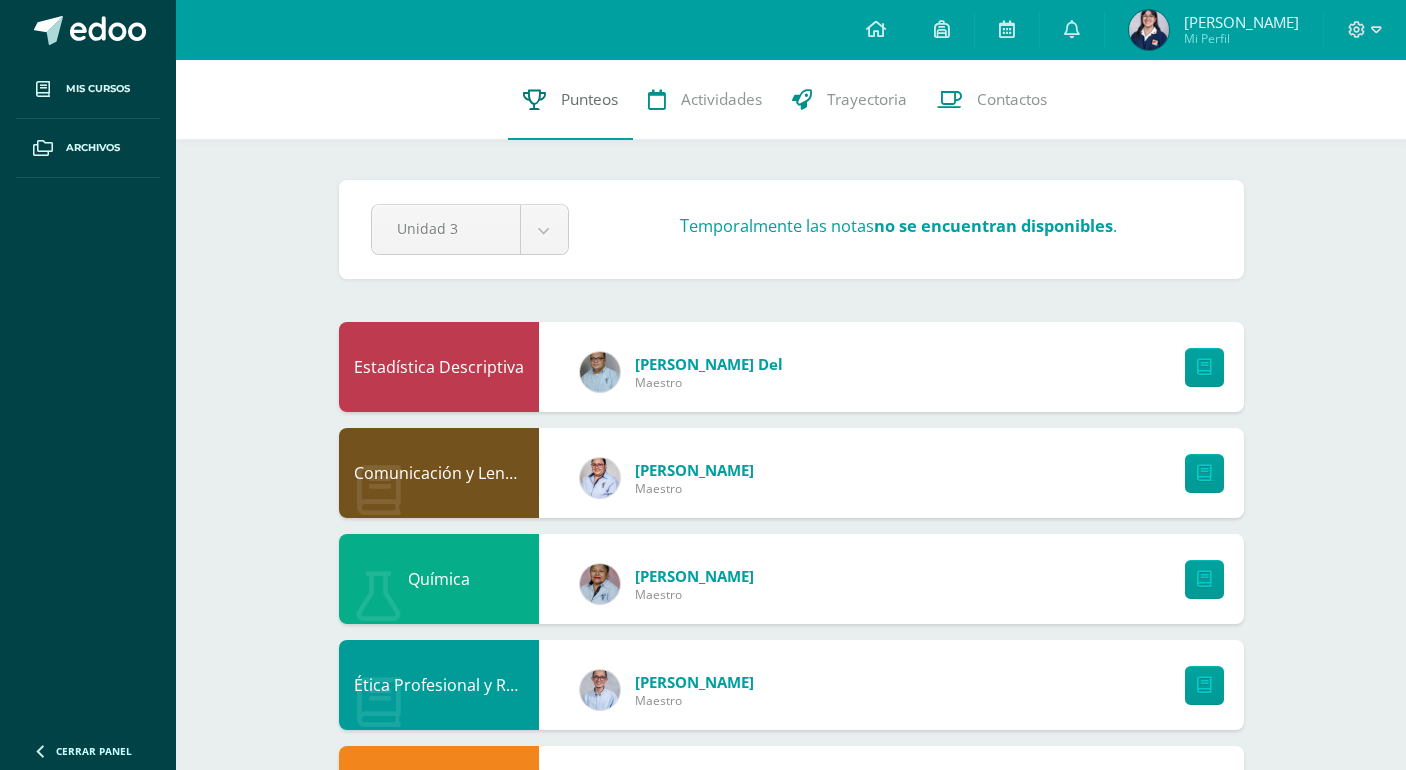 click on "Punteos" at bounding box center (589, 99) 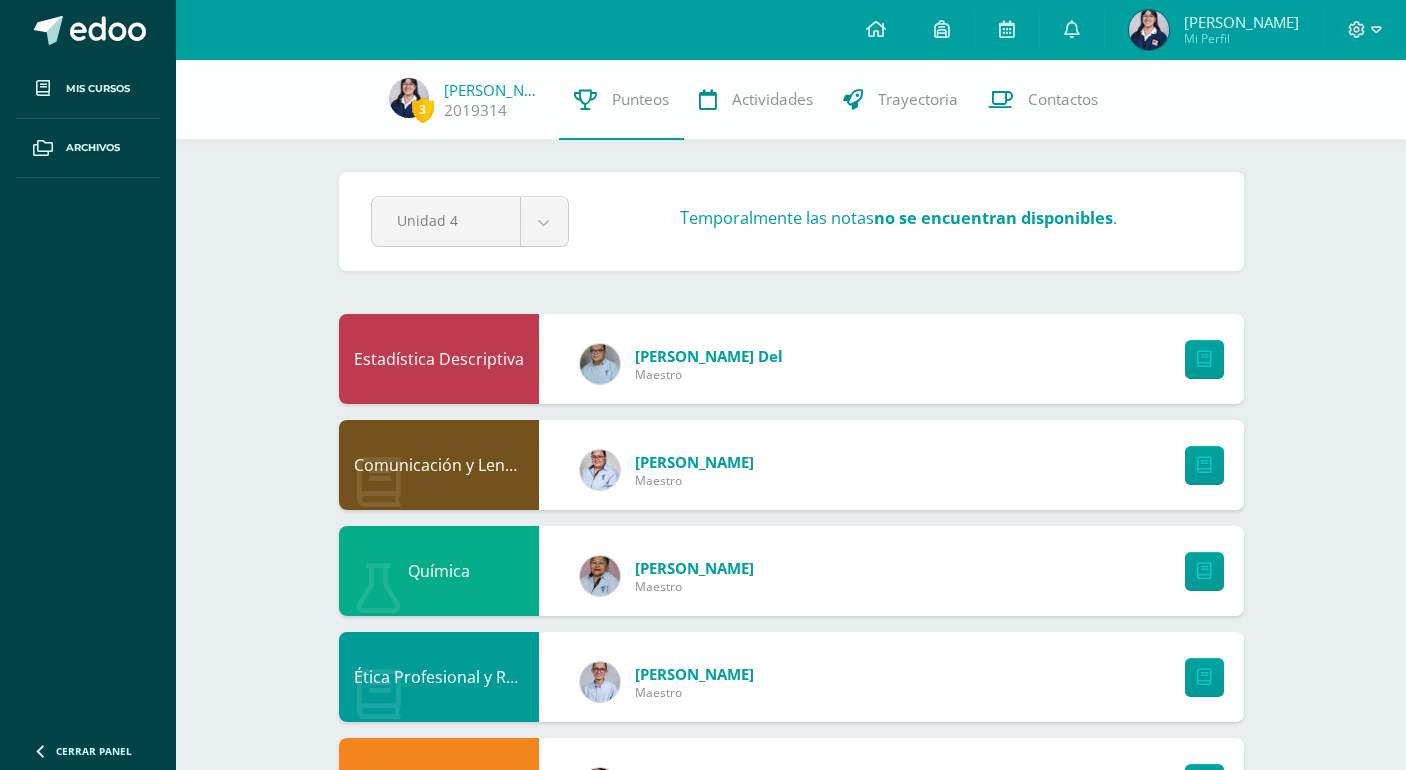 scroll, scrollTop: 0, scrollLeft: 0, axis: both 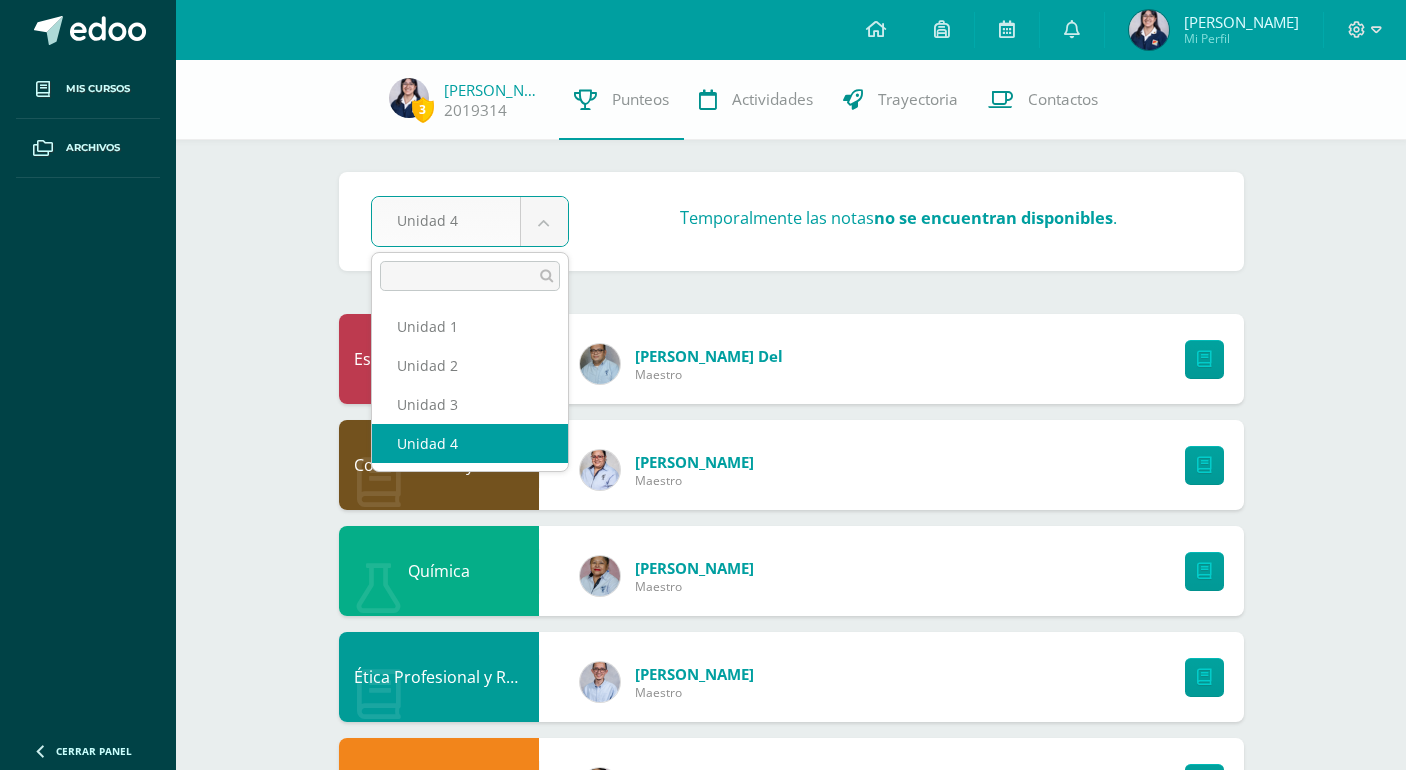 click on "Mis cursos Archivos Cerrar panel
Asesoría
Quinto
Quinto Bachillerato en Ciencias y Letras con Orientación en Computación
"A"
Biología
Quinto
Quinto Bachillerato en Ciencias y Letras con Orientación en Computación
"A"
Ciencias Sociales y Formación Ciudadana 5
Quinto
Quinto Bachillerato en Ciencias y Letras con Orientación en Computación
"A"
Comunicación y Lenguaje L3 (Inglés Técnico) 5
Desarrollo Humano
Educación Física
Ver Todos los Cursos Avisos" at bounding box center (703, 1070) 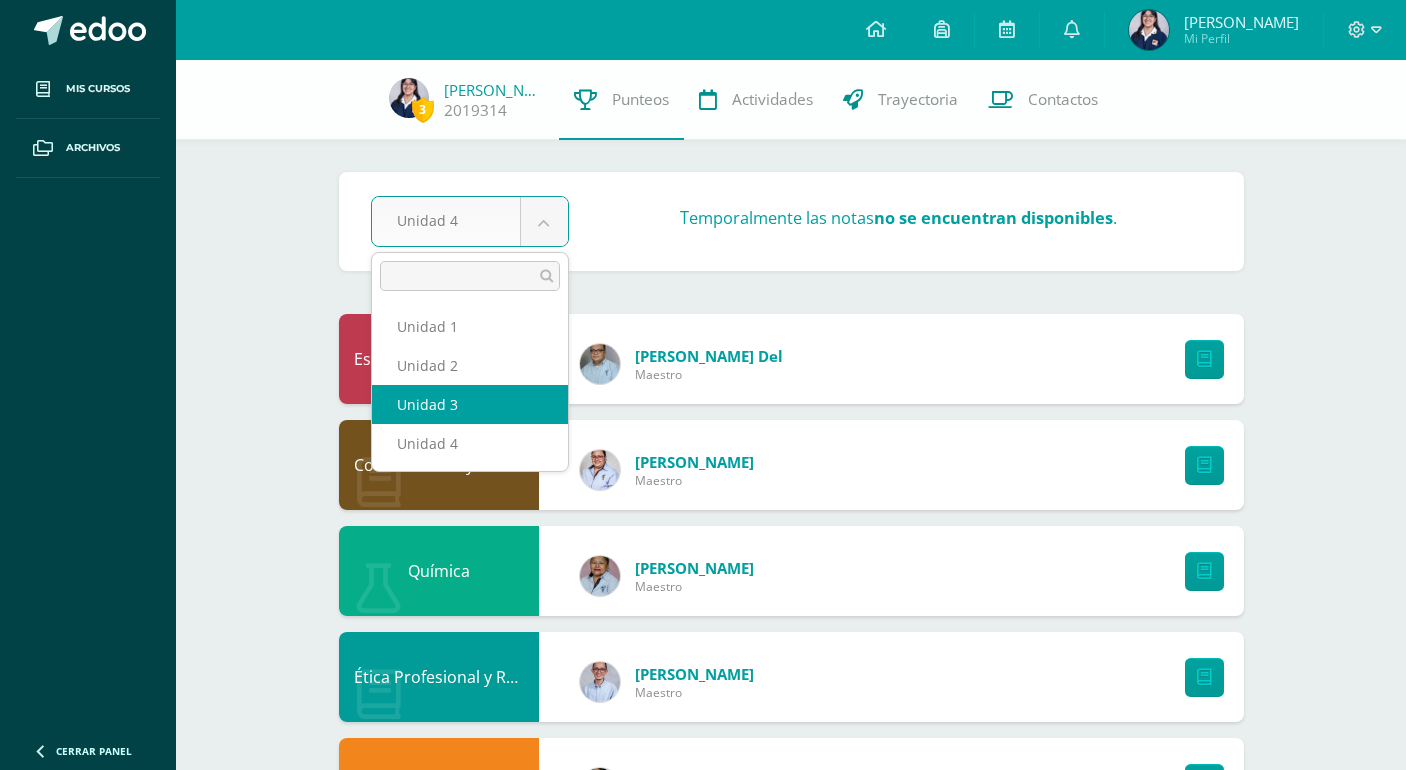 select on "Unidad 3" 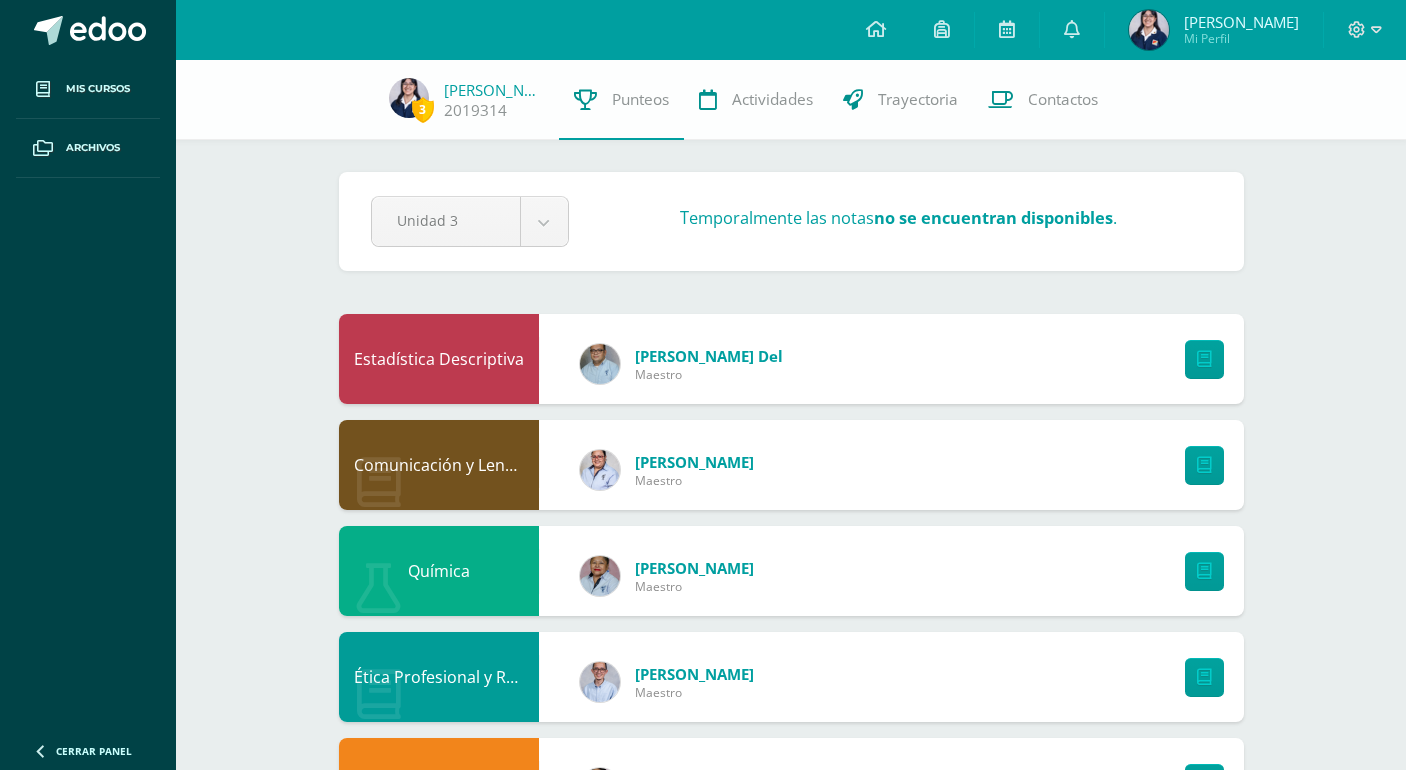 scroll, scrollTop: 0, scrollLeft: 0, axis: both 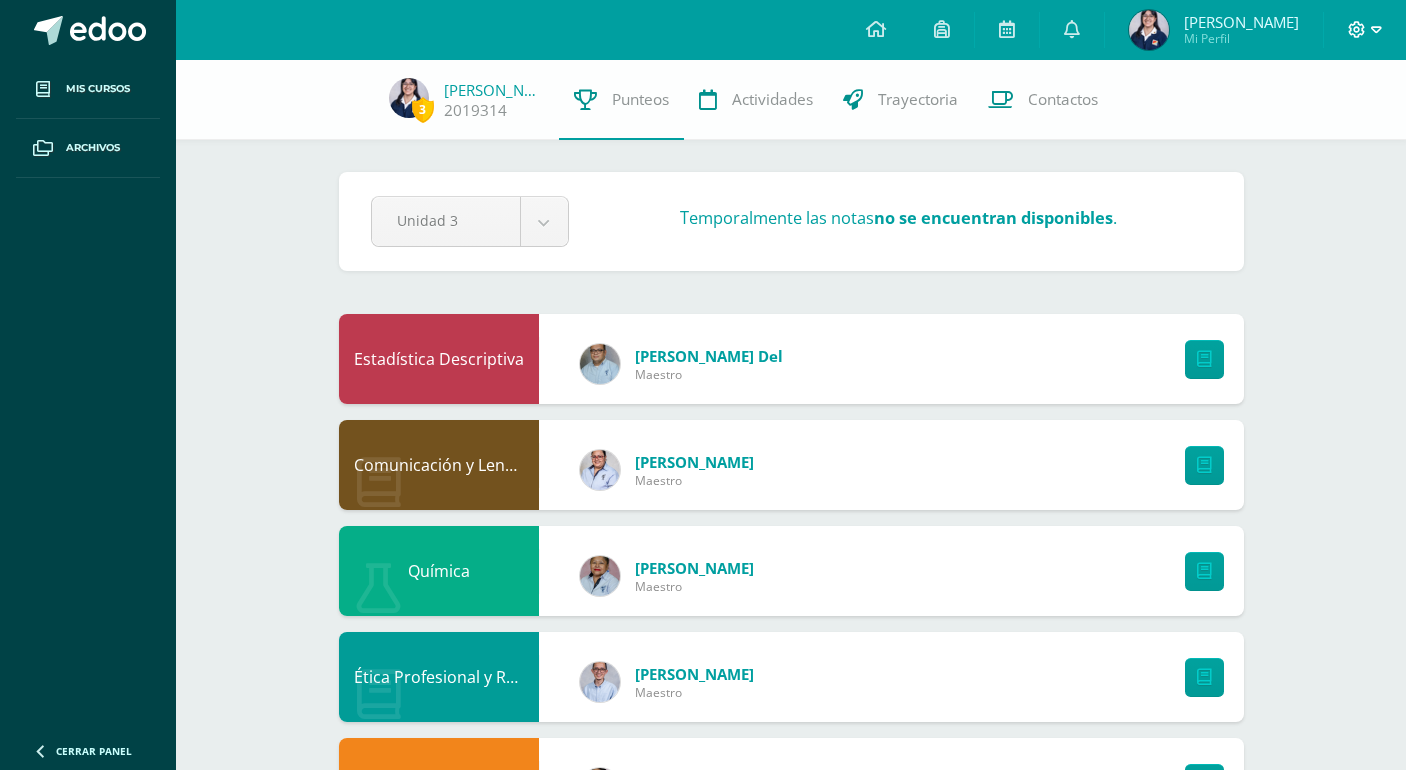 click 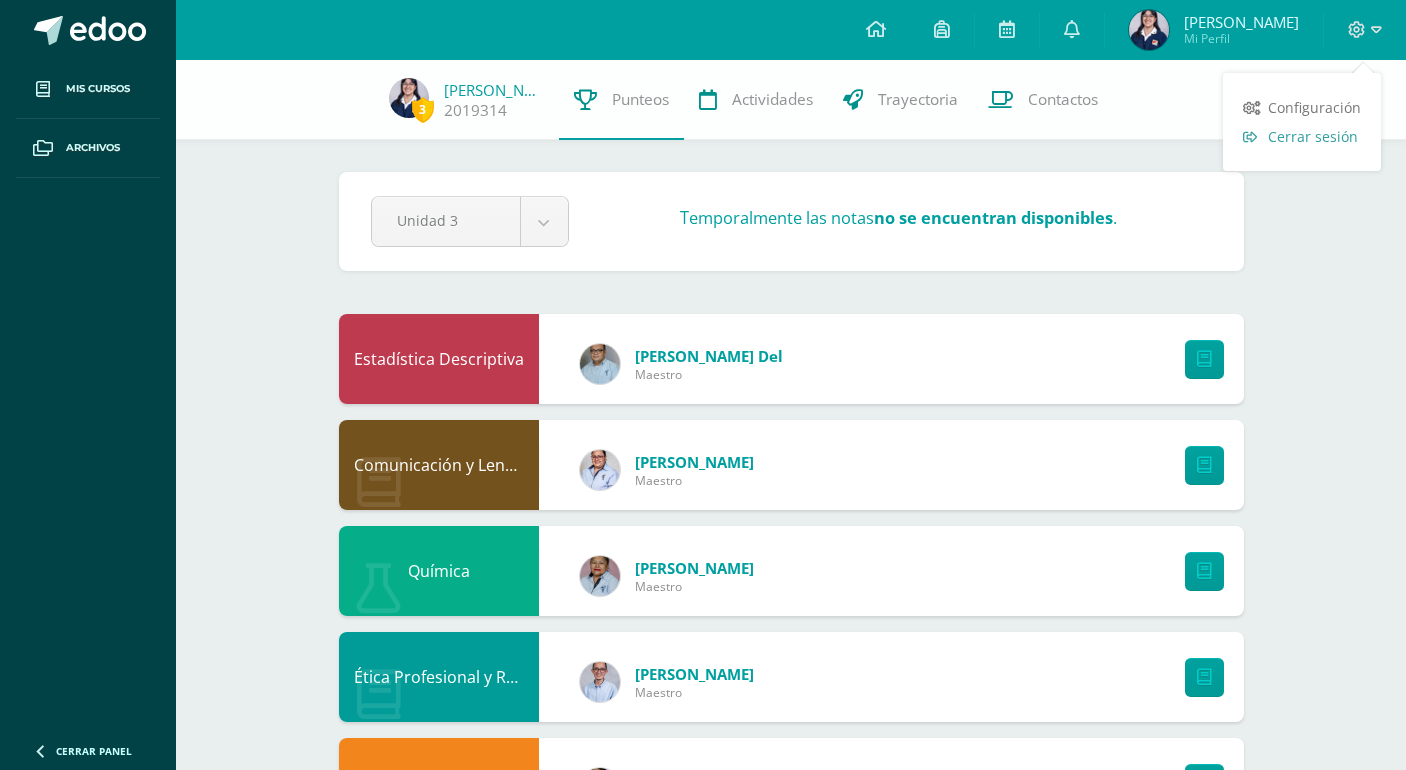 click on "Cerrar sesión" at bounding box center (1313, 136) 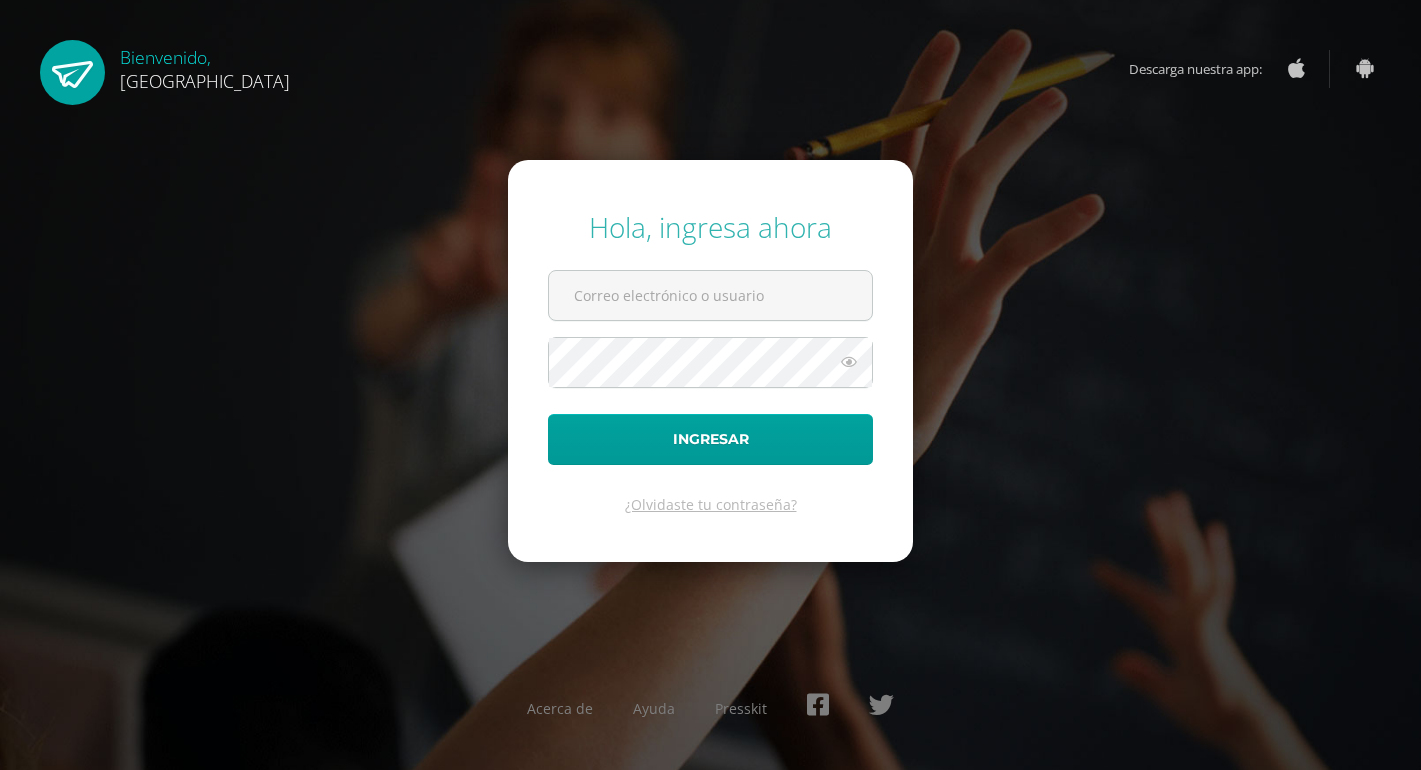 scroll, scrollTop: 0, scrollLeft: 0, axis: both 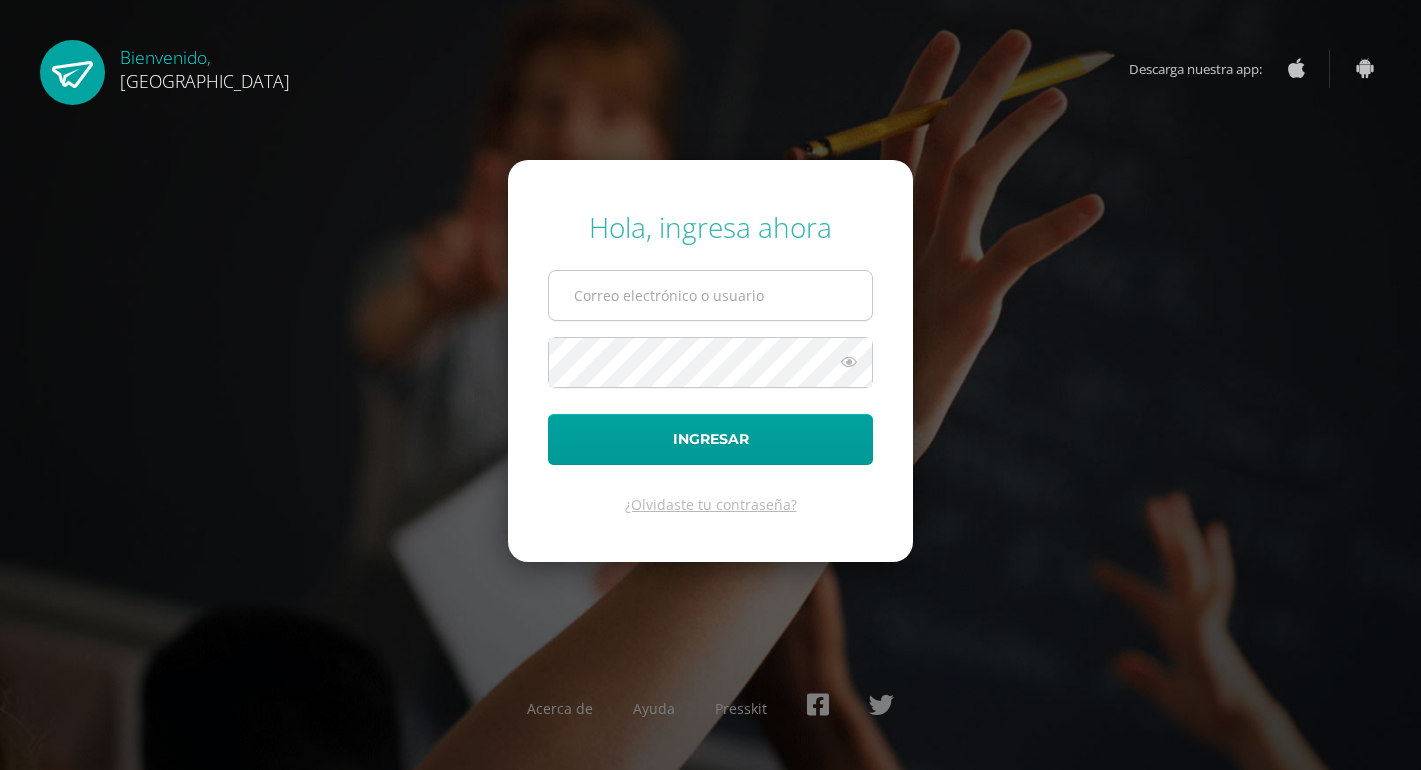 click at bounding box center [710, 295] 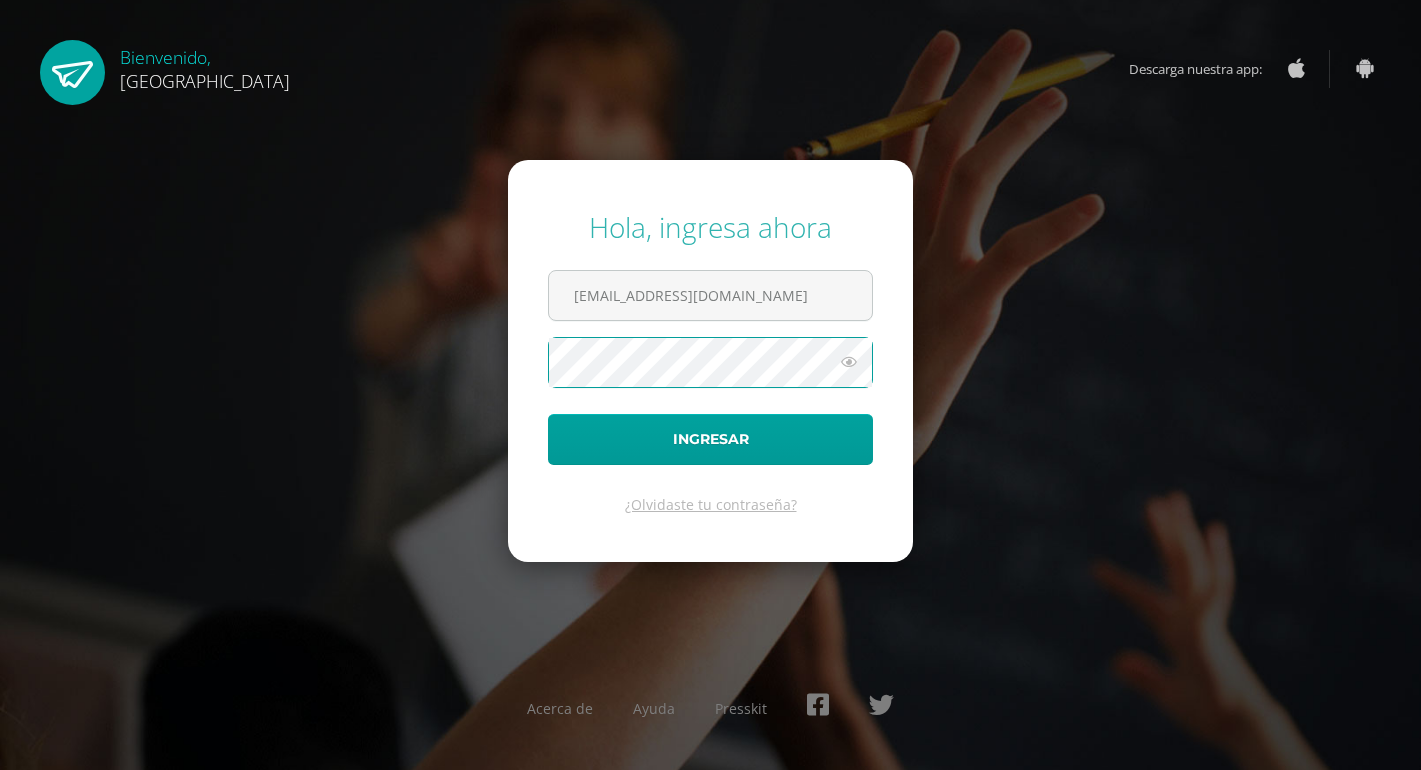 click on "Ingresar" at bounding box center [710, 439] 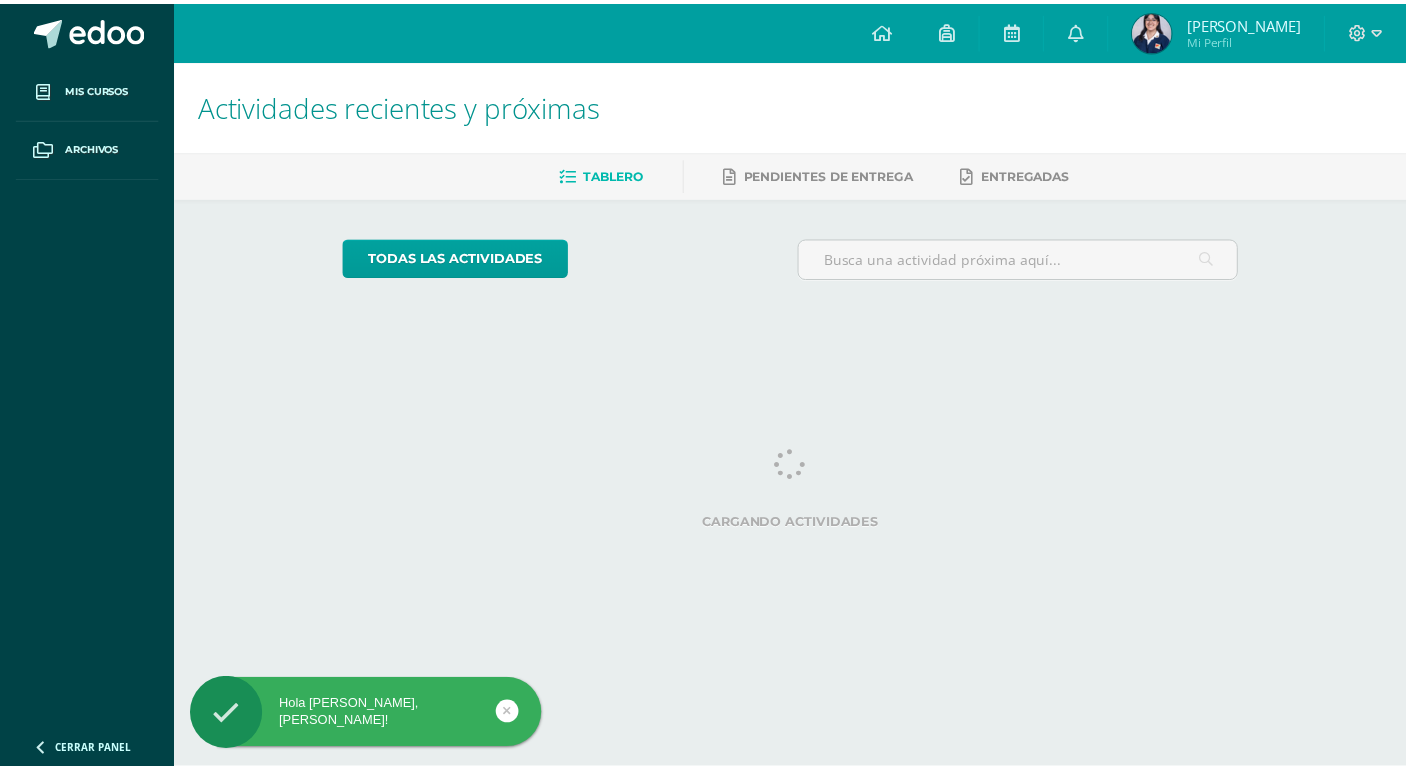 scroll, scrollTop: 0, scrollLeft: 0, axis: both 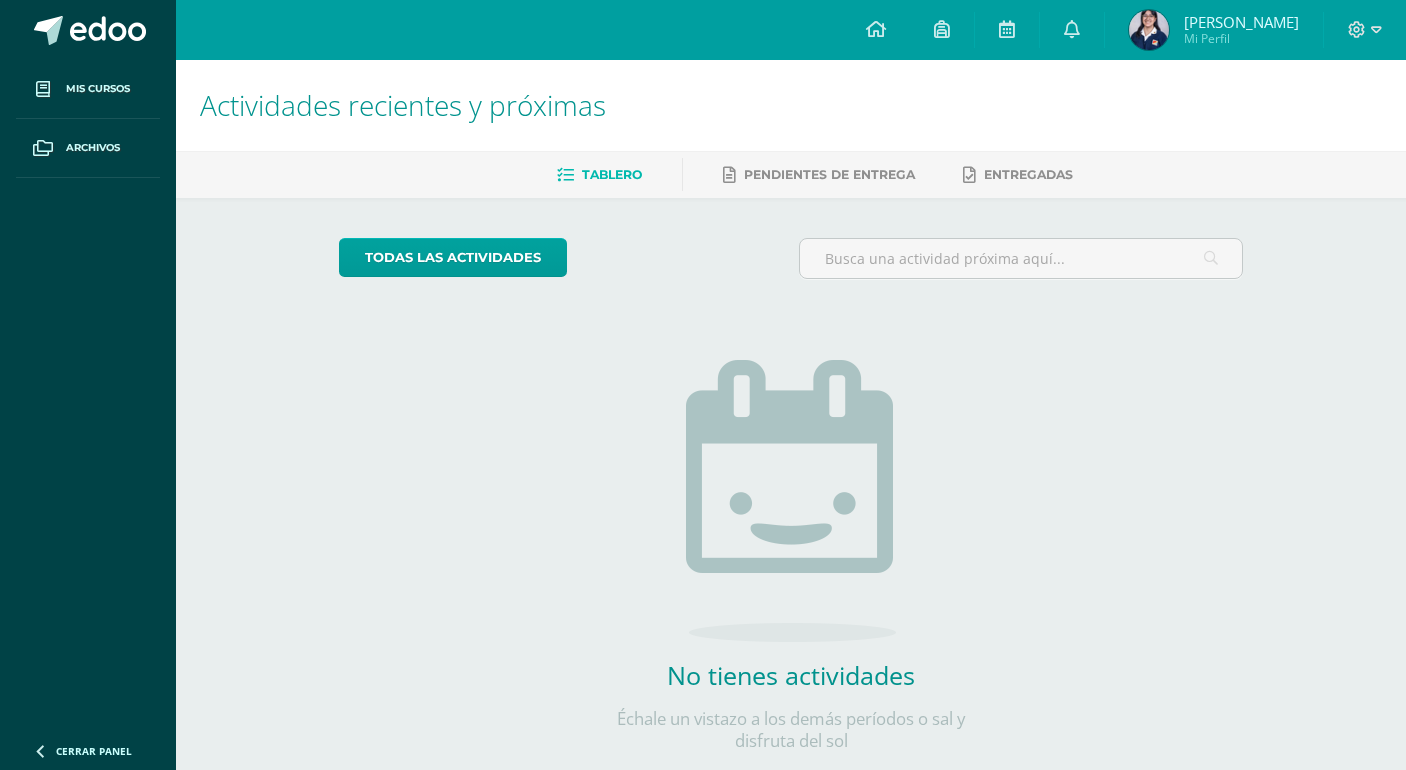 click on "[PERSON_NAME]" at bounding box center [1241, 22] 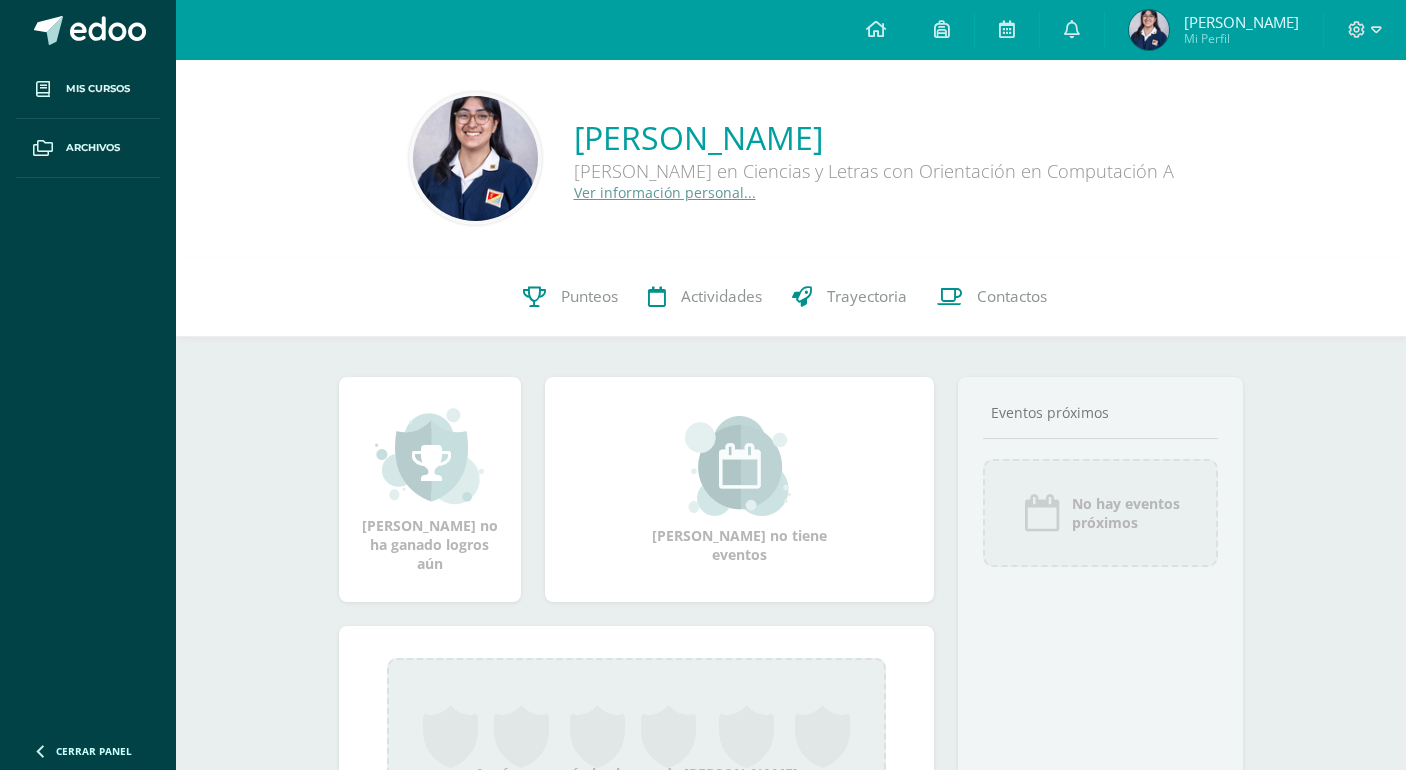 scroll, scrollTop: 0, scrollLeft: 0, axis: both 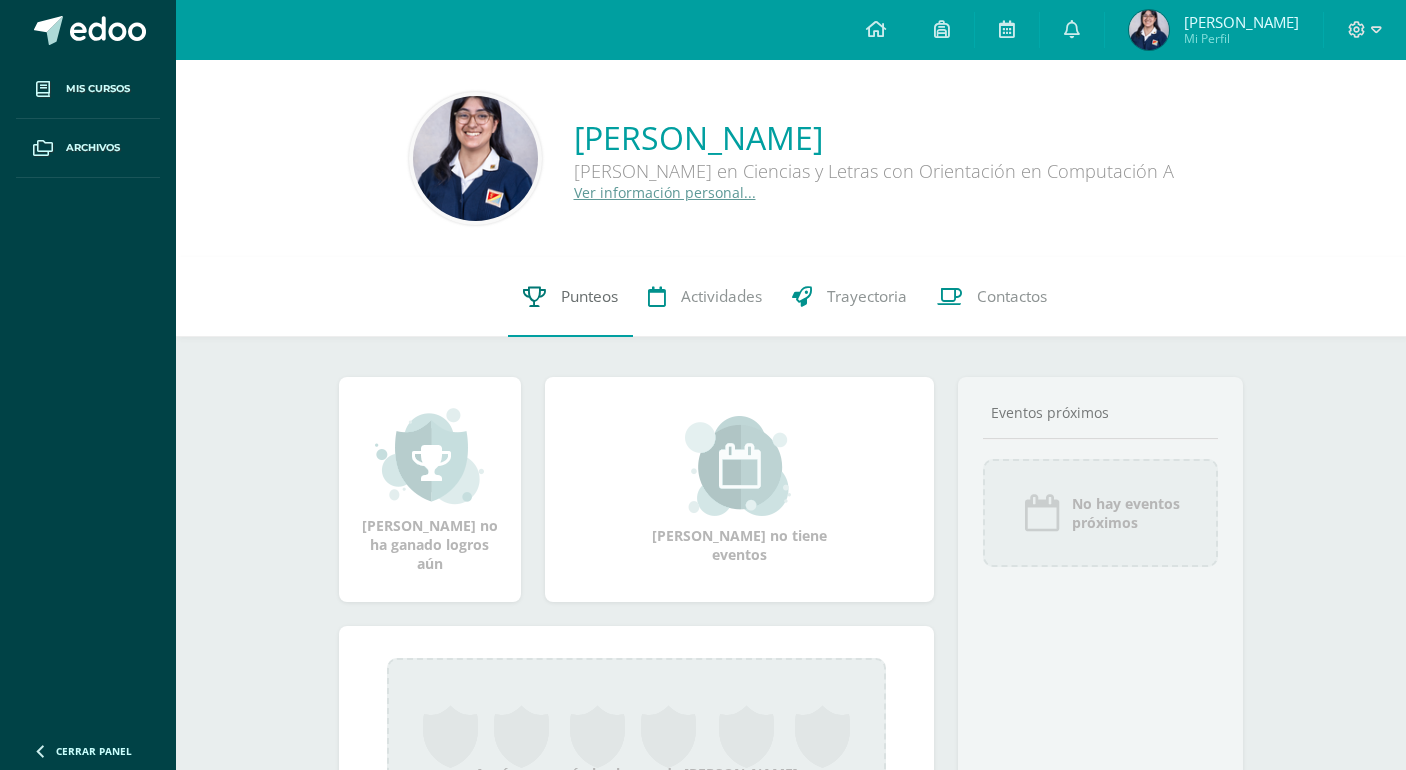 click on "Punteos" at bounding box center [589, 296] 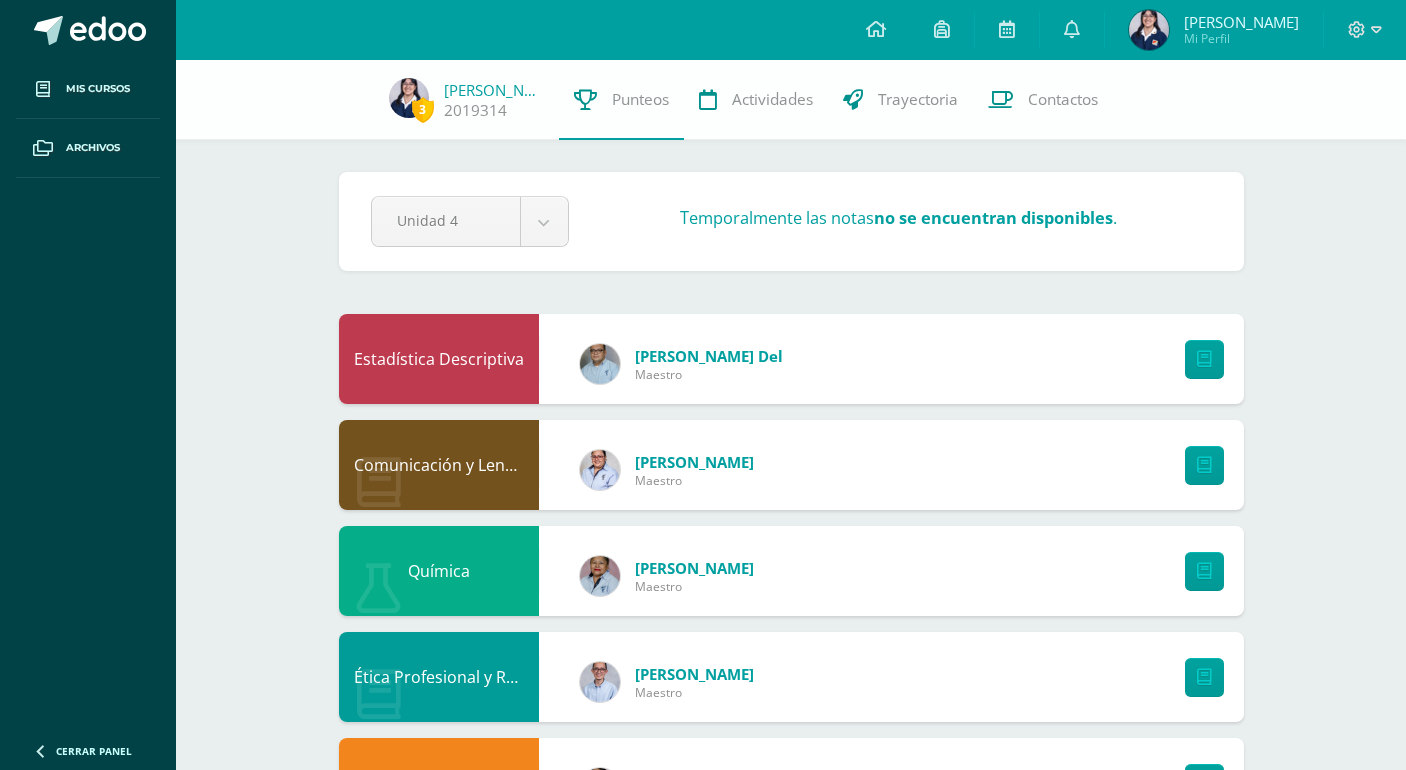 scroll, scrollTop: 0, scrollLeft: 0, axis: both 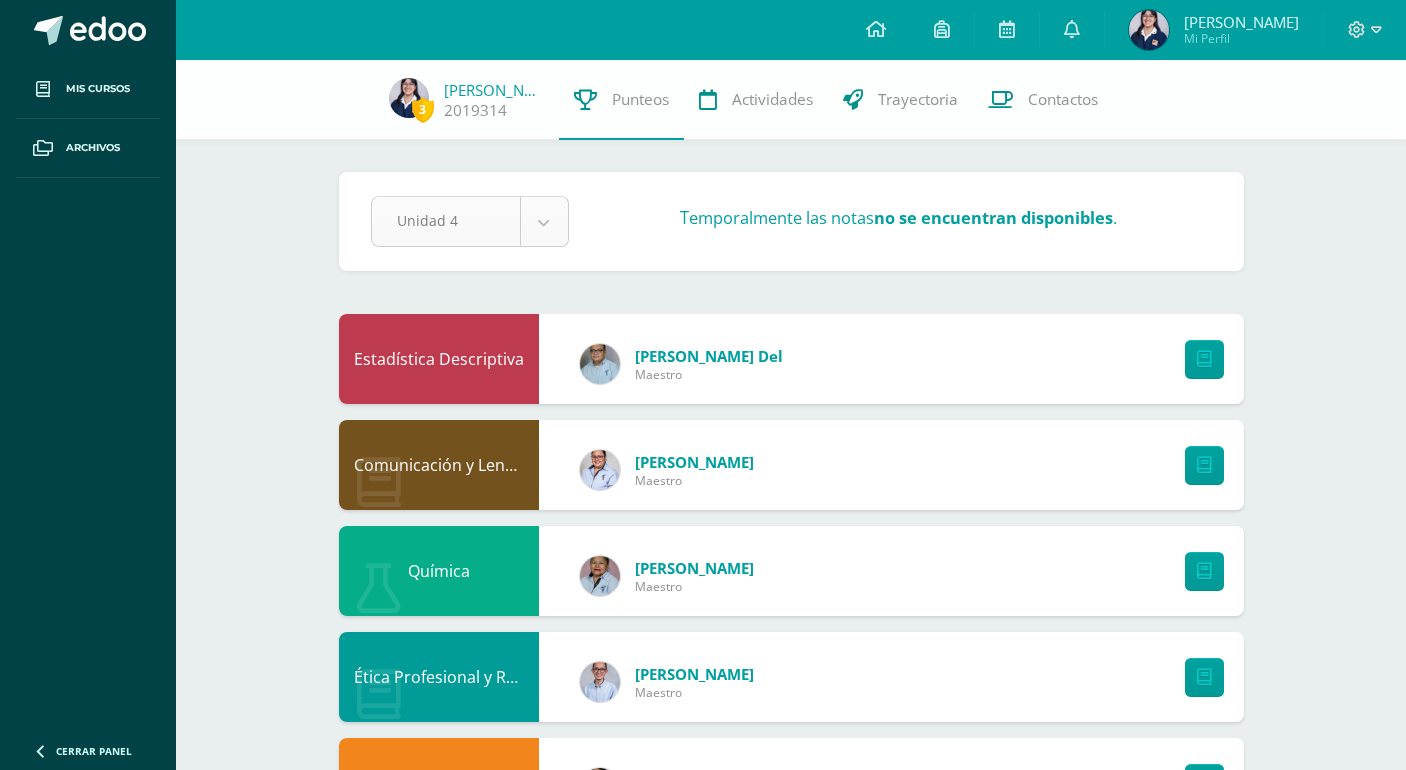 click on "Mis cursos Archivos Cerrar panel
Asesoría
[PERSON_NAME] en Ciencias y Letras con Orientación en Computación
"A"
Biología
[PERSON_NAME] en Ciencias y Letras con Orientación en Computación
"A"
Ciencias Sociales y Formación Ciudadana 5
[PERSON_NAME] en Ciencias y Letras con Orientación en Computación
"A"
Comunicación y Lenguaje L3 (Inglés Técnico) 5
Desarrollo Humano
Educación Física
Ver Todos los Cursos Avisos" at bounding box center (703, 1070) 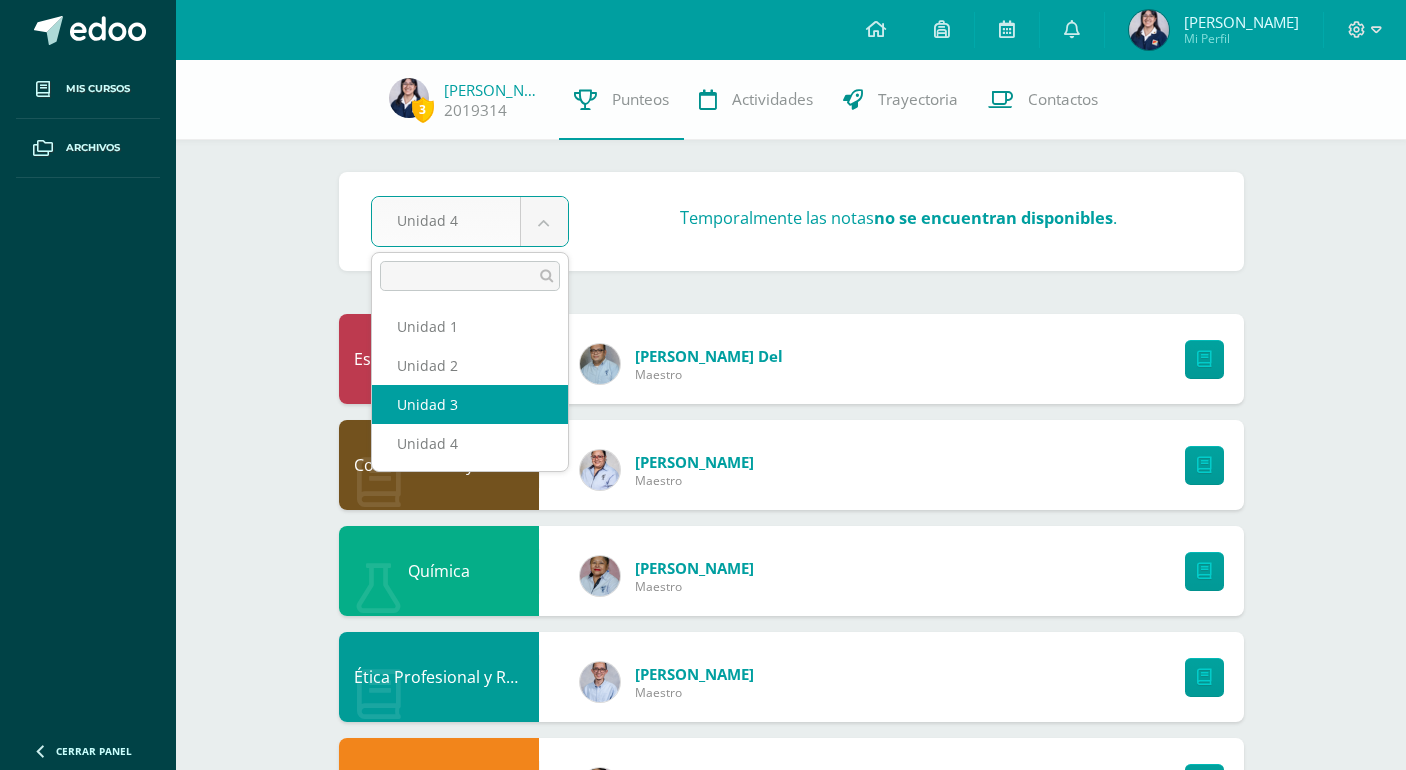 select on "Unidad 3" 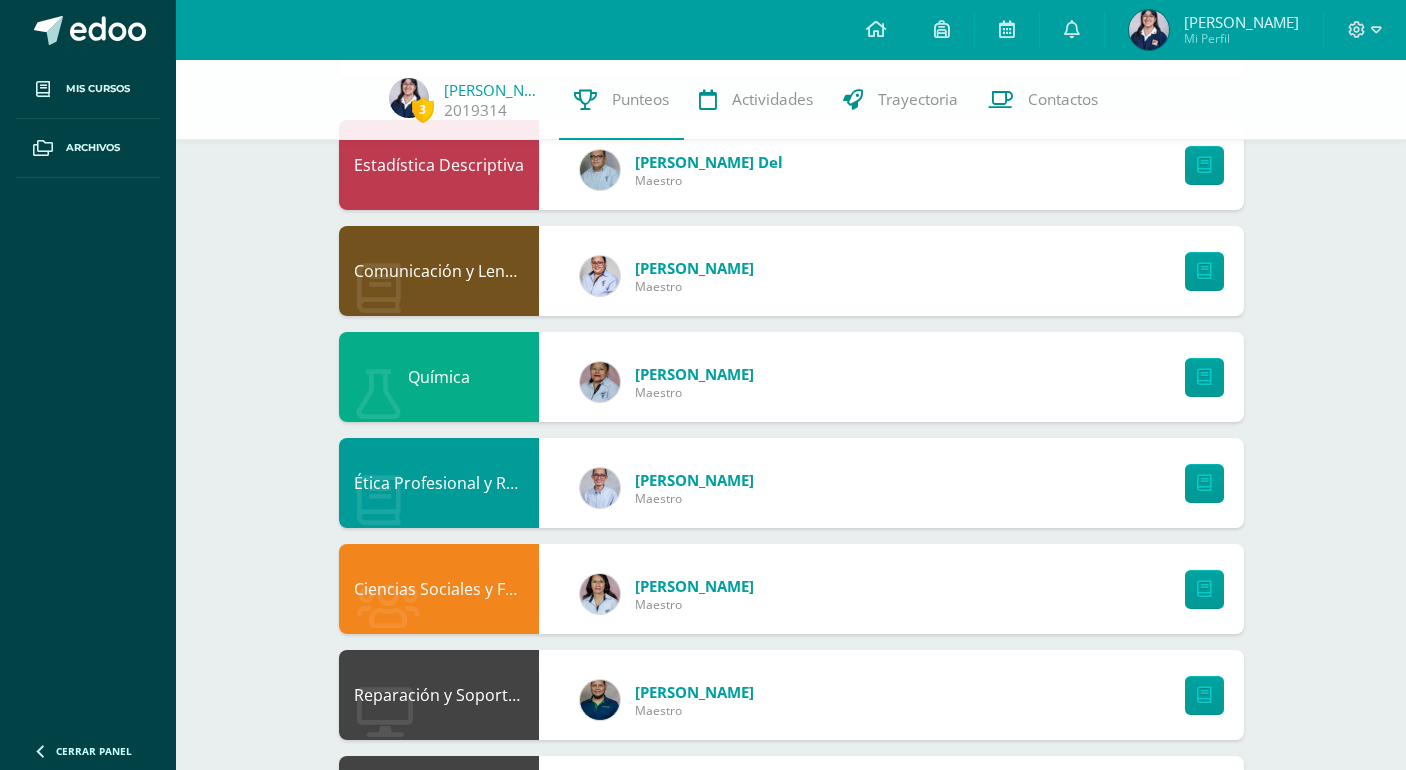 scroll, scrollTop: 0, scrollLeft: 0, axis: both 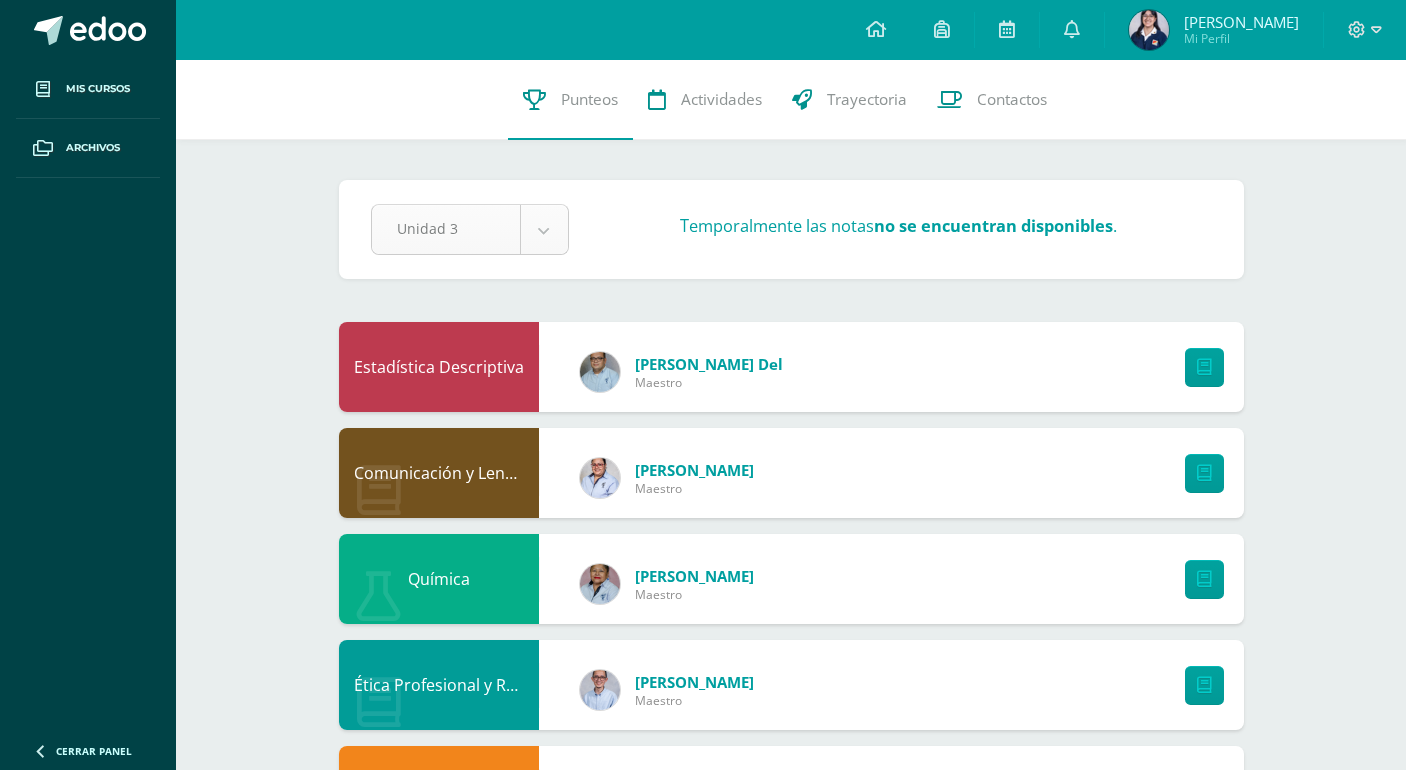 click on "Mis cursos Archivos Cerrar panel
Asesoría
[PERSON_NAME] en Ciencias y Letras con Orientación en Computación
"A"
Biología
[PERSON_NAME] en Ciencias y Letras con Orientación en Computación
"A"
Ciencias Sociales y Formación Ciudadana 5
[PERSON_NAME] en Ciencias y Letras con Orientación en Computación
"A"
Comunicación y Lenguaje L3 (Inglés Técnico) 5
Desarrollo Humano
Educación Física
Ver Todos los Cursos Avisos" at bounding box center [703, 1074] 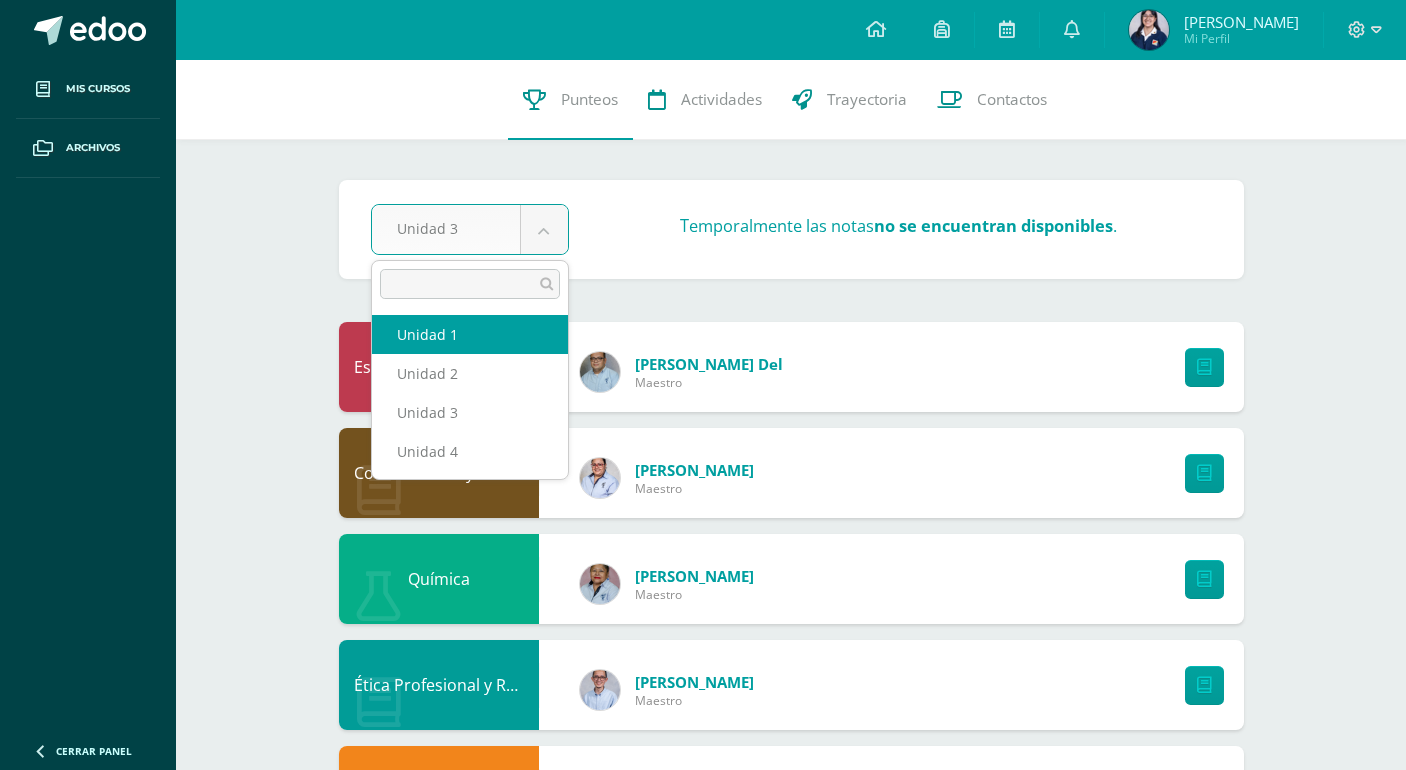 select on "Unidad 1" 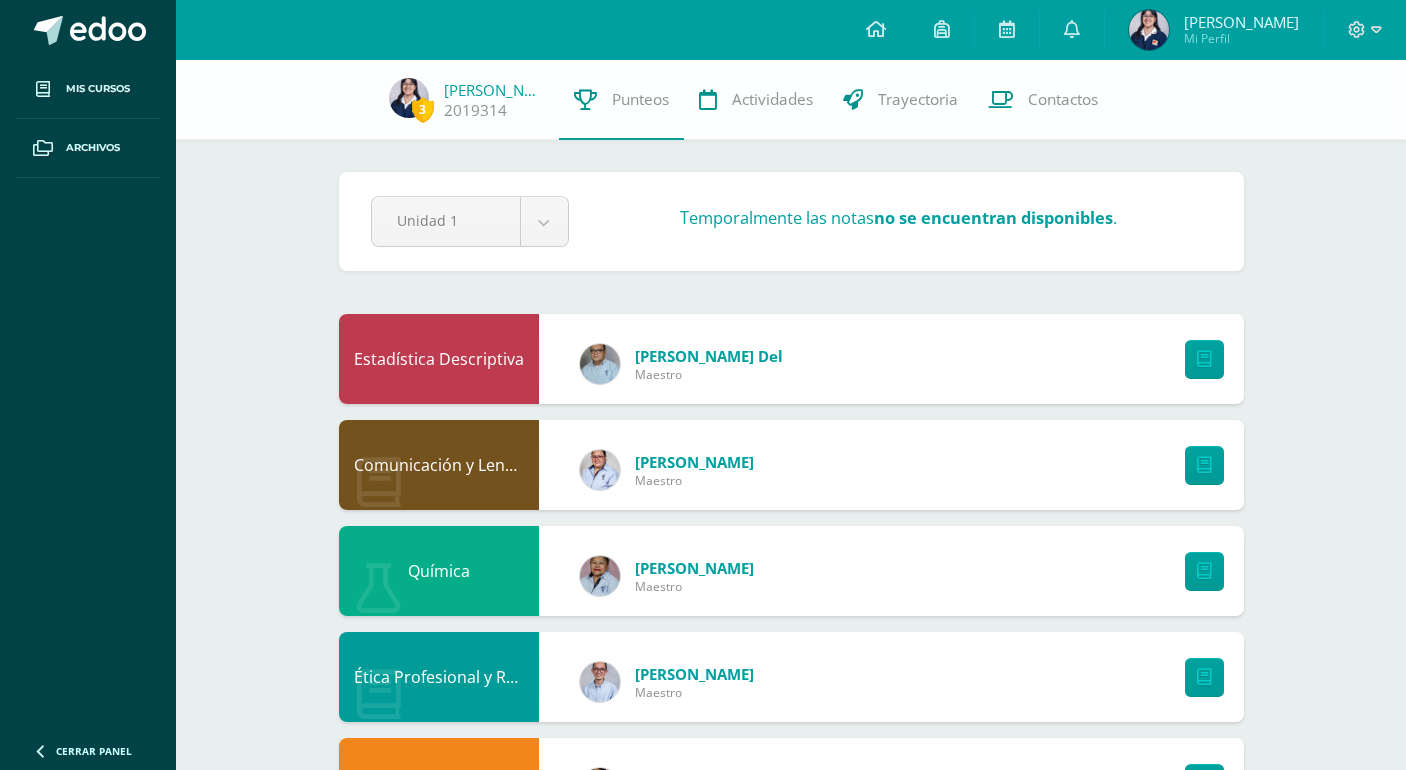 scroll, scrollTop: 0, scrollLeft: 0, axis: both 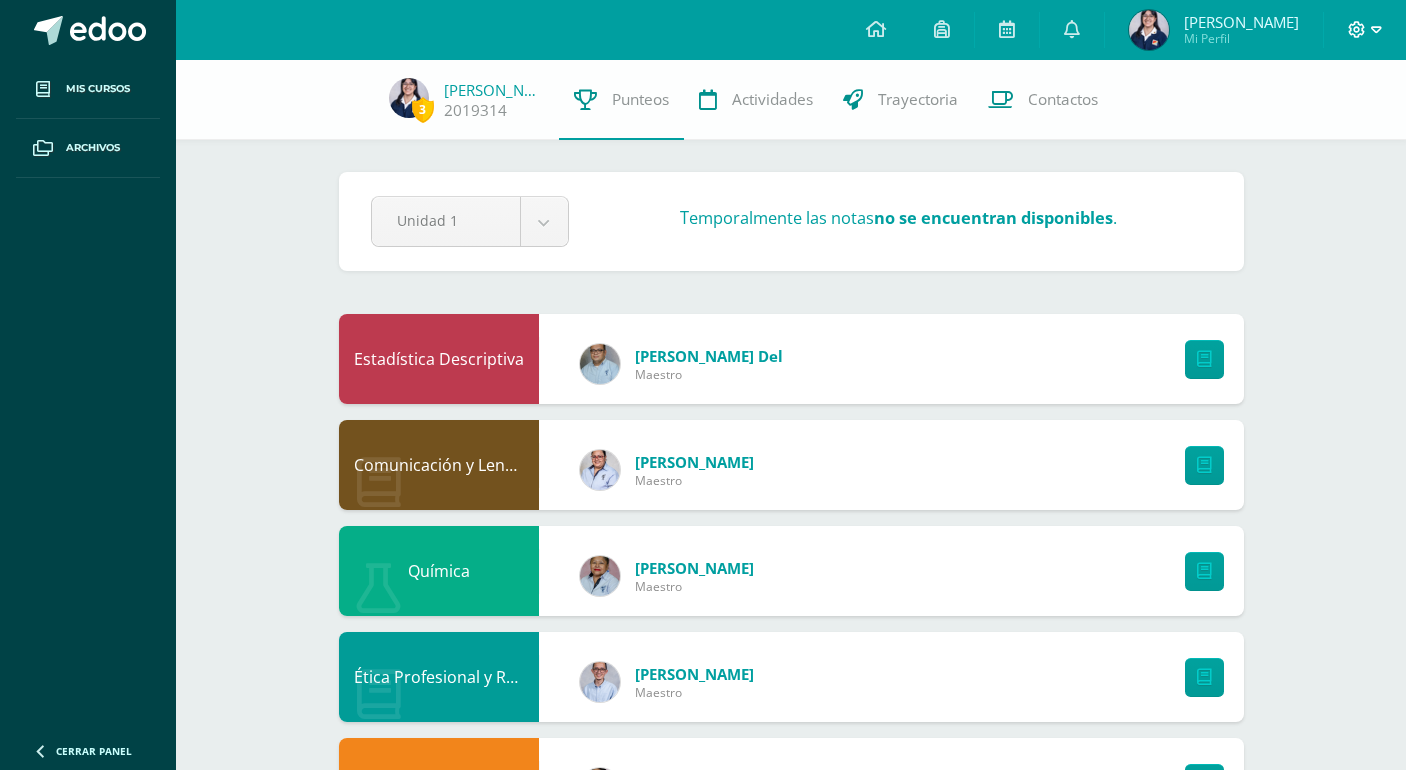 click 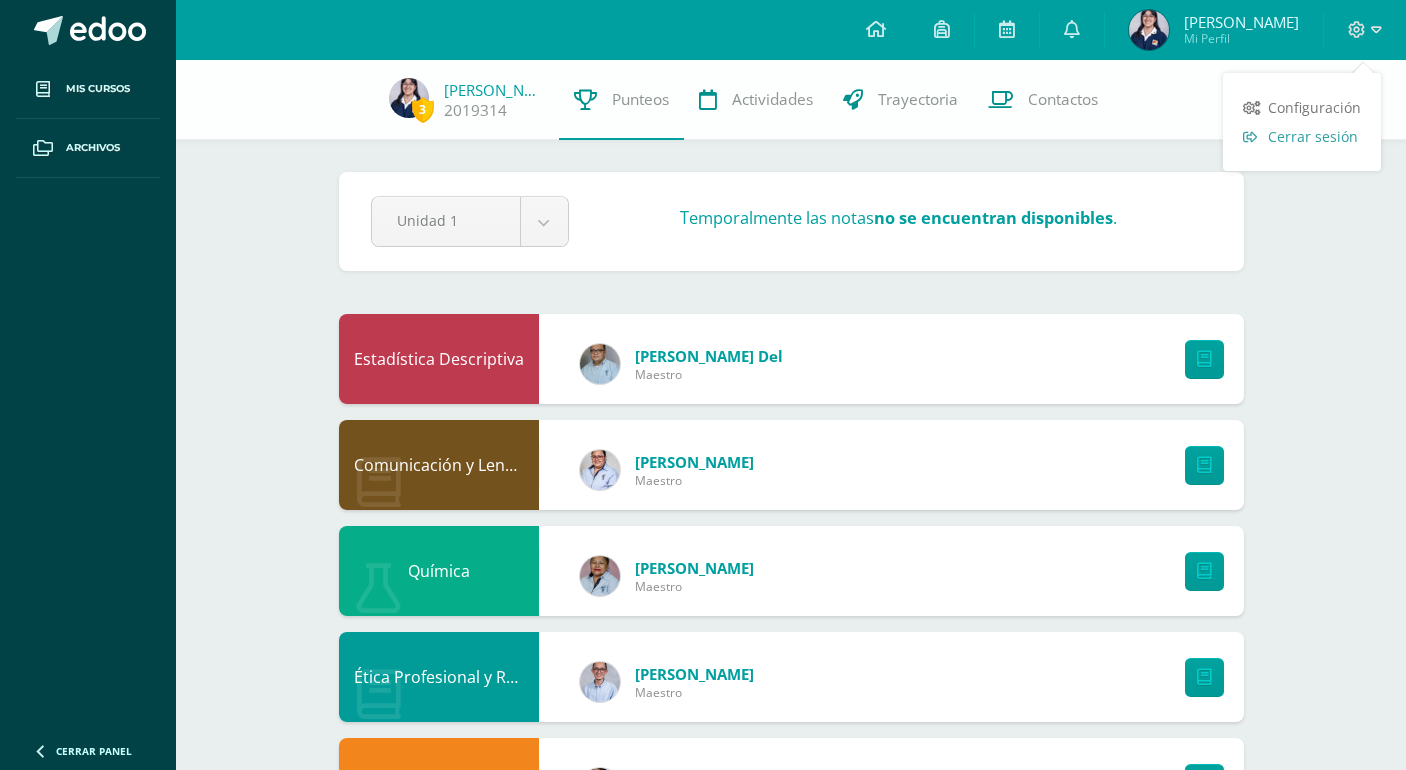 click on "Cerrar sesión" at bounding box center [1313, 136] 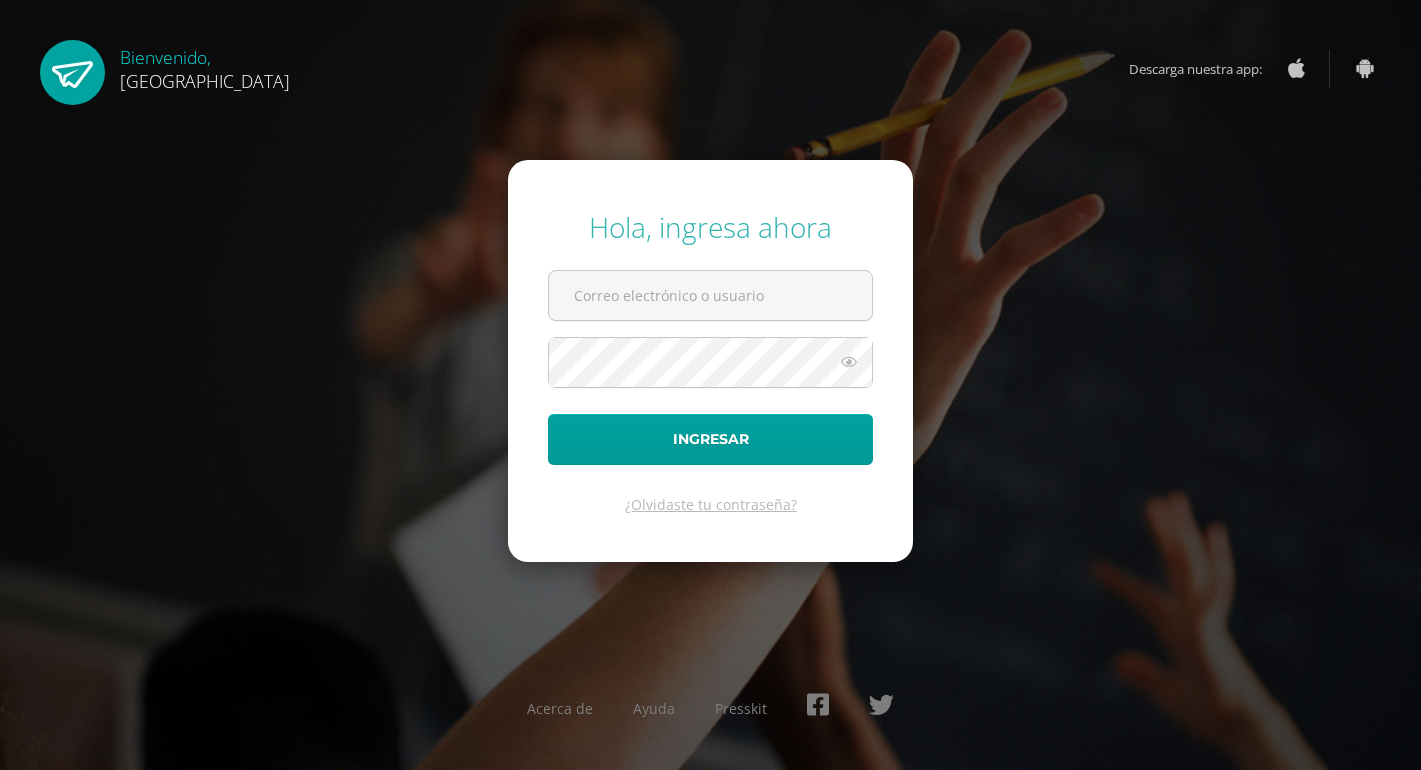 scroll, scrollTop: 0, scrollLeft: 0, axis: both 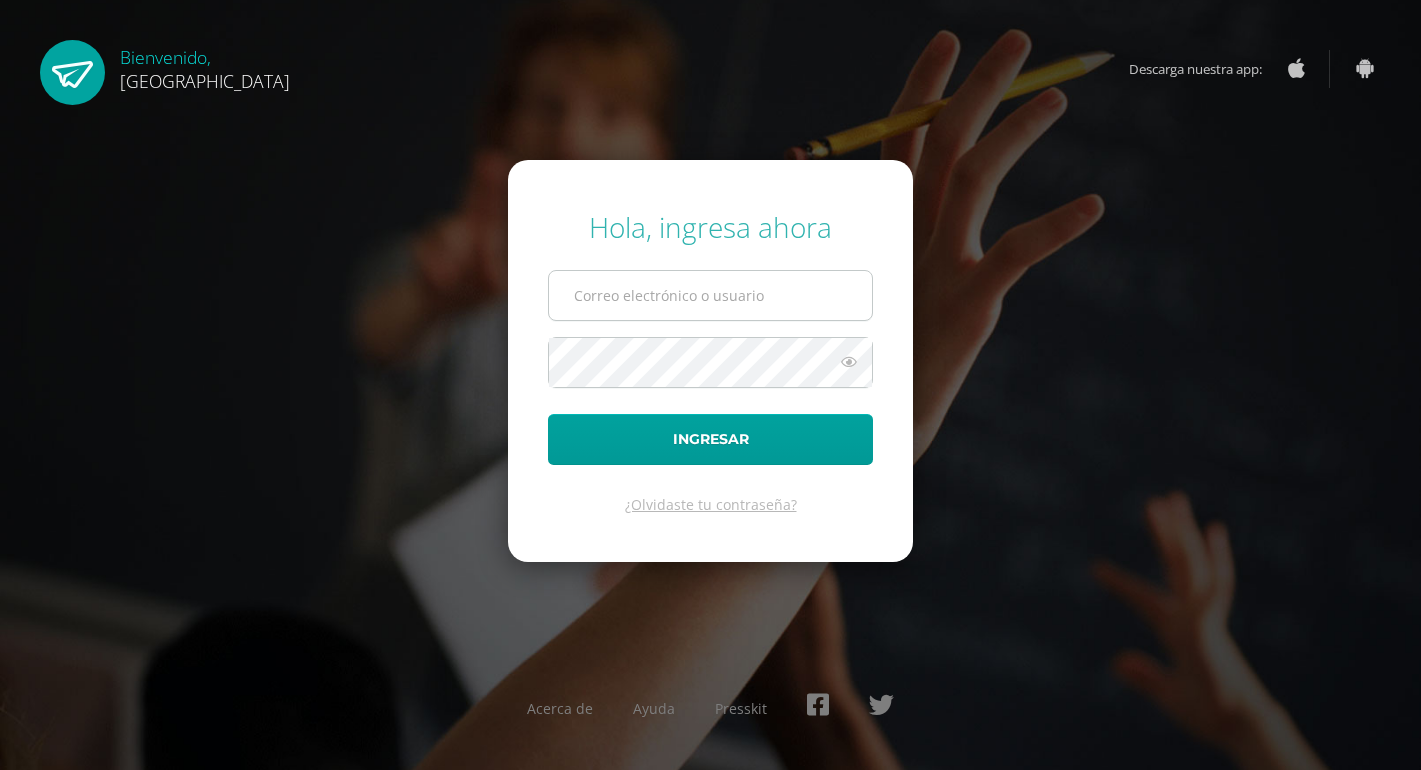 click at bounding box center [710, 295] 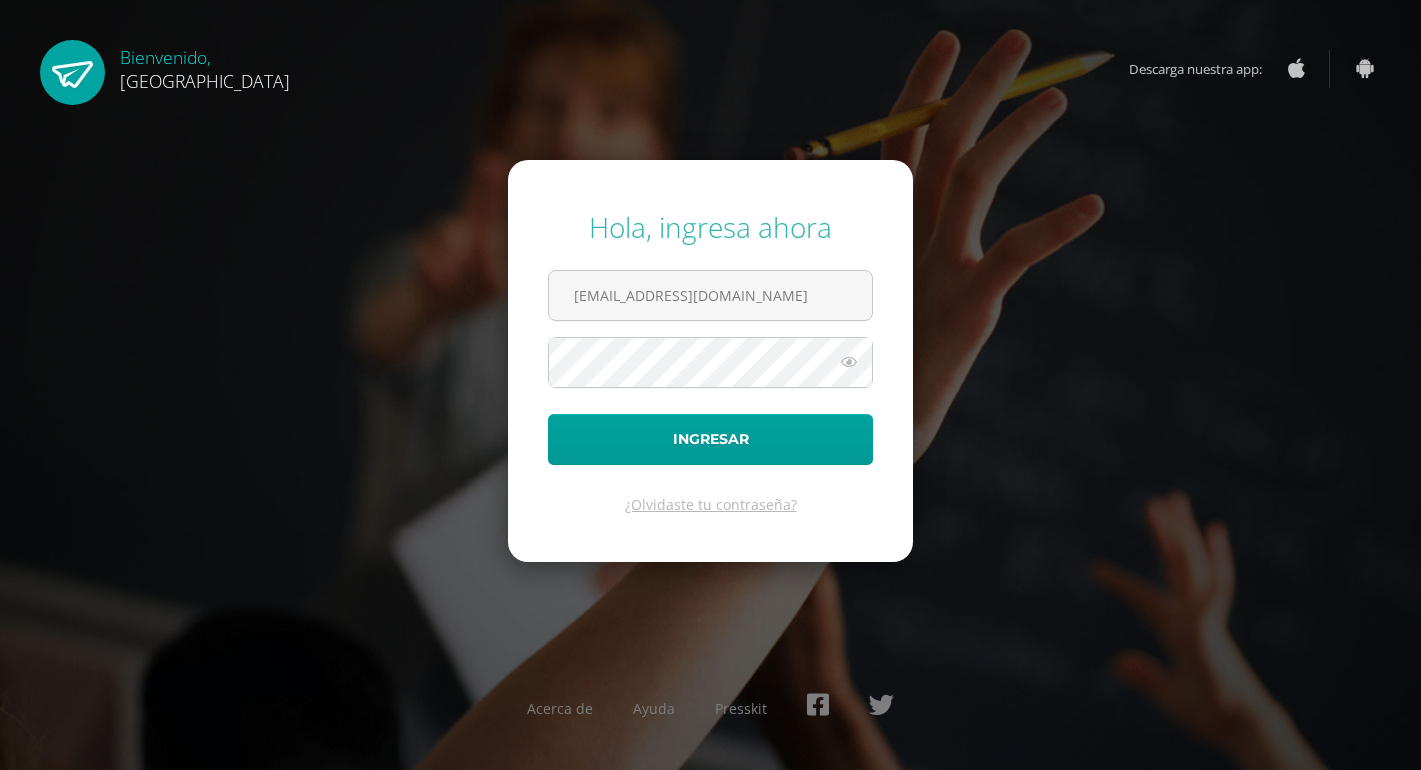 click at bounding box center (849, 362) 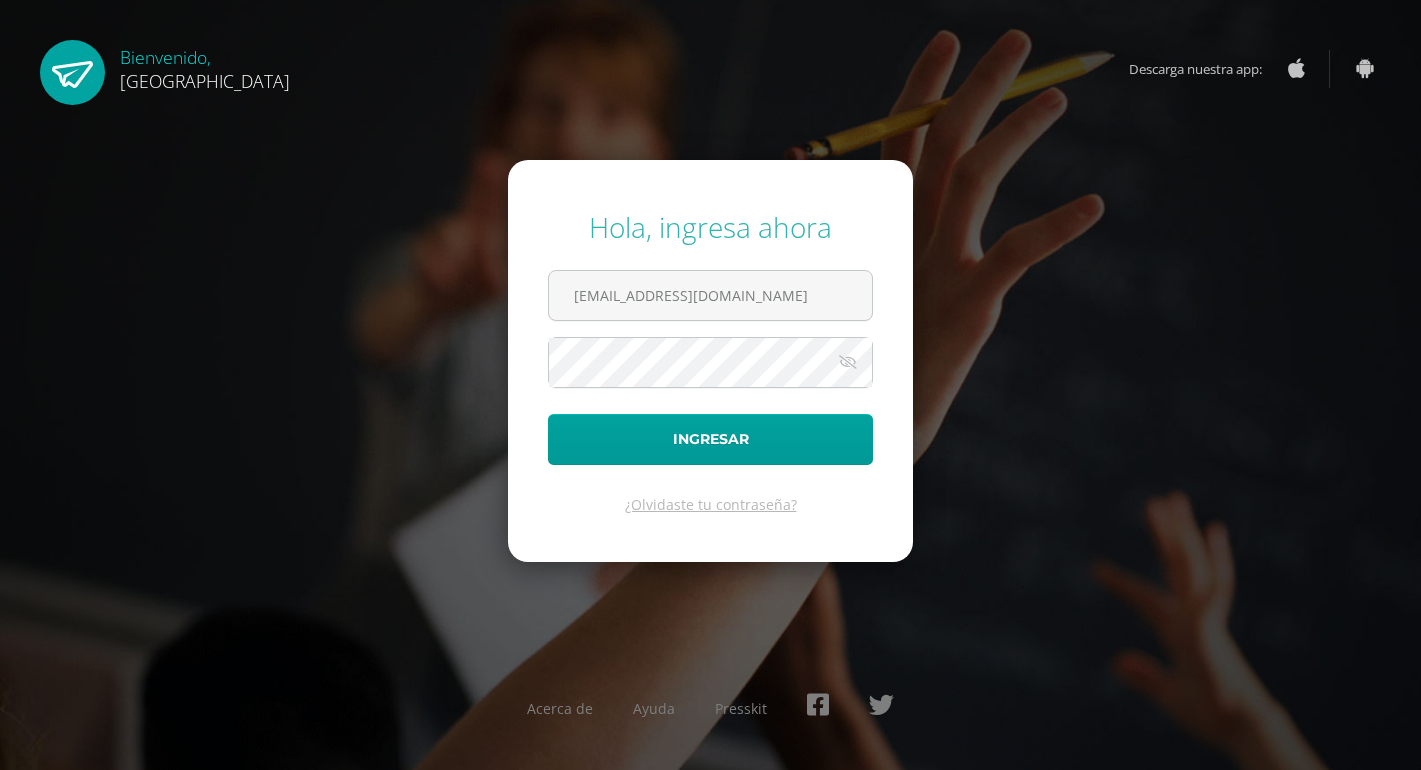 click at bounding box center (848, 362) 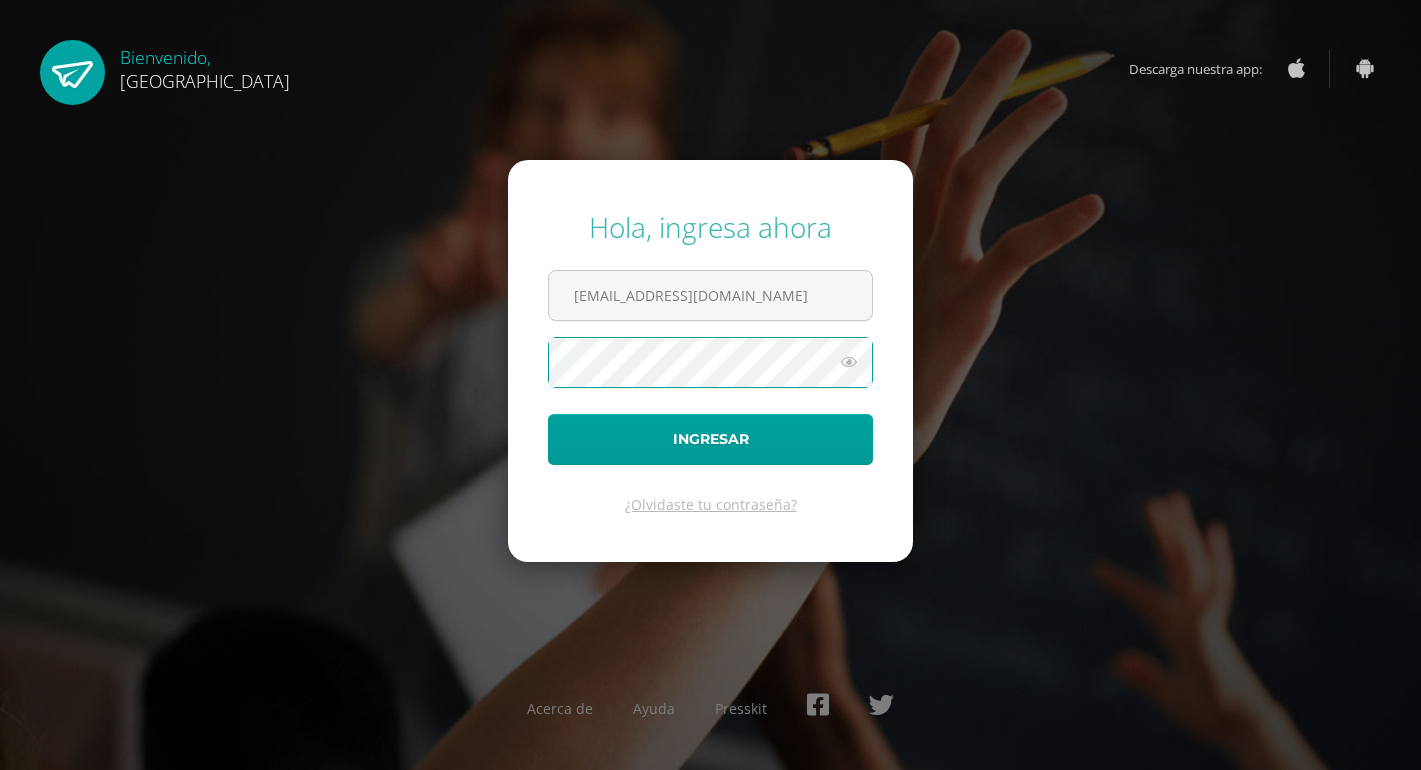 click on "Ingresar" at bounding box center [710, 439] 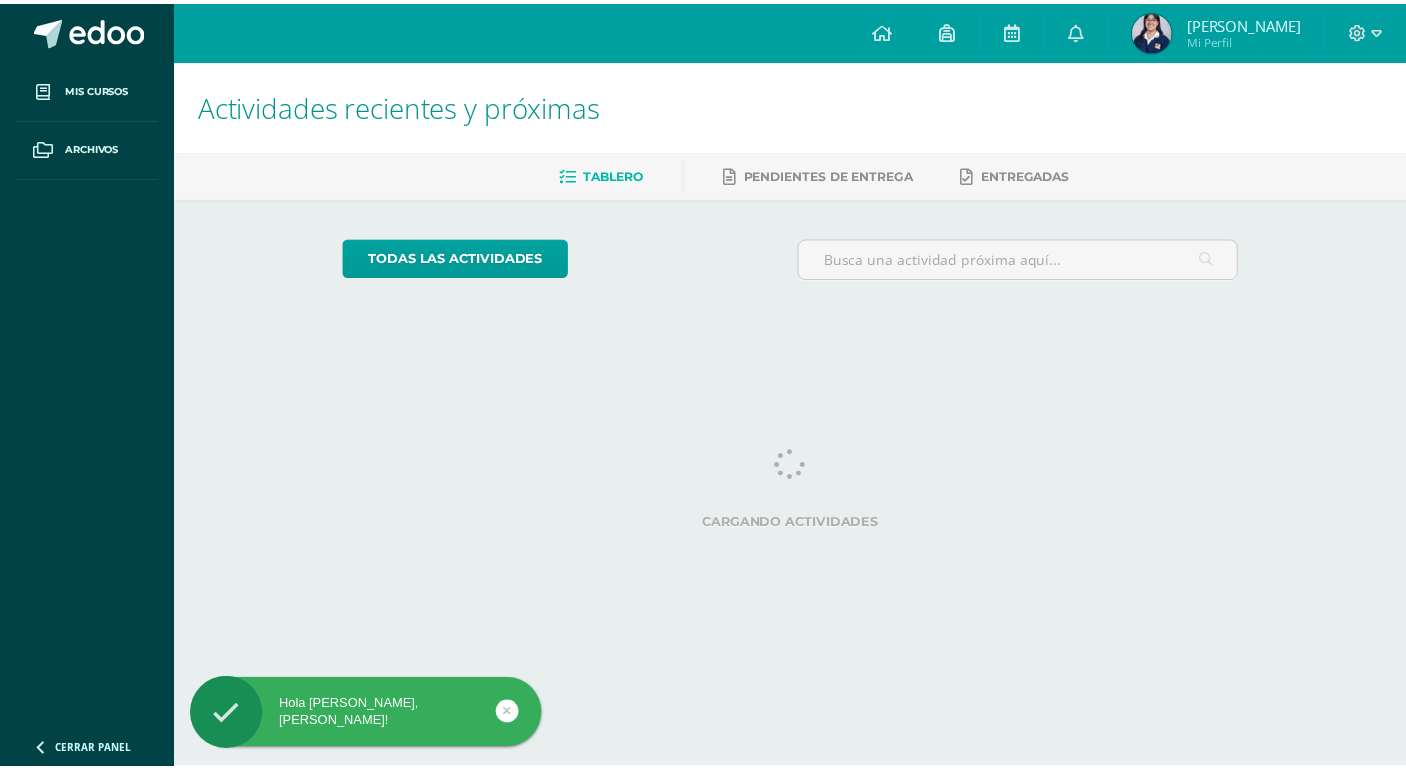 scroll, scrollTop: 0, scrollLeft: 0, axis: both 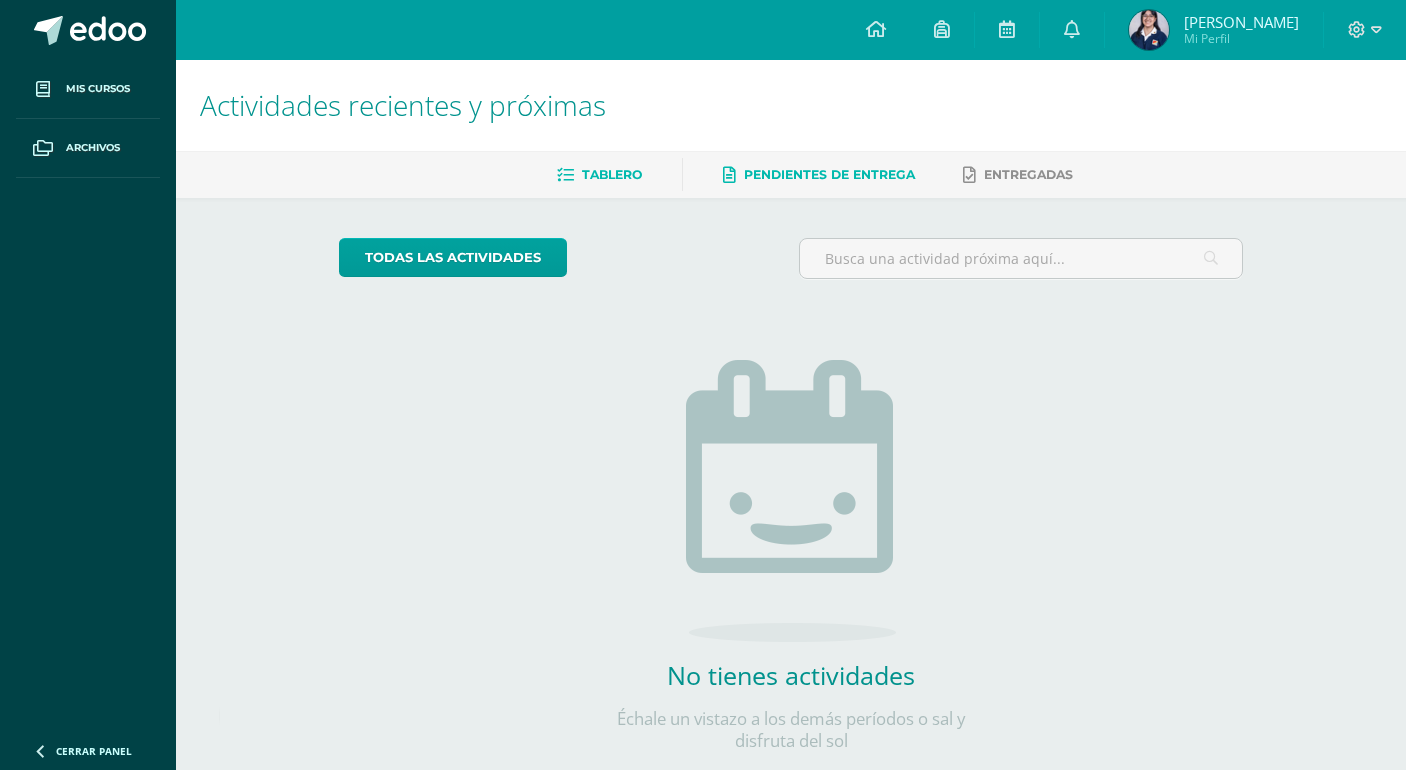 click on "Pendientes de entrega" at bounding box center [829, 174] 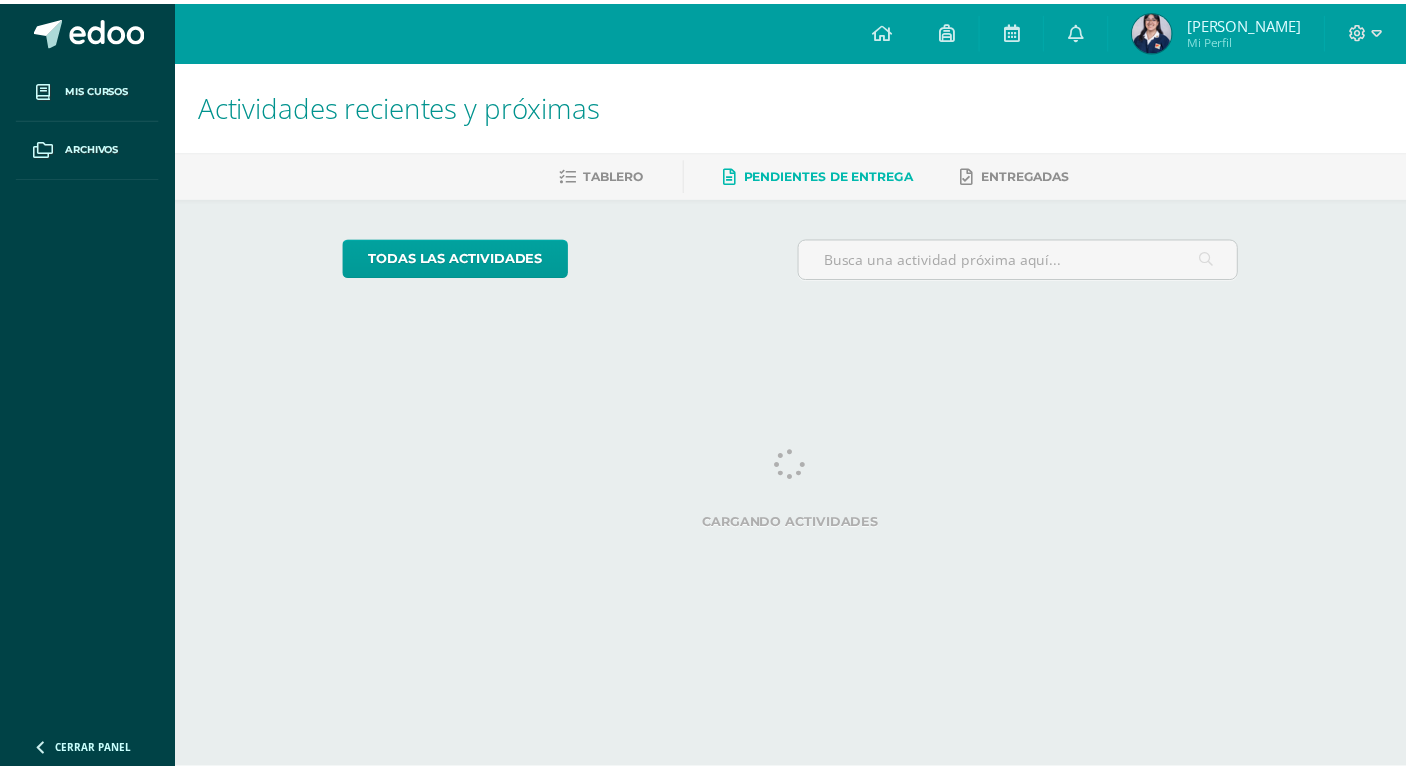 scroll, scrollTop: 0, scrollLeft: 0, axis: both 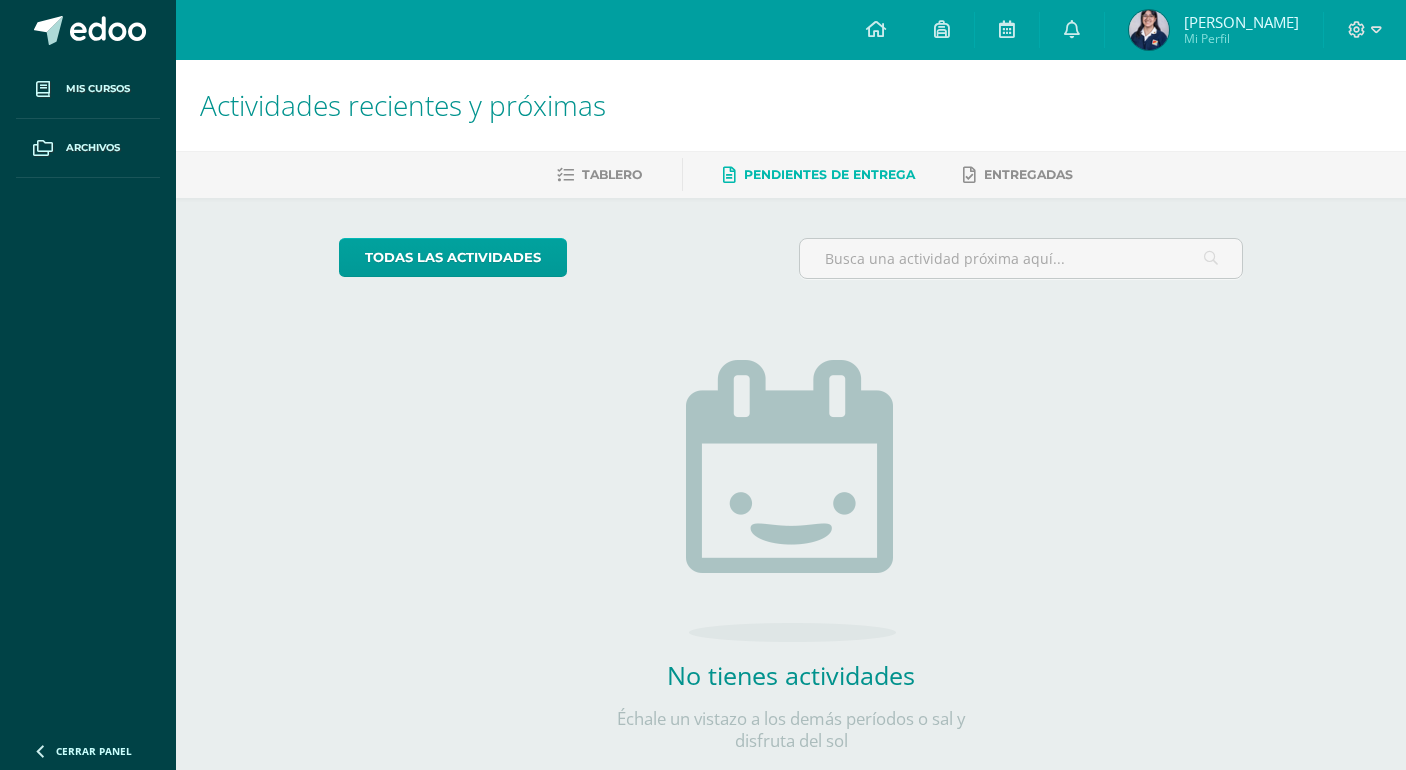 click on "[PERSON_NAME]" at bounding box center (1241, 22) 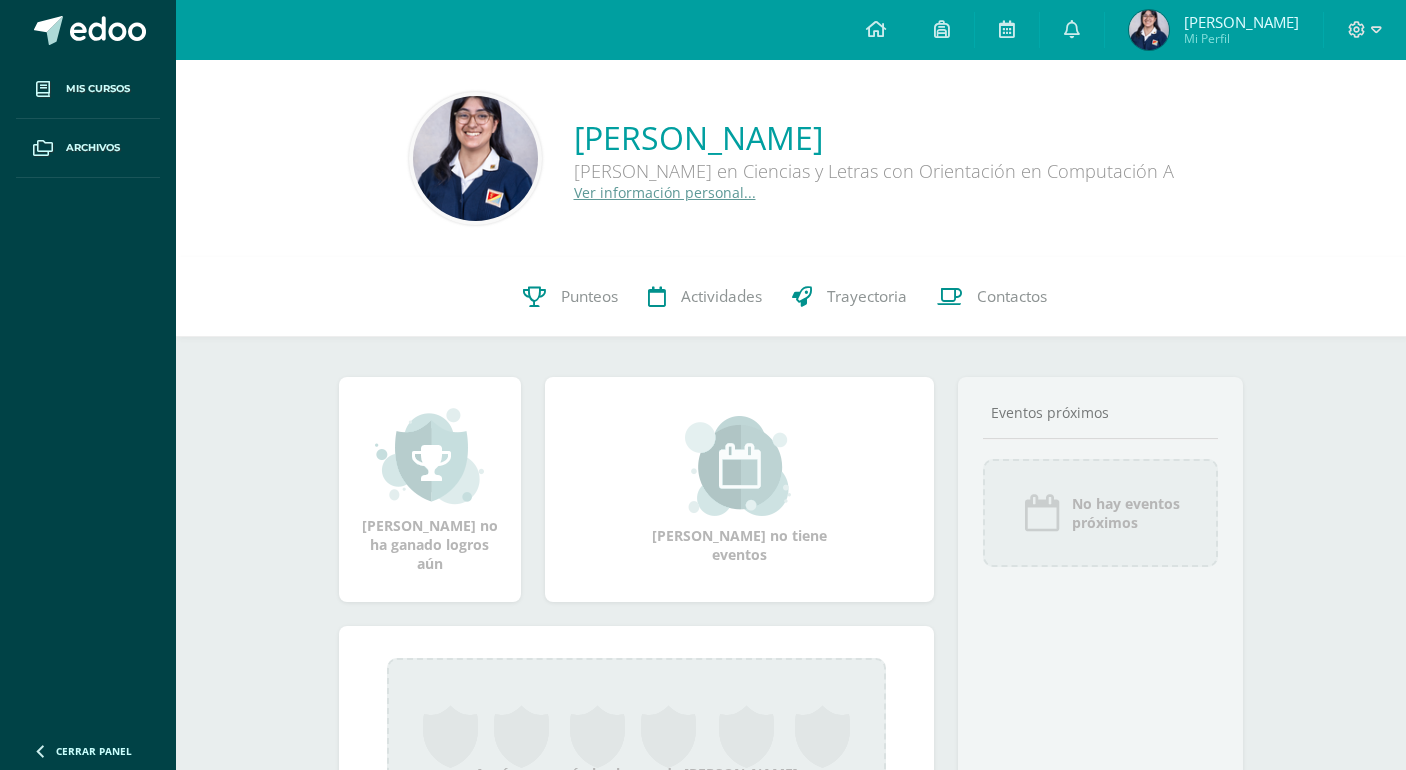 scroll, scrollTop: 0, scrollLeft: 0, axis: both 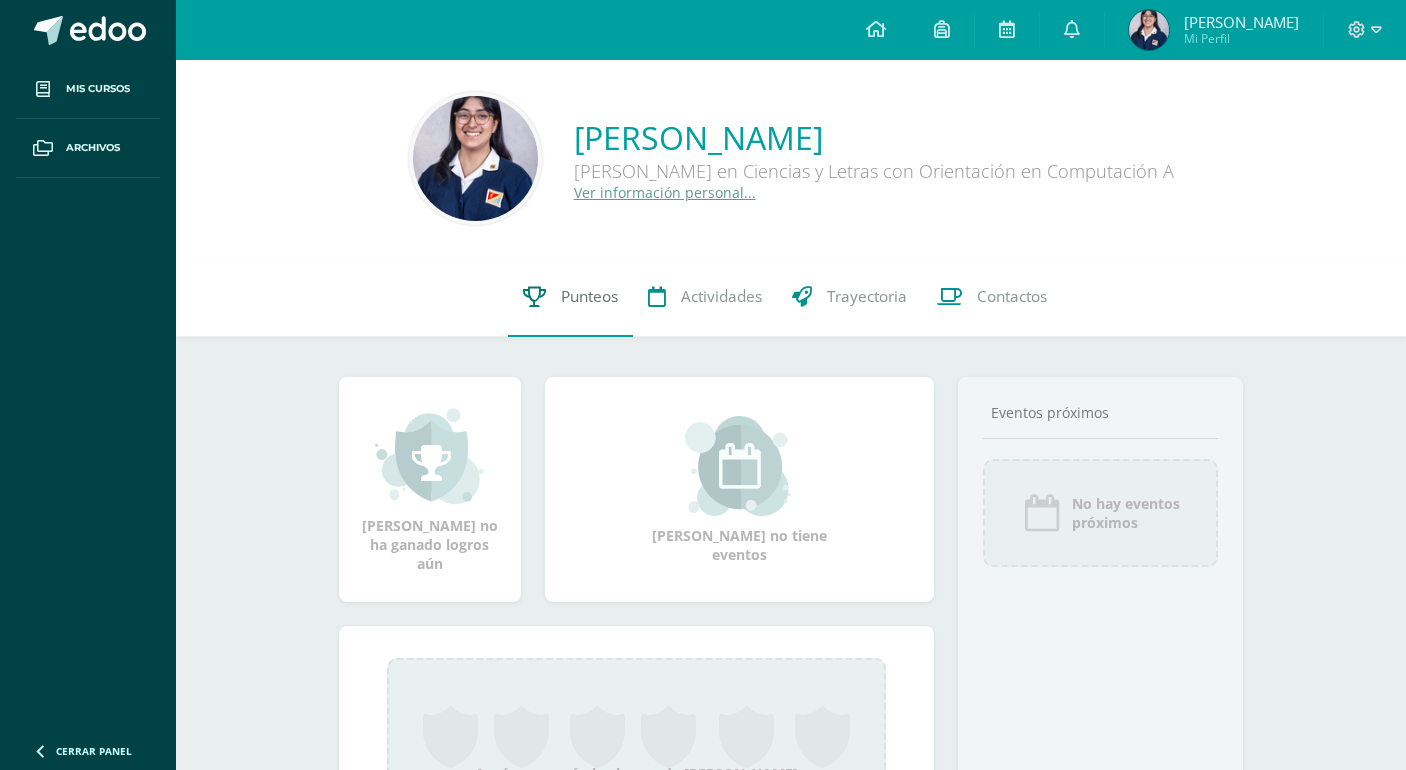 click on "Punteos" at bounding box center [589, 296] 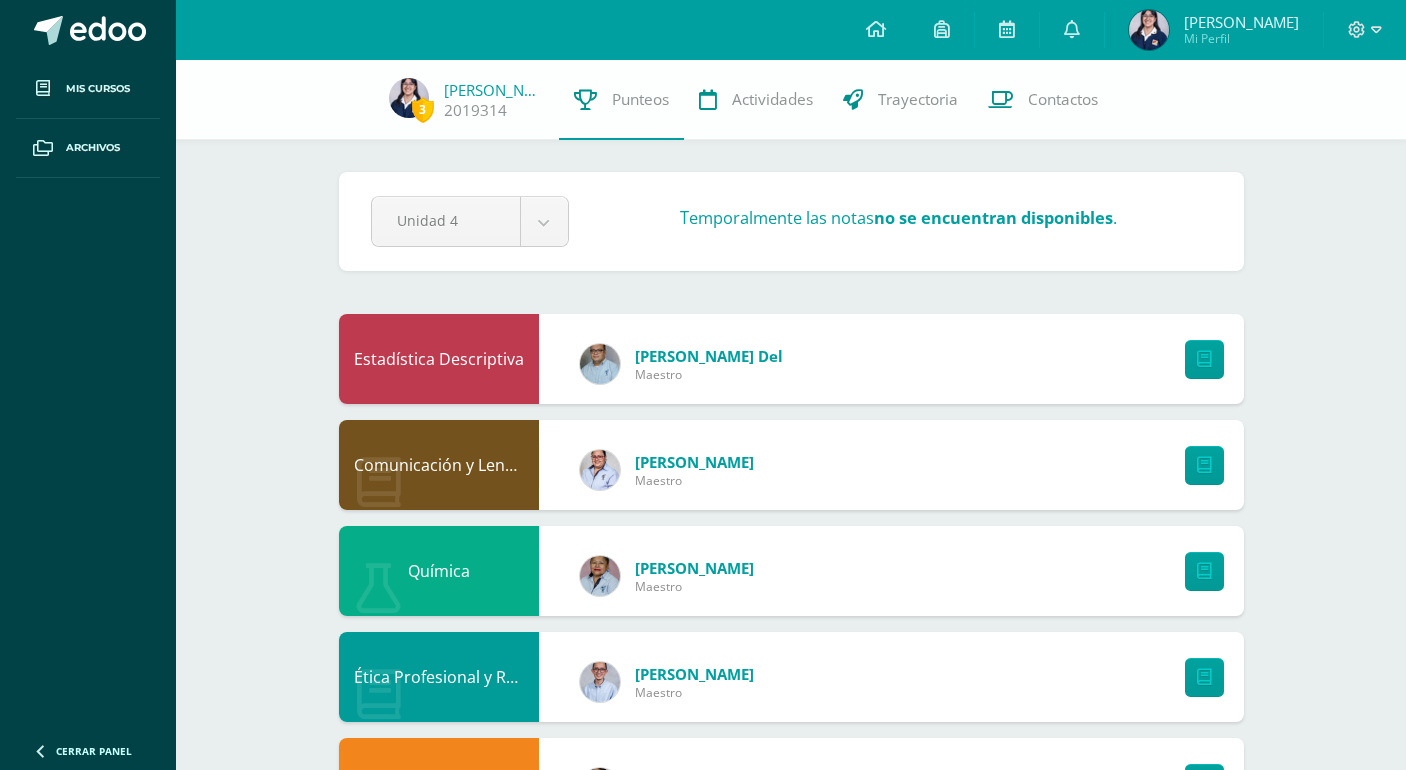 scroll, scrollTop: 0, scrollLeft: 0, axis: both 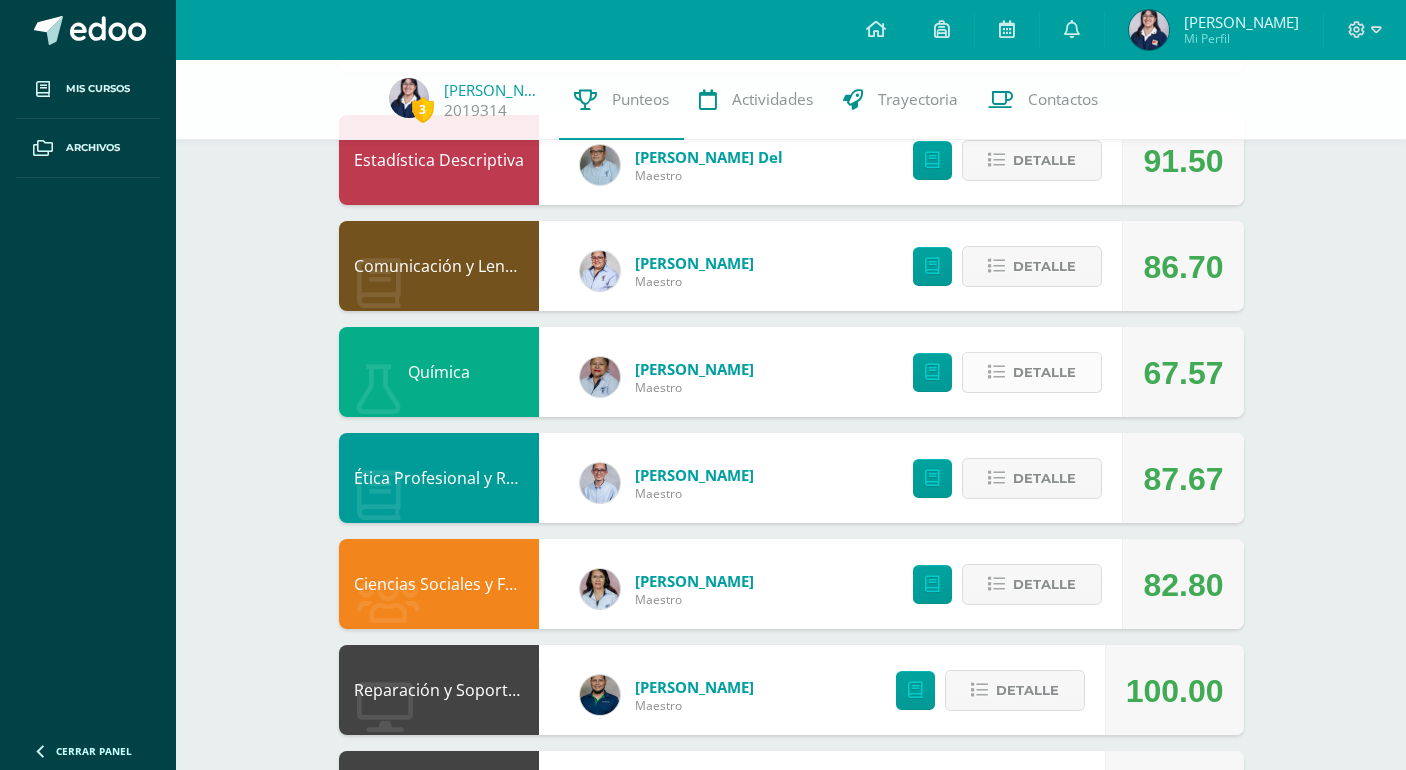 click on "Detalle" at bounding box center (1032, 372) 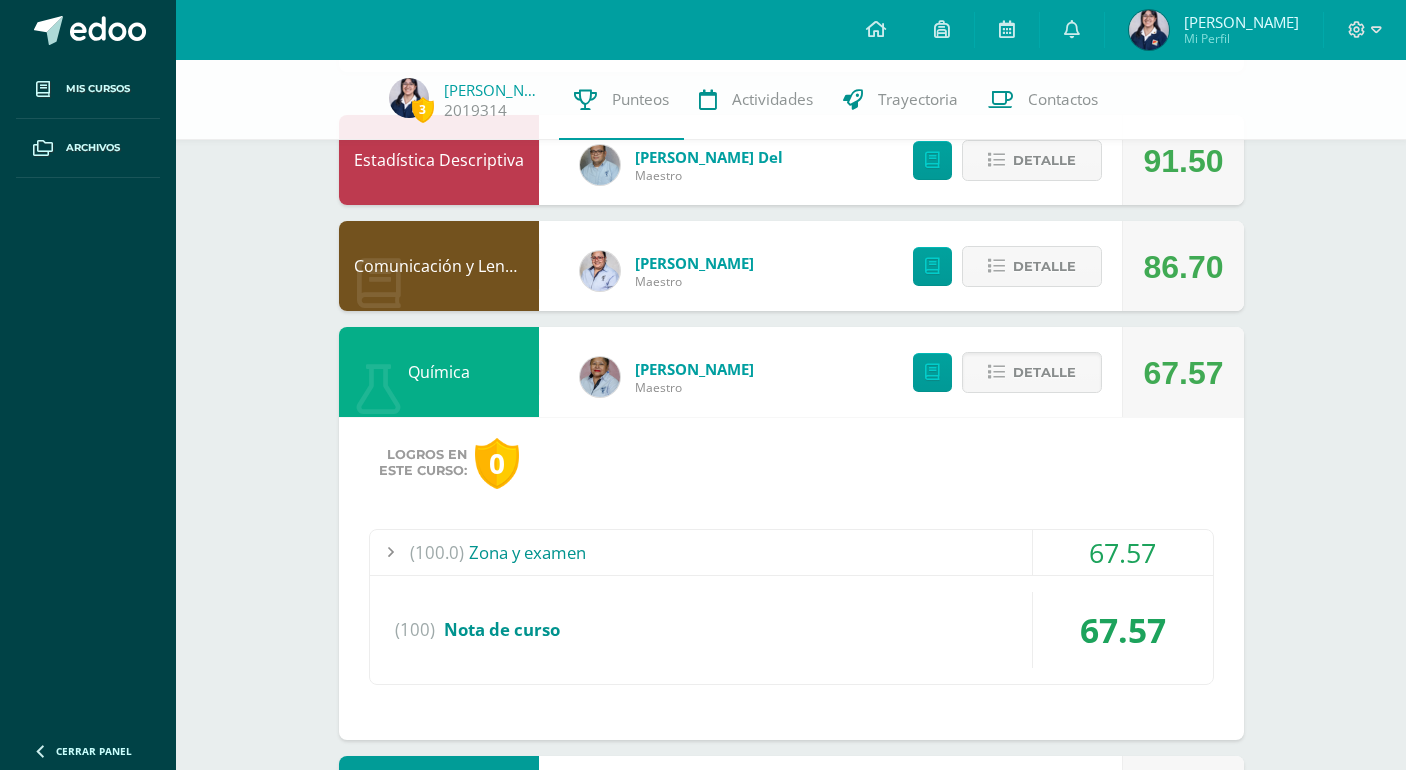 click at bounding box center [390, 552] 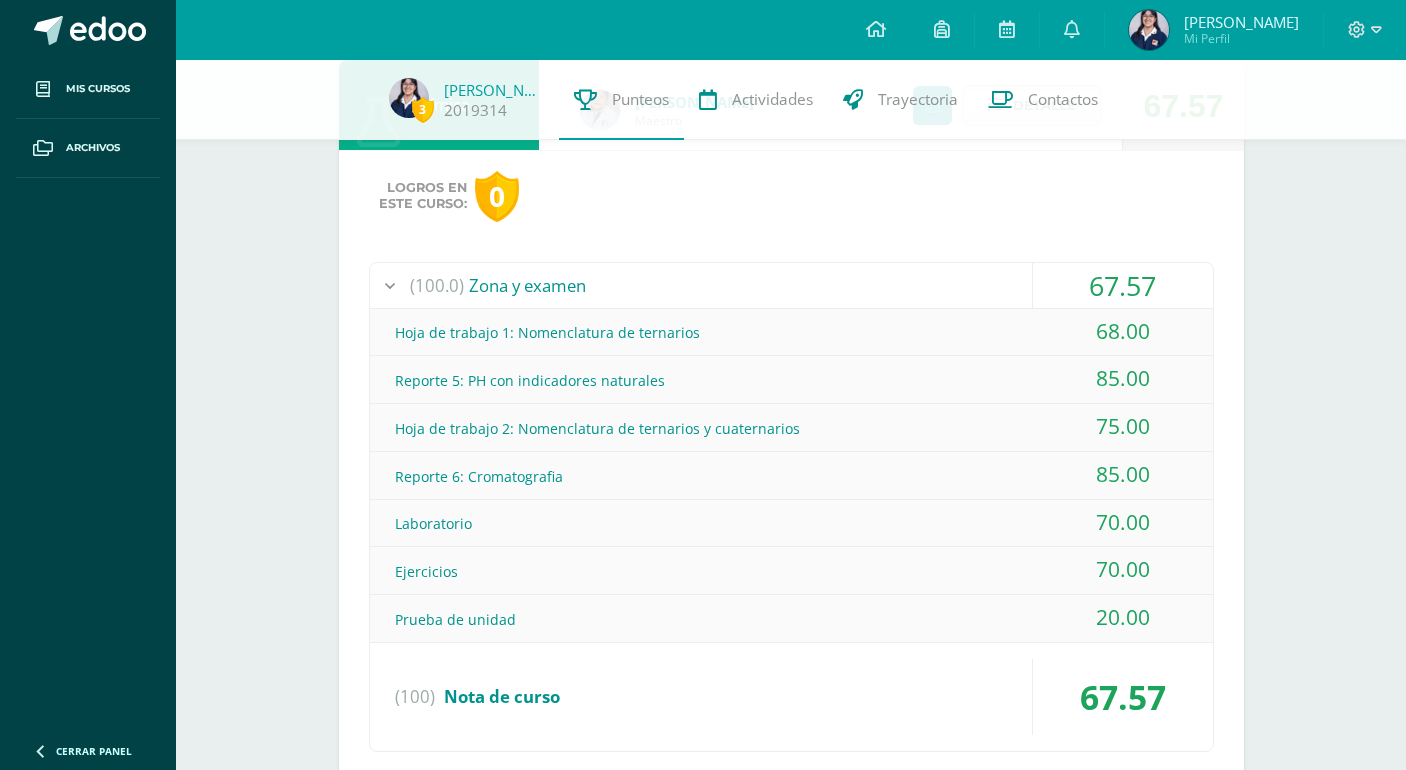 scroll, scrollTop: 500, scrollLeft: 0, axis: vertical 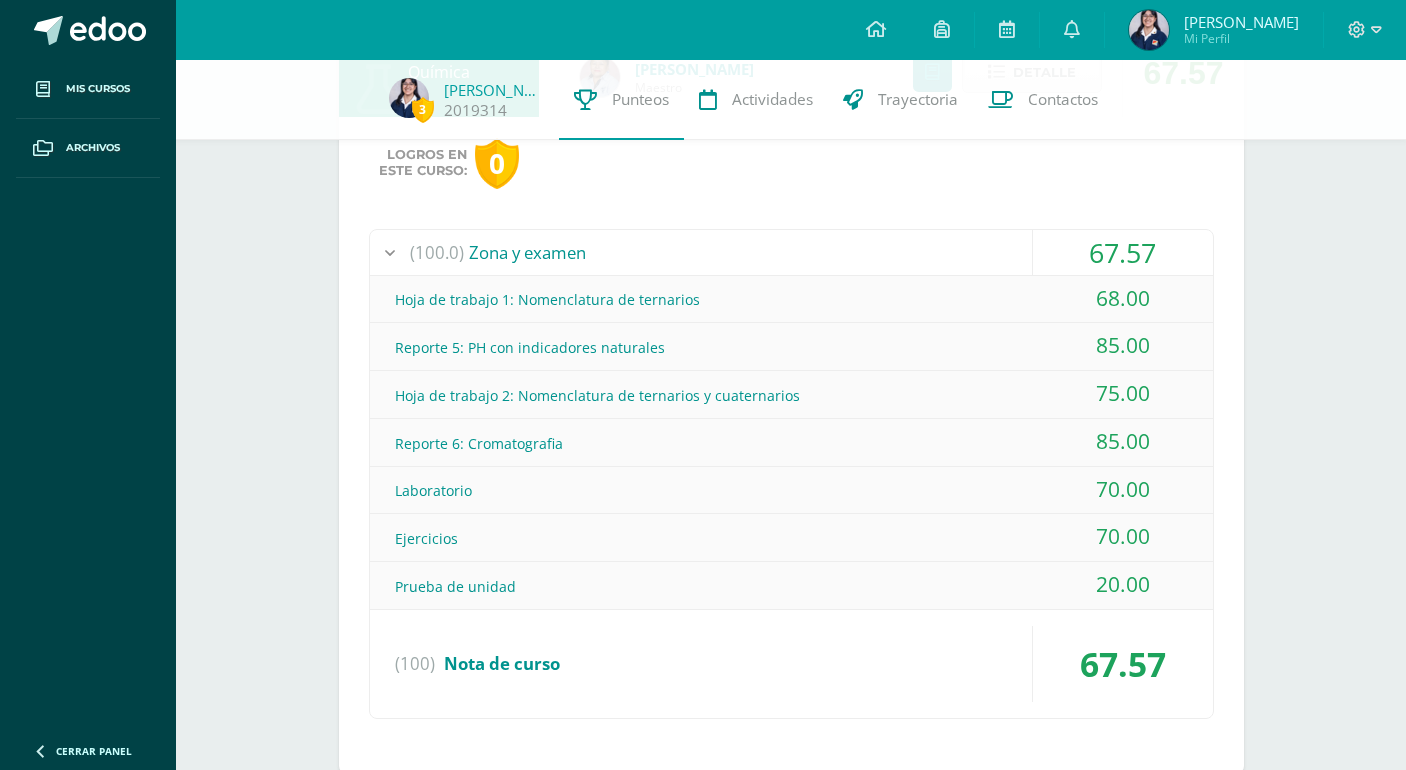 click at bounding box center (390, 252) 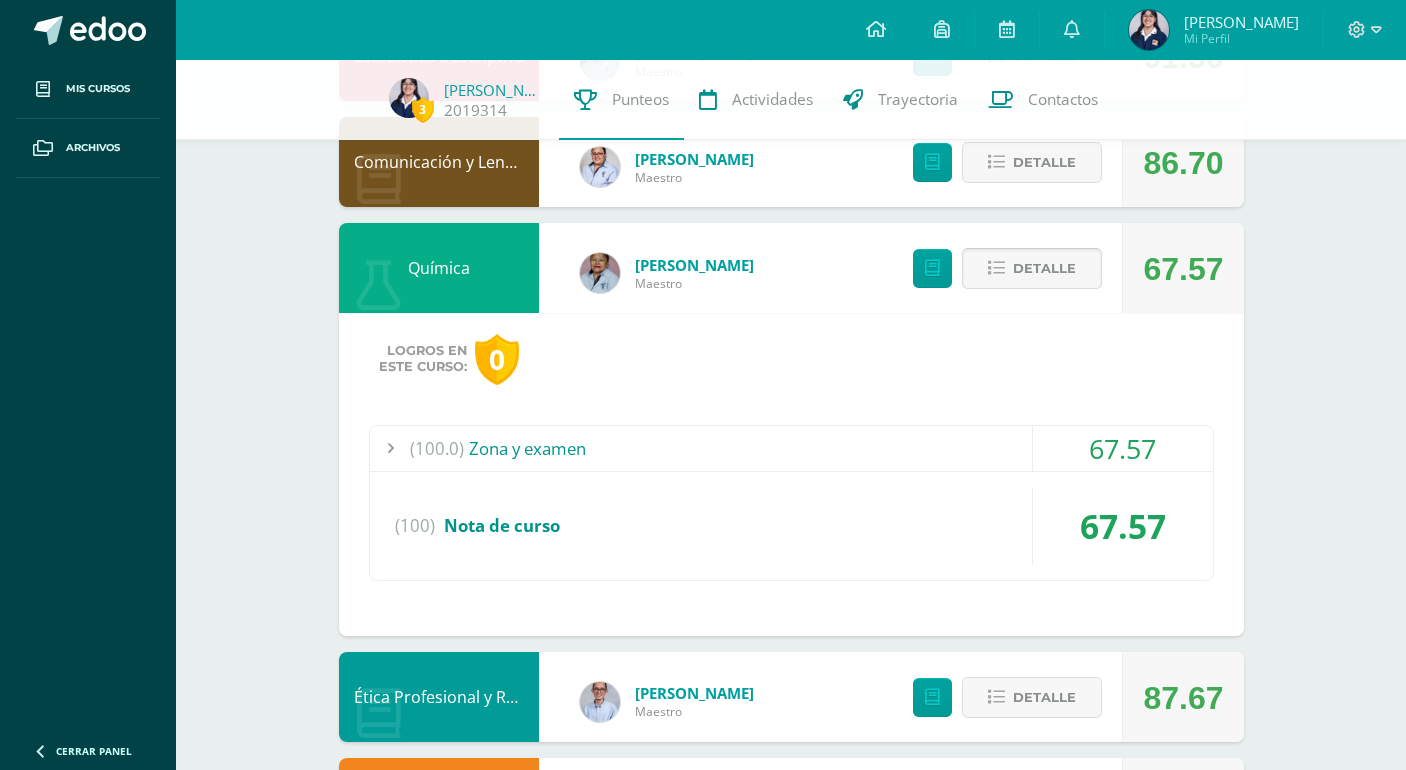scroll, scrollTop: 300, scrollLeft: 0, axis: vertical 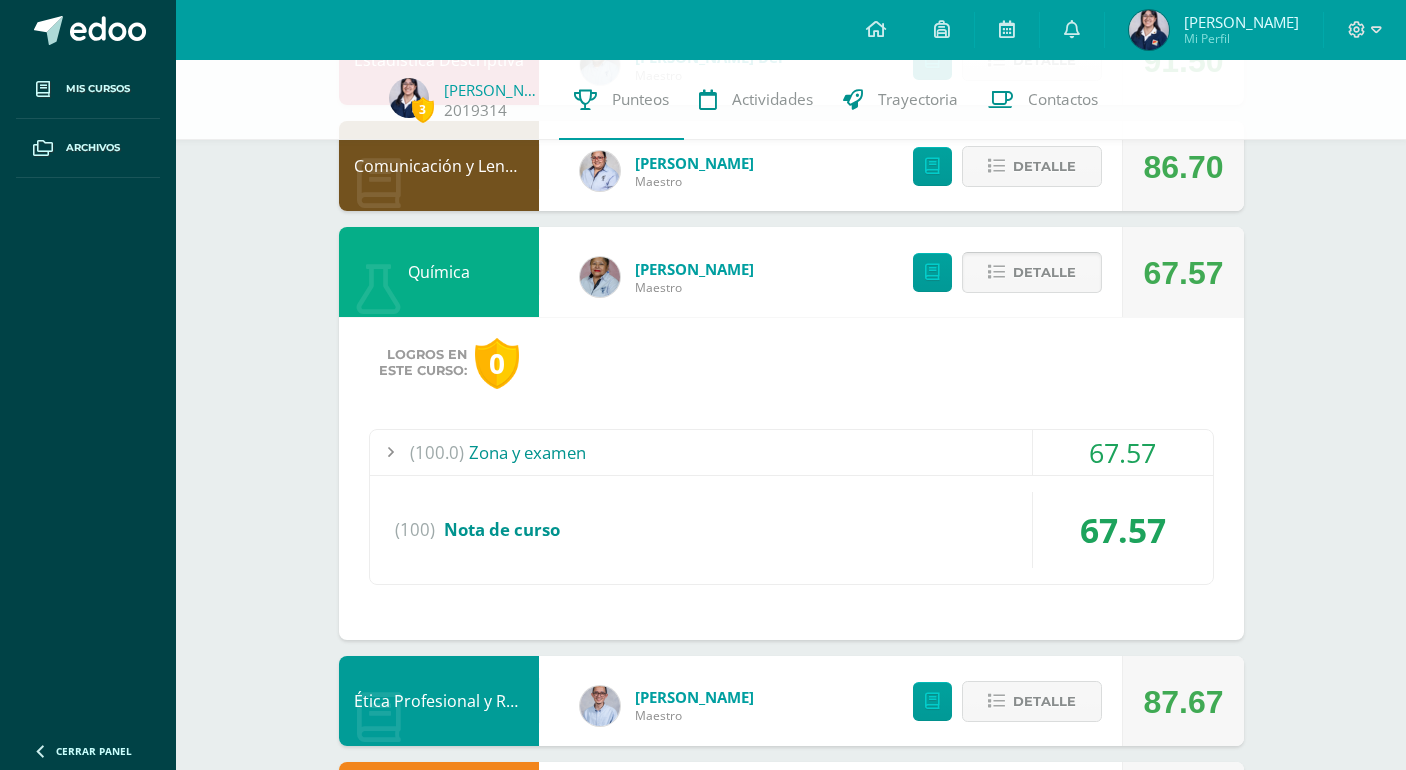 click on "Detalle" at bounding box center [1044, 272] 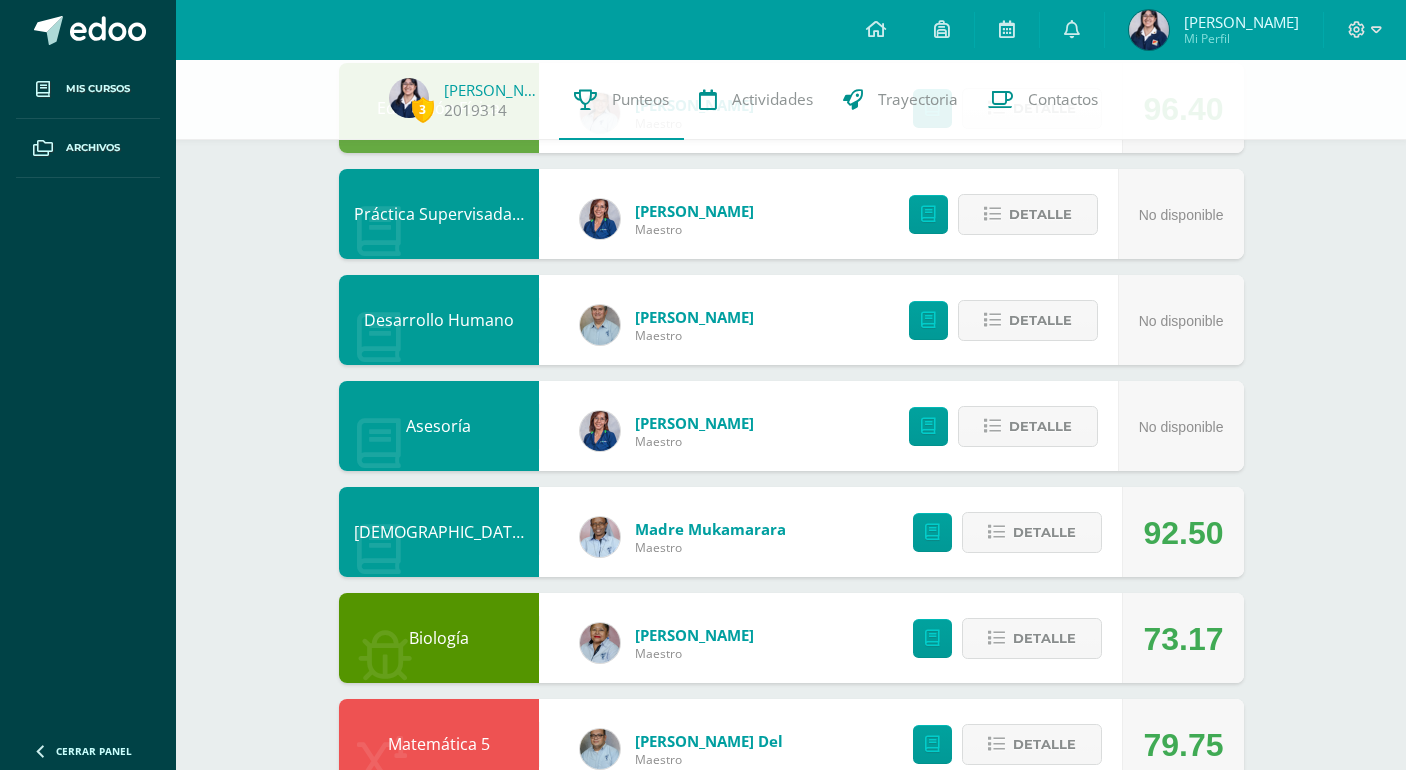 scroll, scrollTop: 1371, scrollLeft: 0, axis: vertical 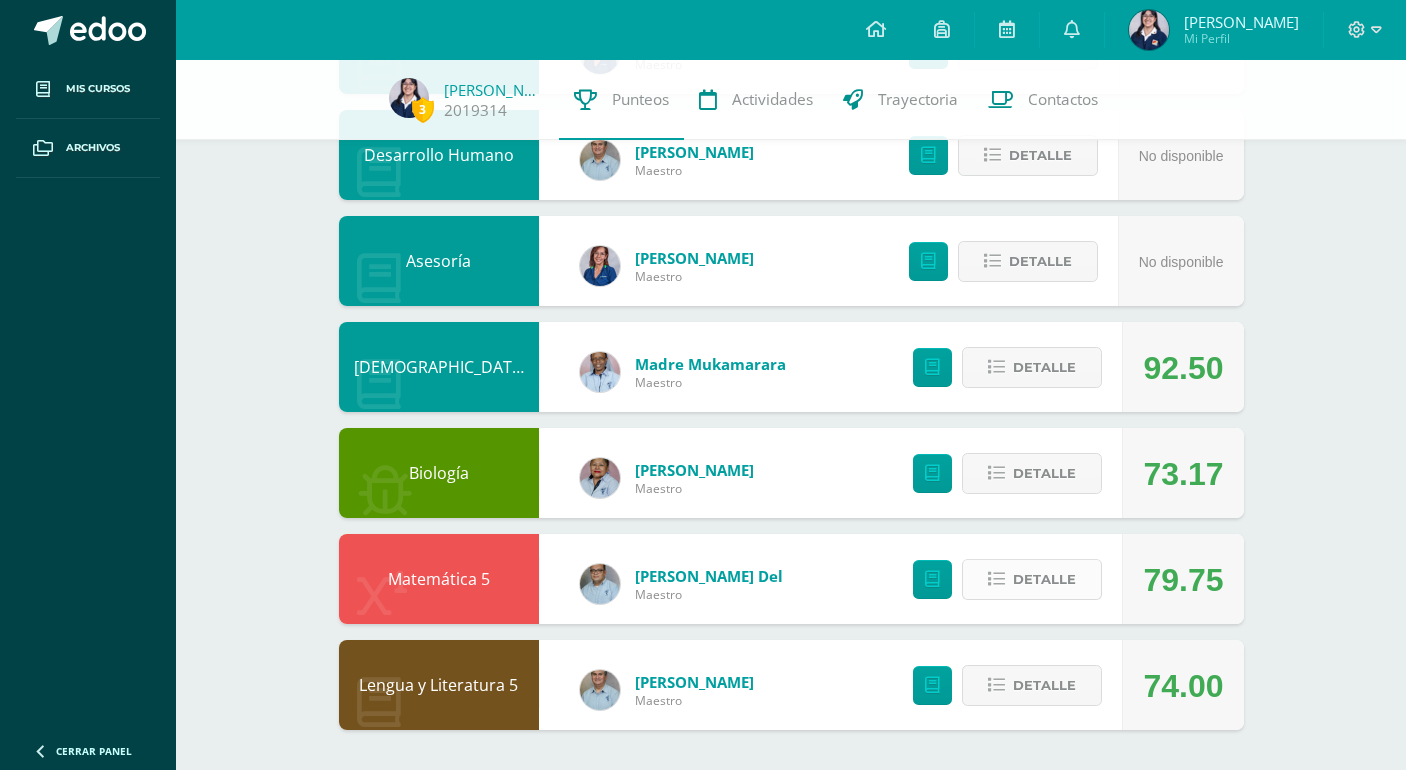 click on "Detalle" at bounding box center [1044, 579] 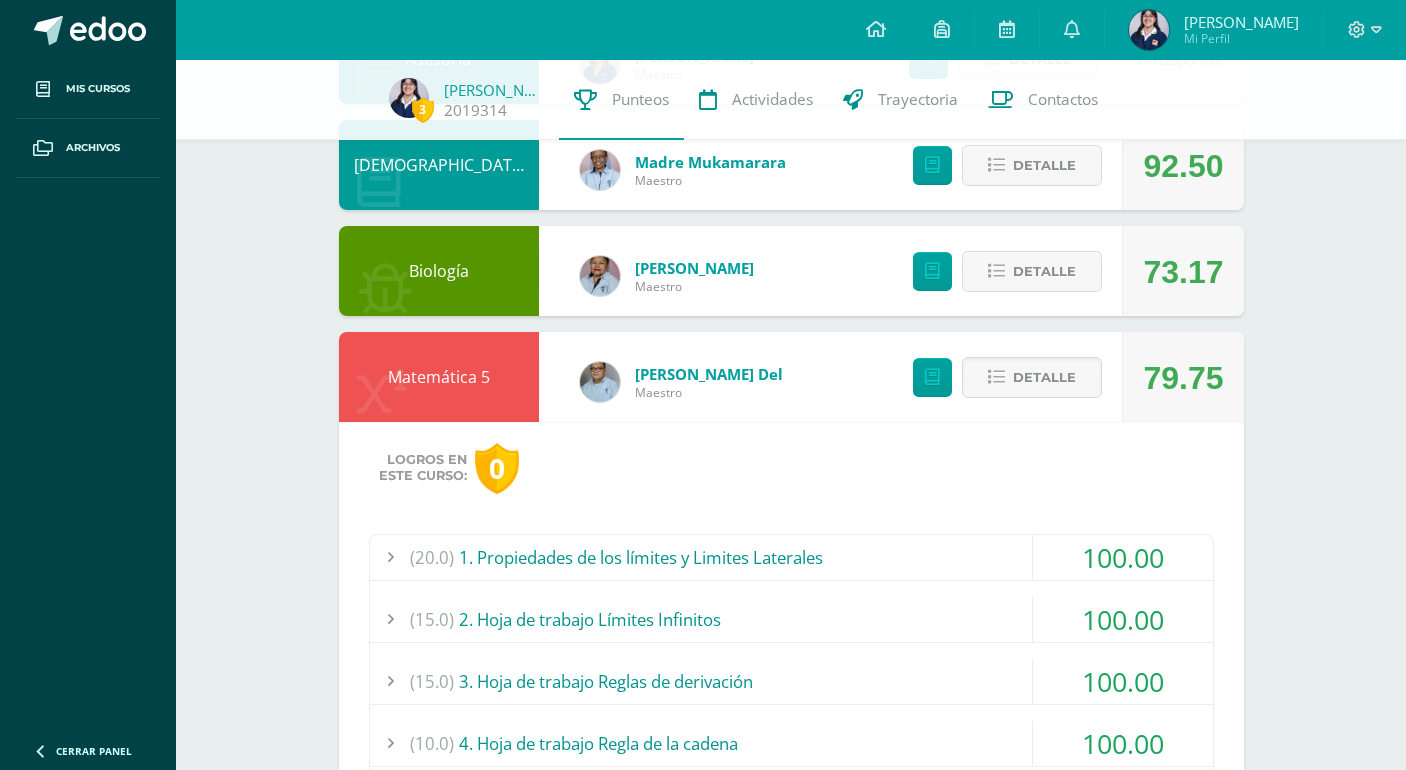 scroll, scrollTop: 1571, scrollLeft: 0, axis: vertical 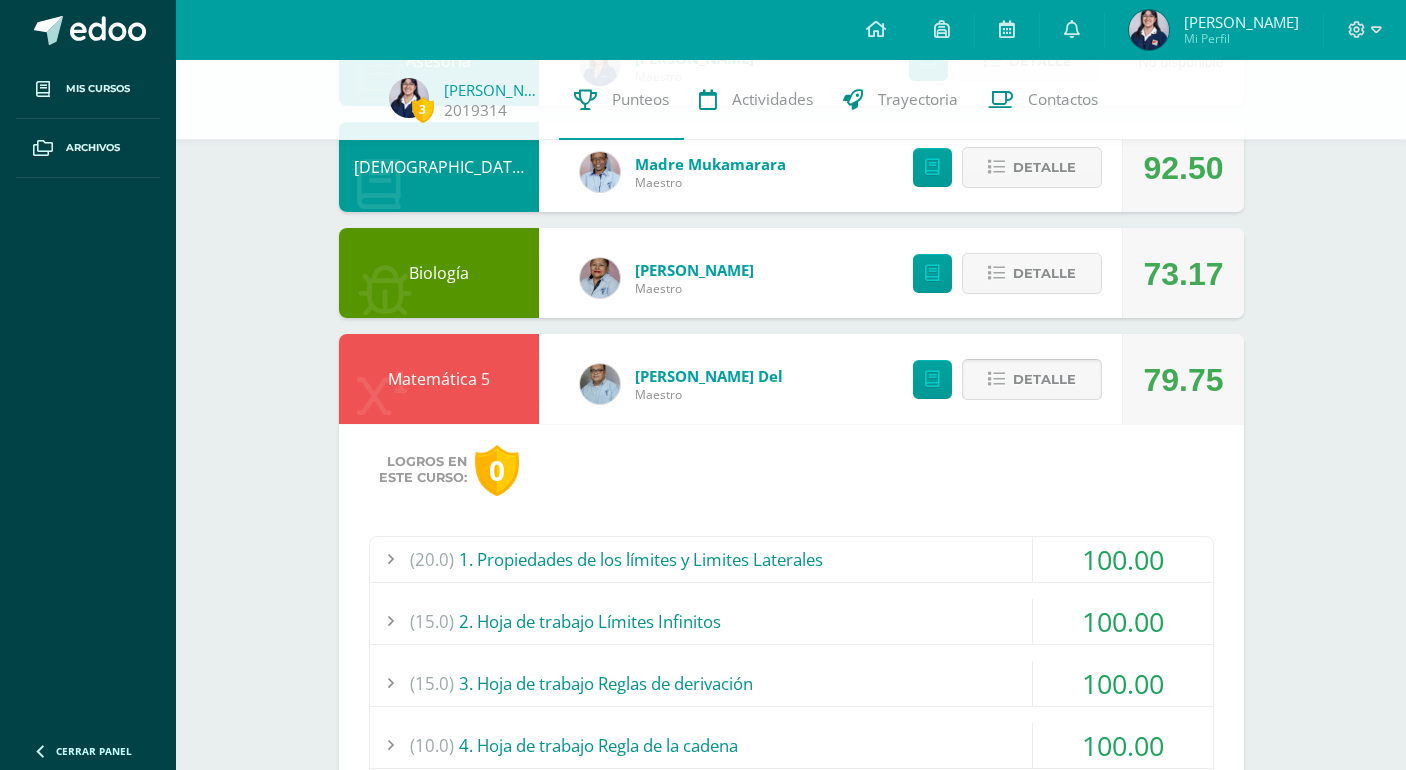 click on "Detalle" at bounding box center (1032, 379) 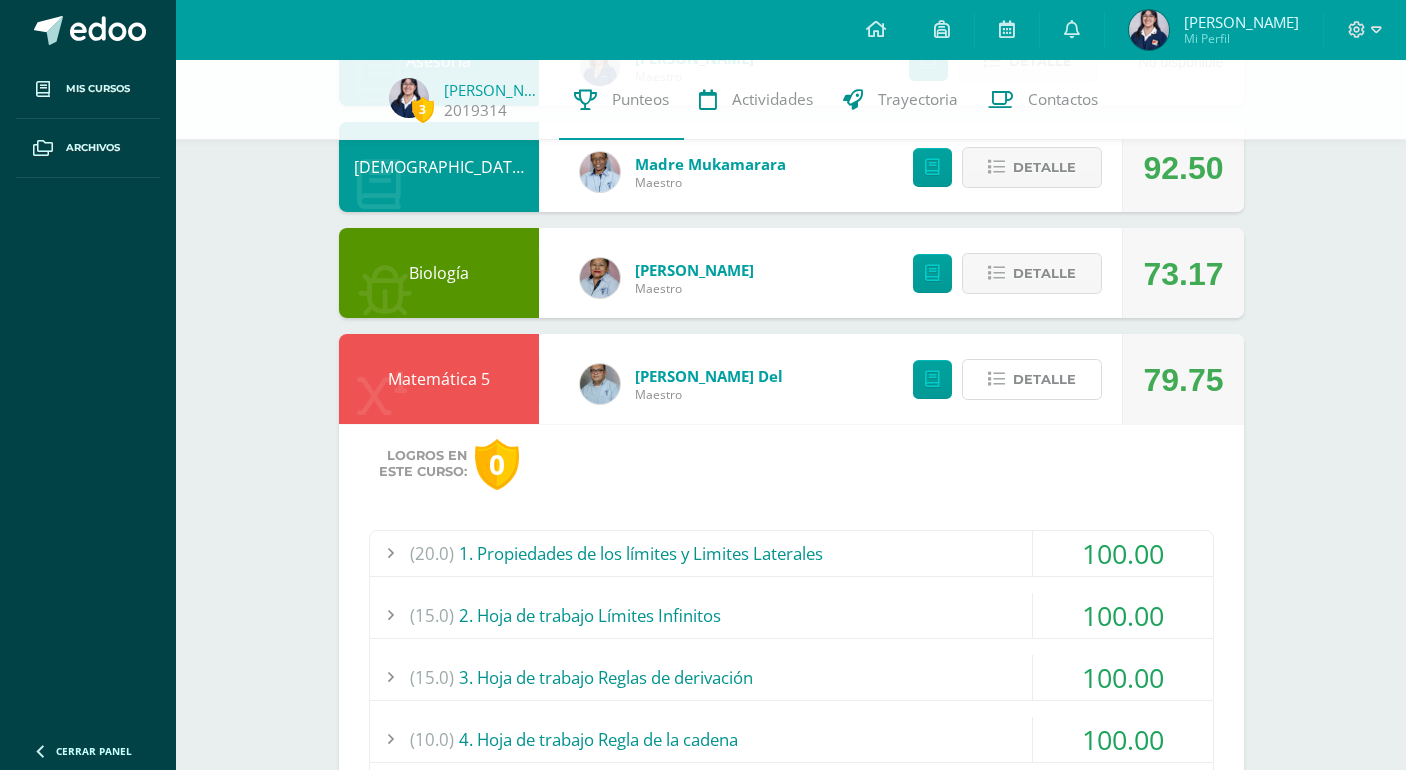 scroll, scrollTop: 1371, scrollLeft: 0, axis: vertical 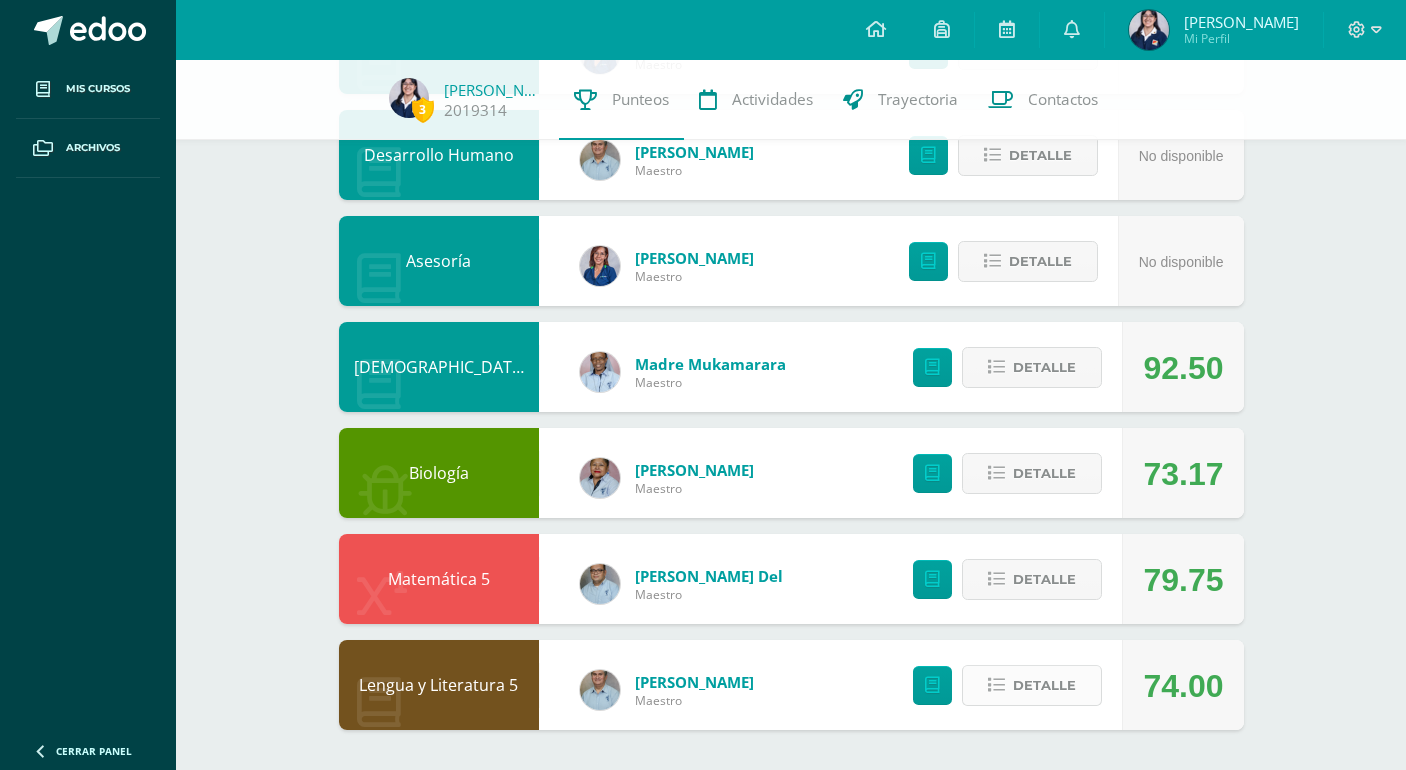 click on "Detalle" at bounding box center (1044, 685) 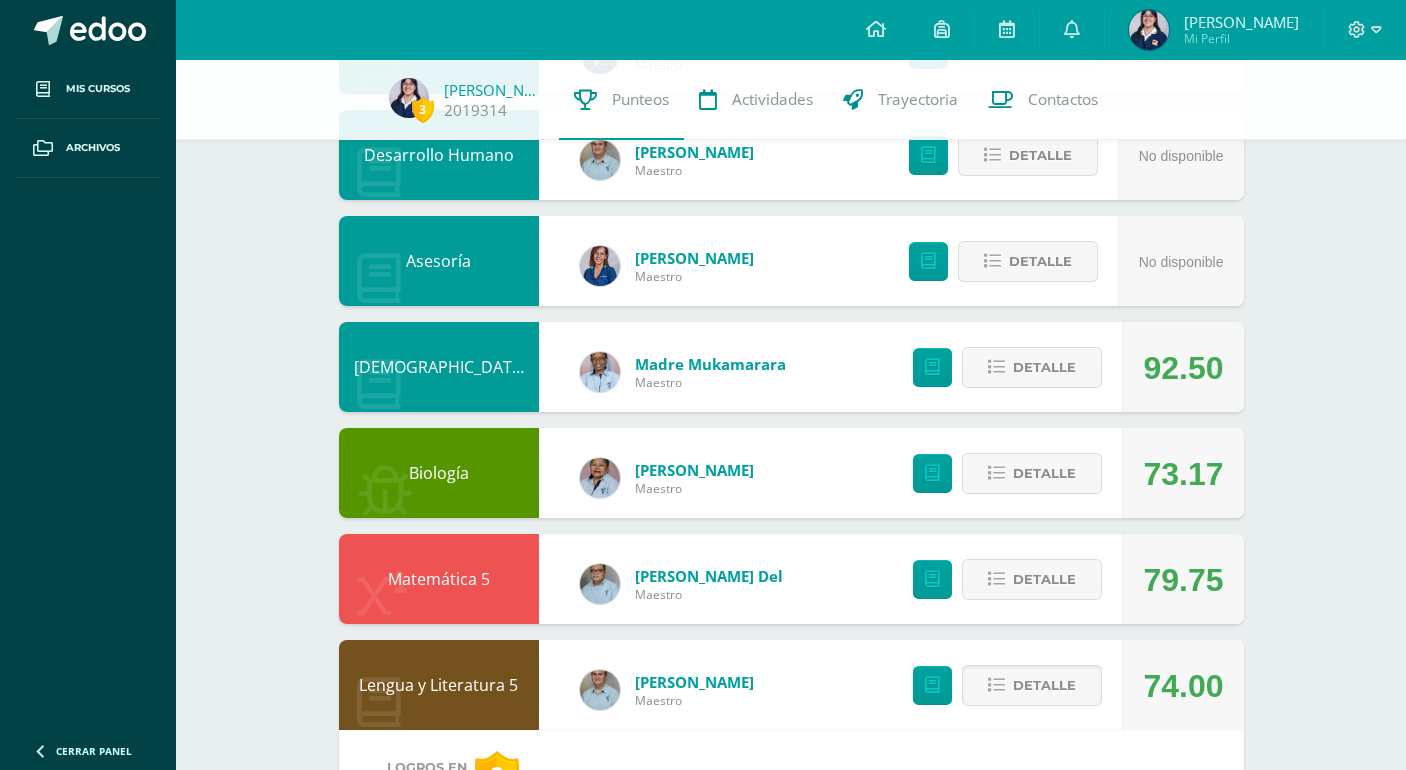 scroll, scrollTop: 1694, scrollLeft: 0, axis: vertical 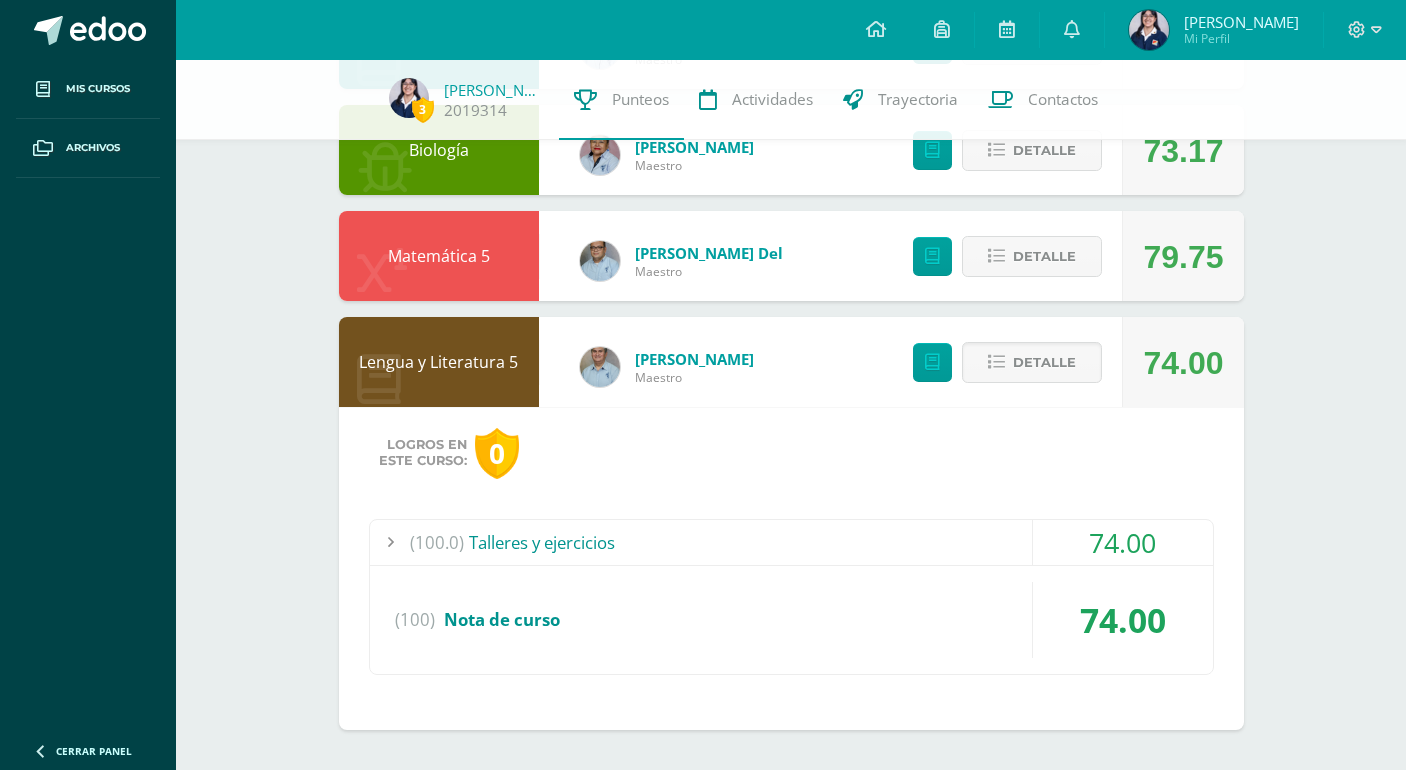 click at bounding box center (390, 542) 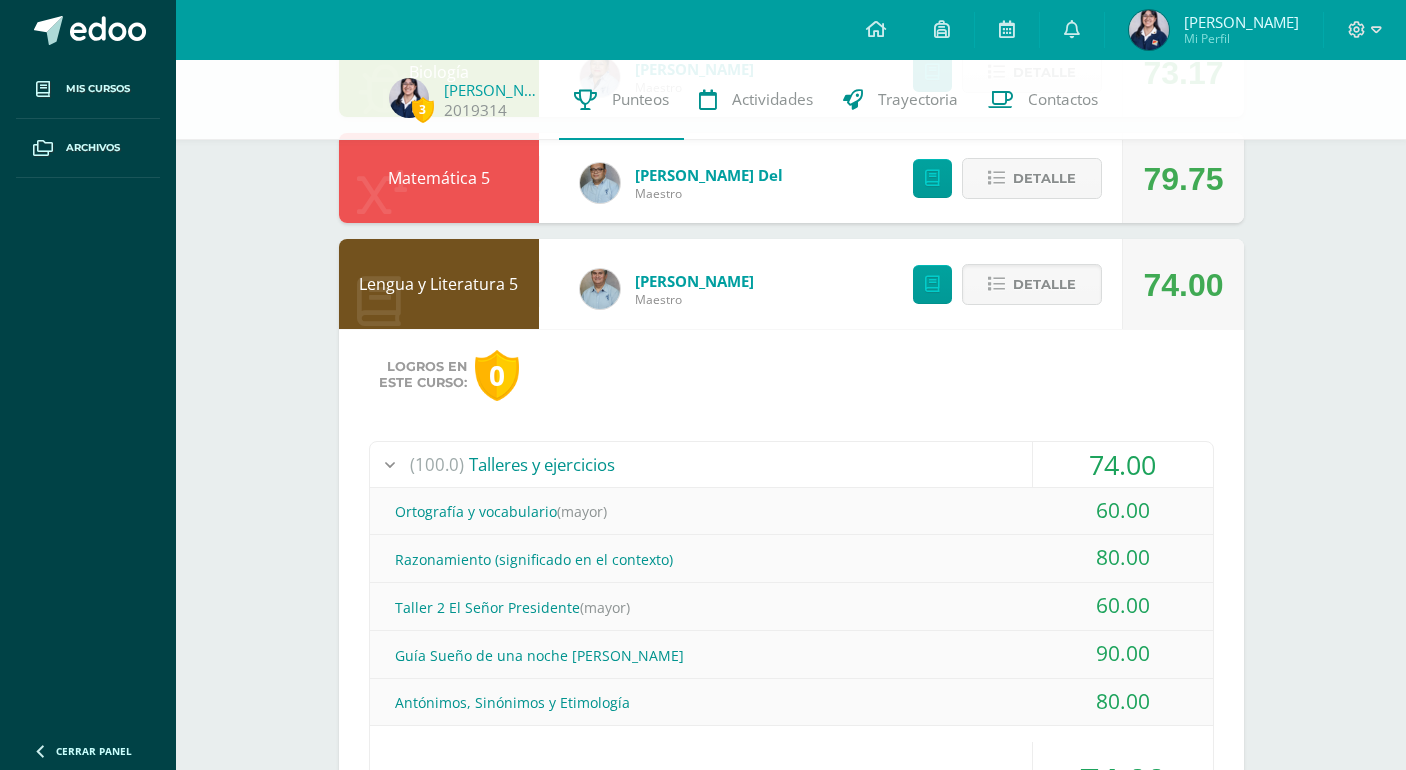 scroll, scrollTop: 1933, scrollLeft: 0, axis: vertical 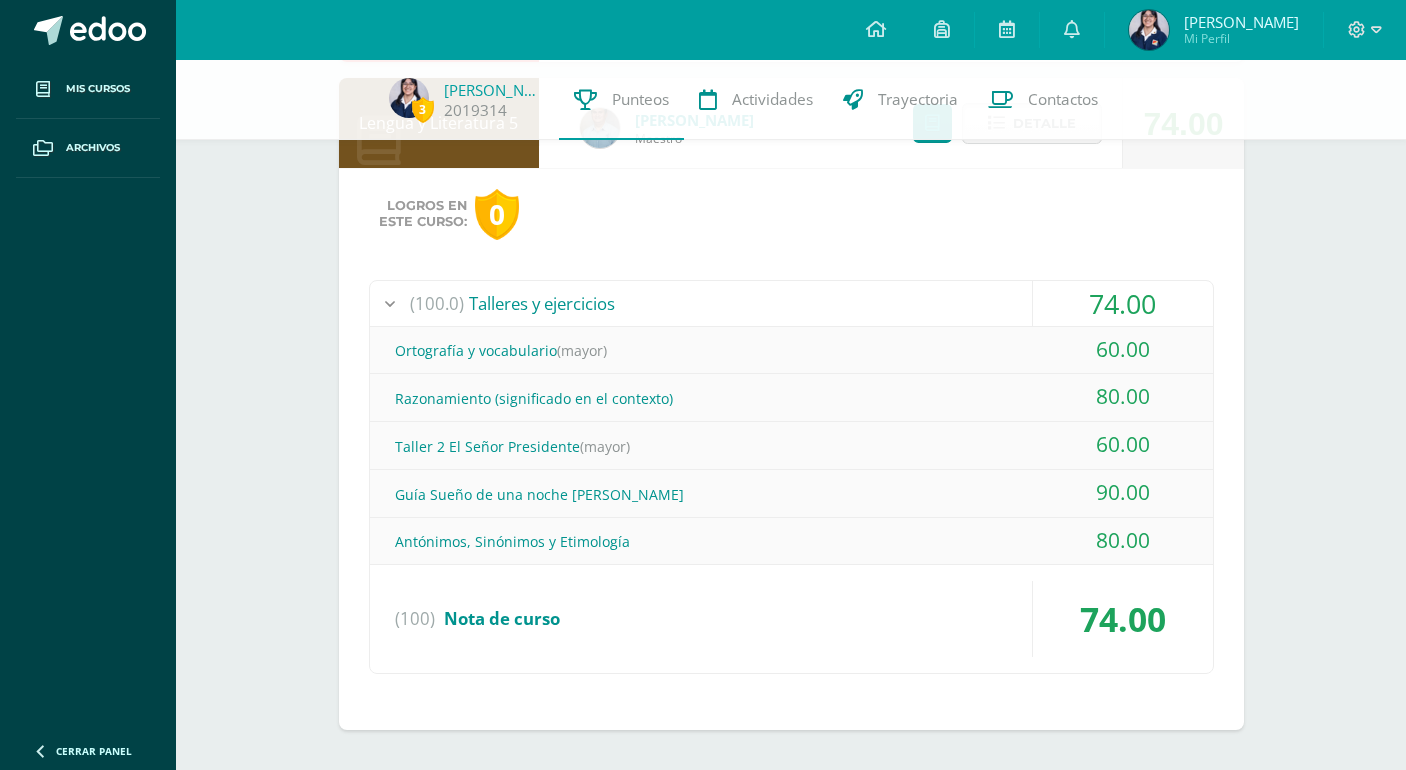 click at bounding box center [390, 303] 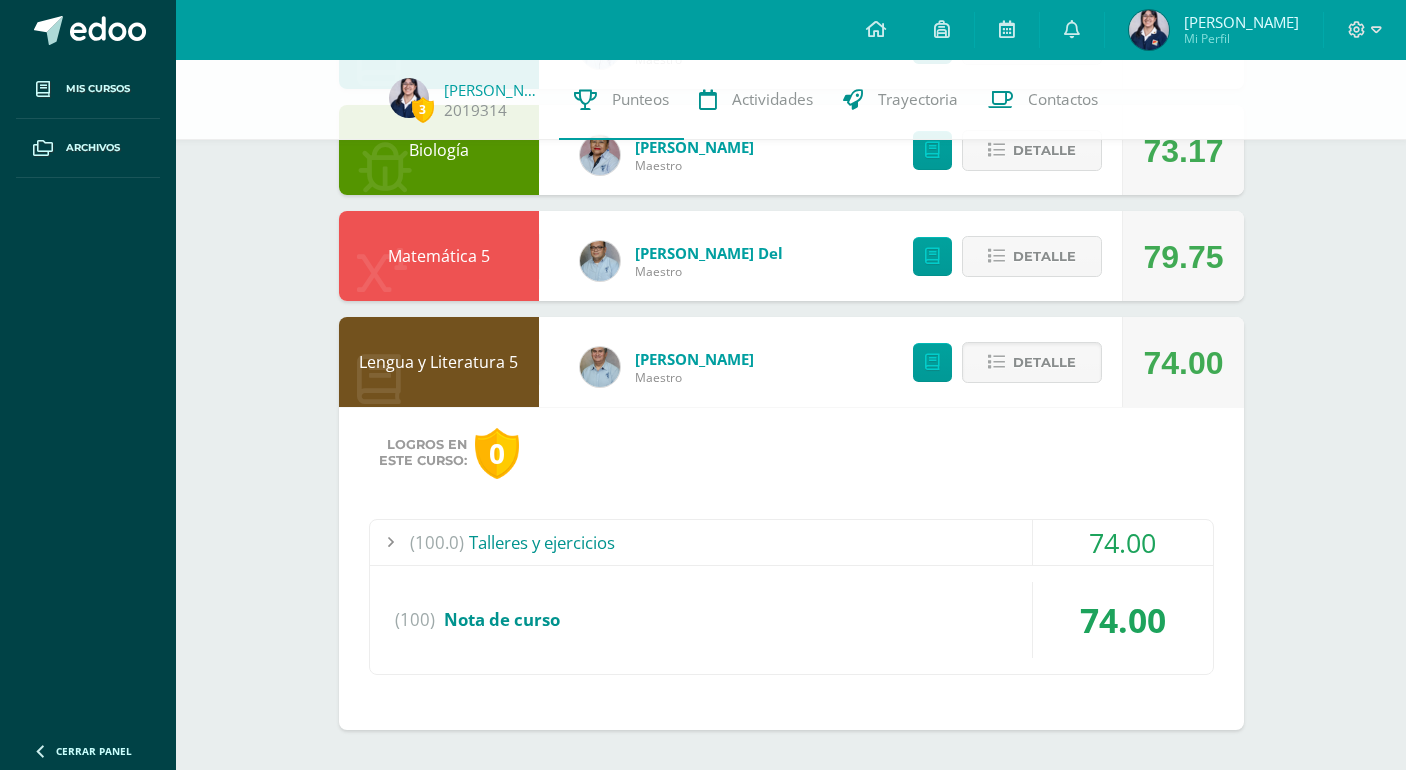 scroll, scrollTop: 1694, scrollLeft: 0, axis: vertical 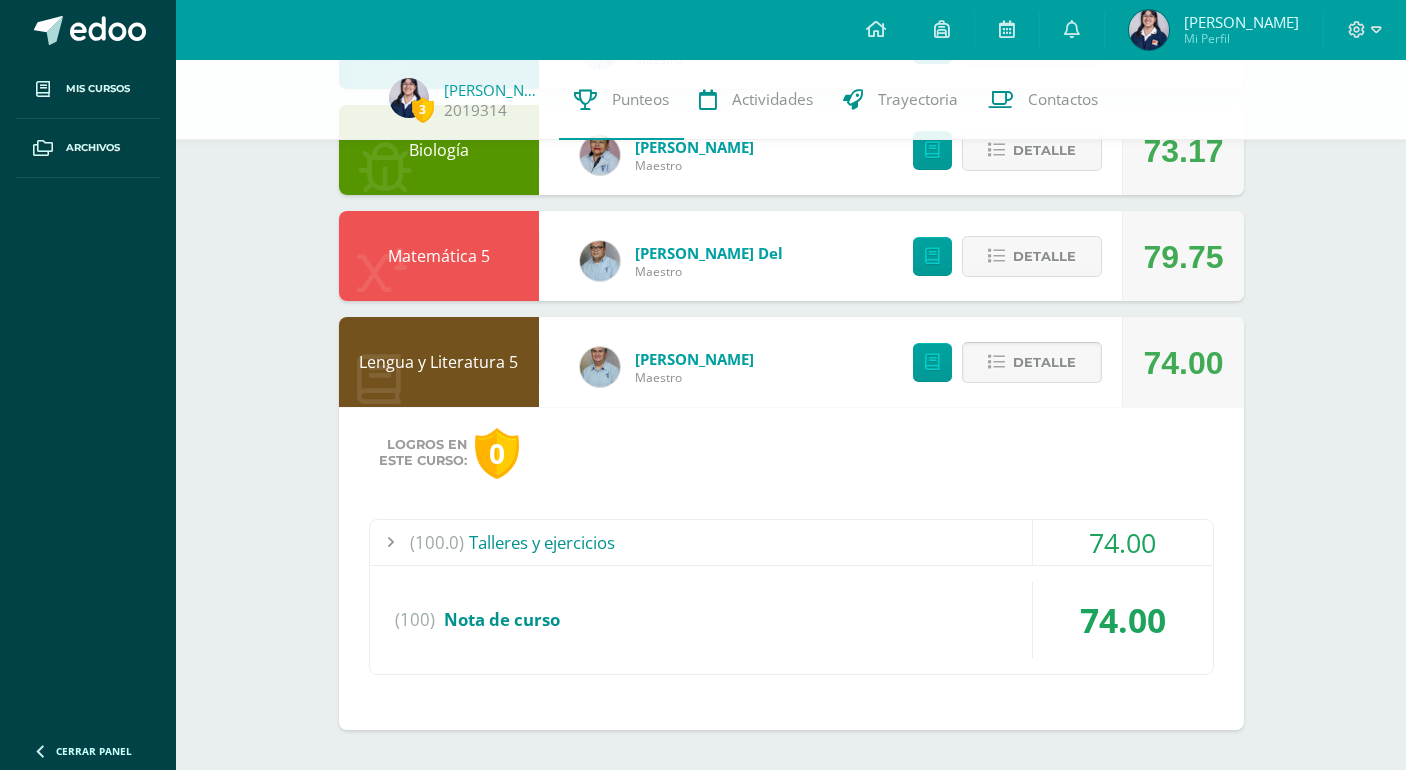 click at bounding box center (996, 362) 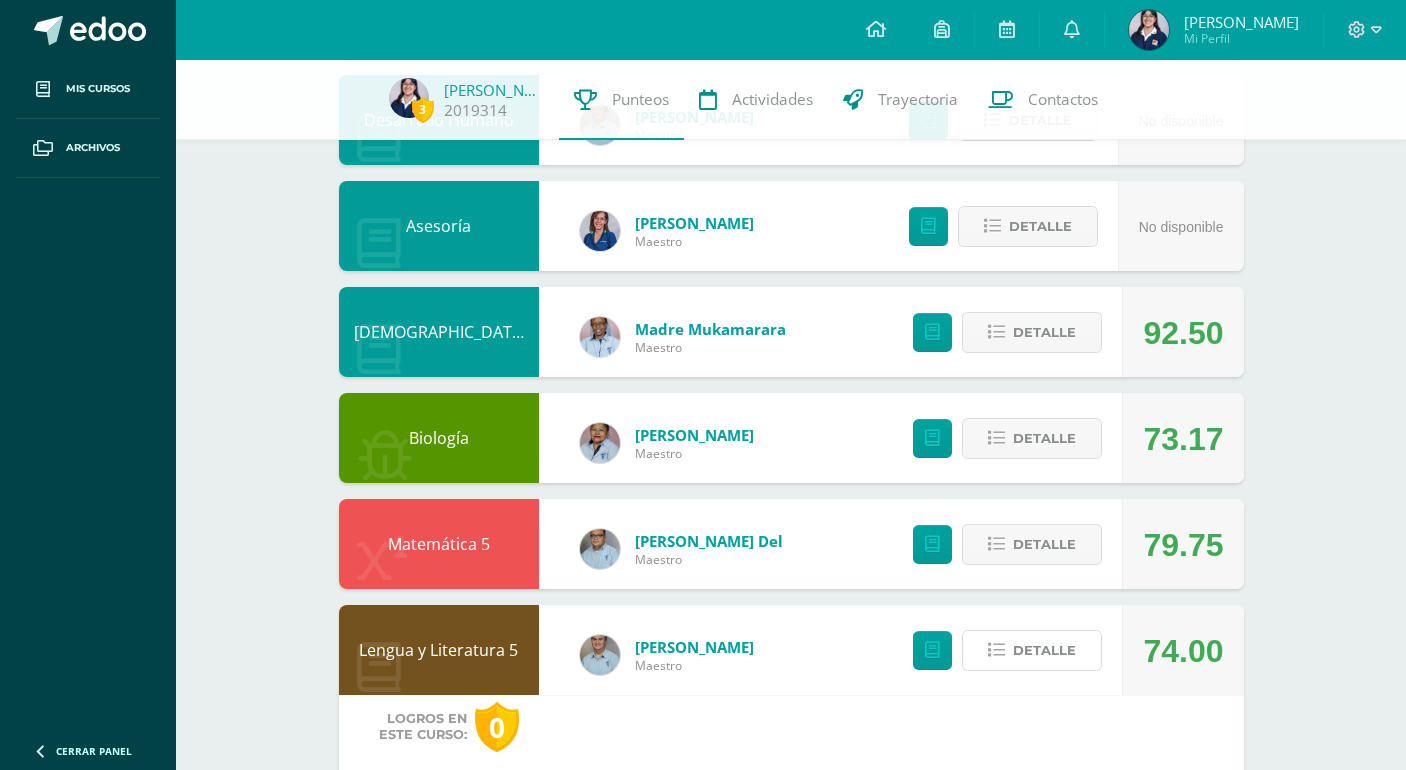 scroll, scrollTop: 1371, scrollLeft: 0, axis: vertical 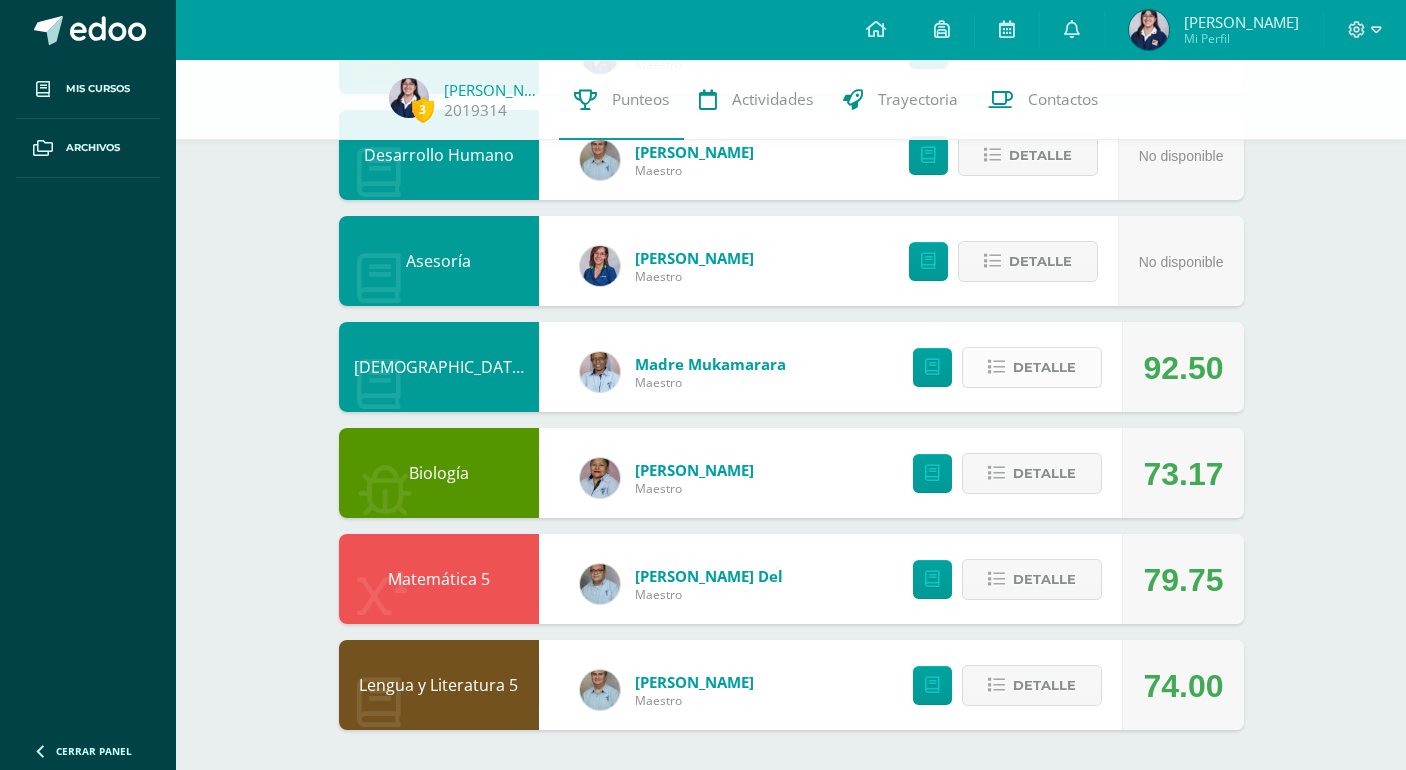 click on "Detalle" at bounding box center (1044, 367) 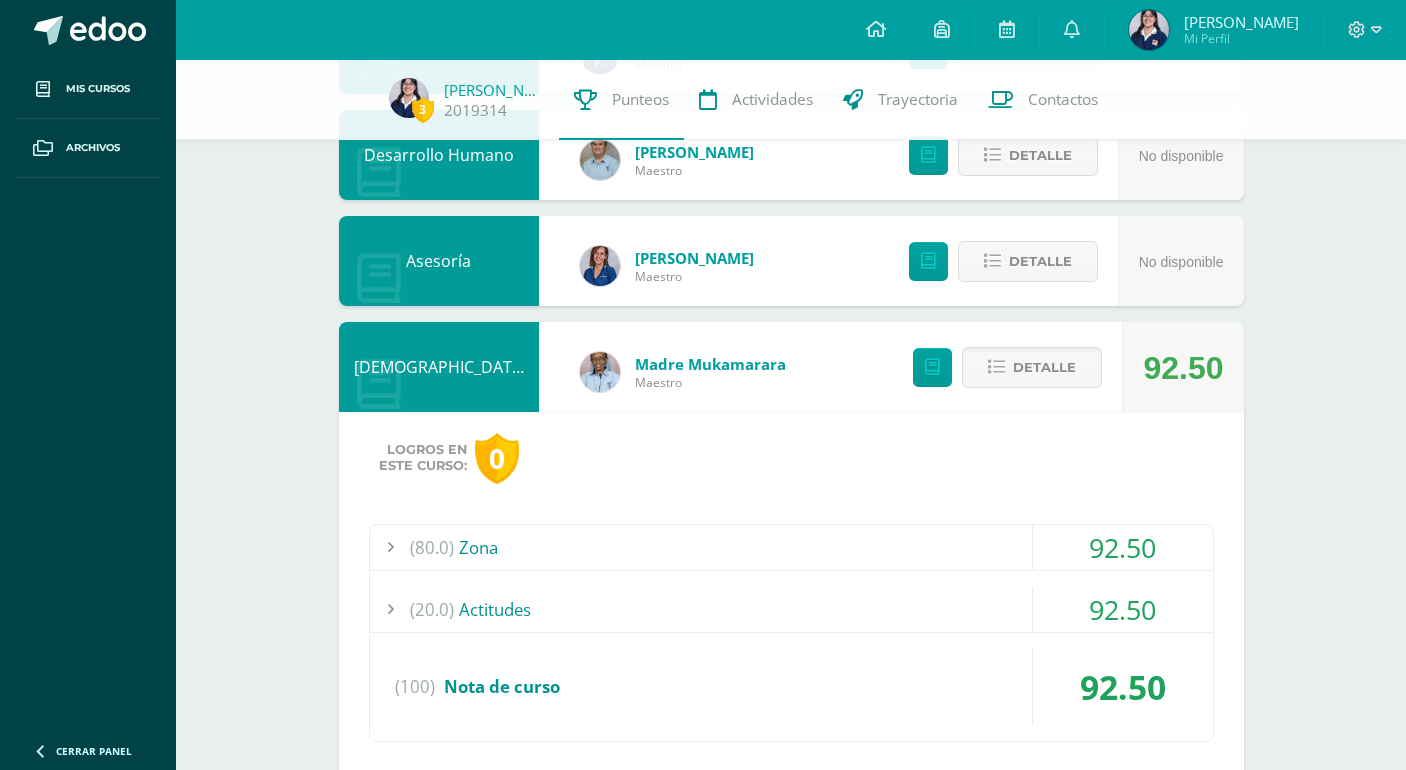 click on "(20.0)
Actitudes" at bounding box center (791, 609) 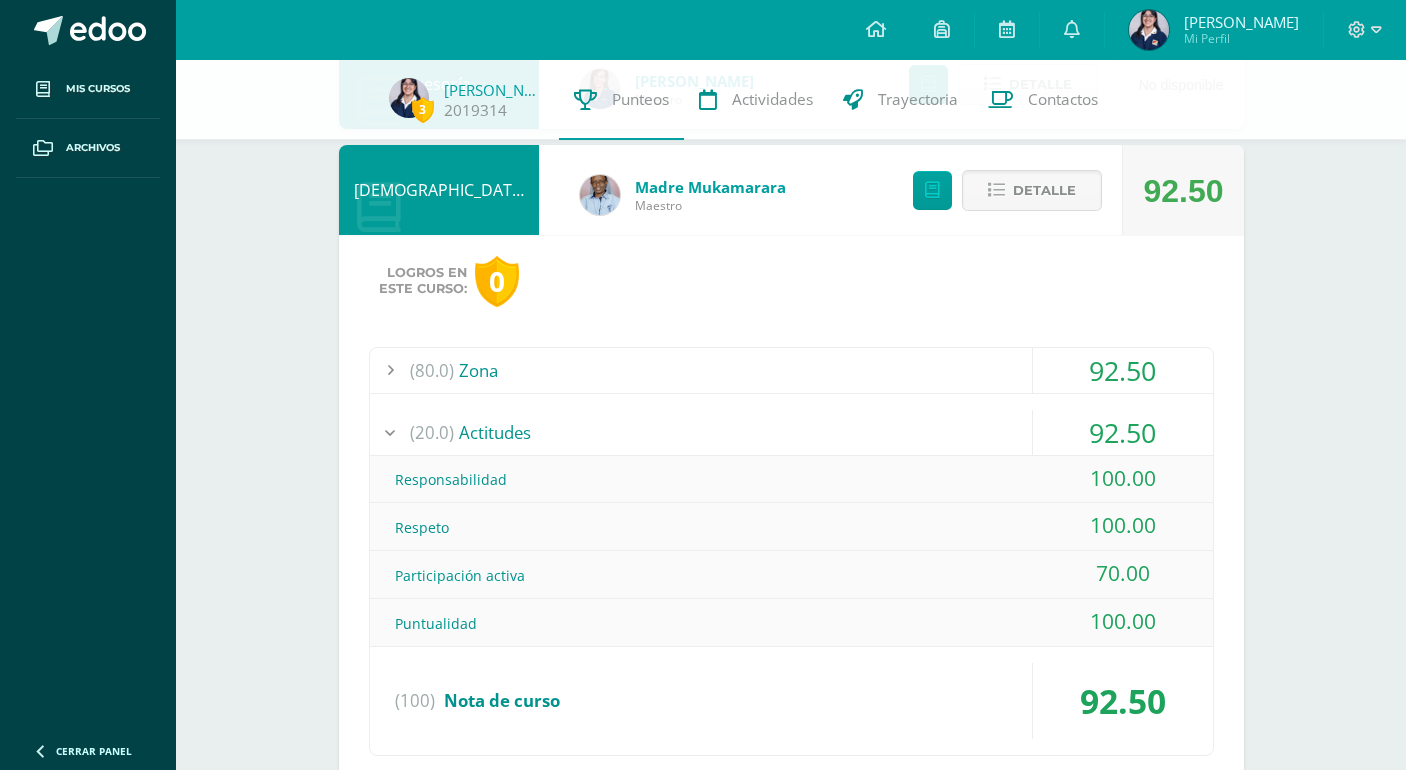 scroll, scrollTop: 1571, scrollLeft: 0, axis: vertical 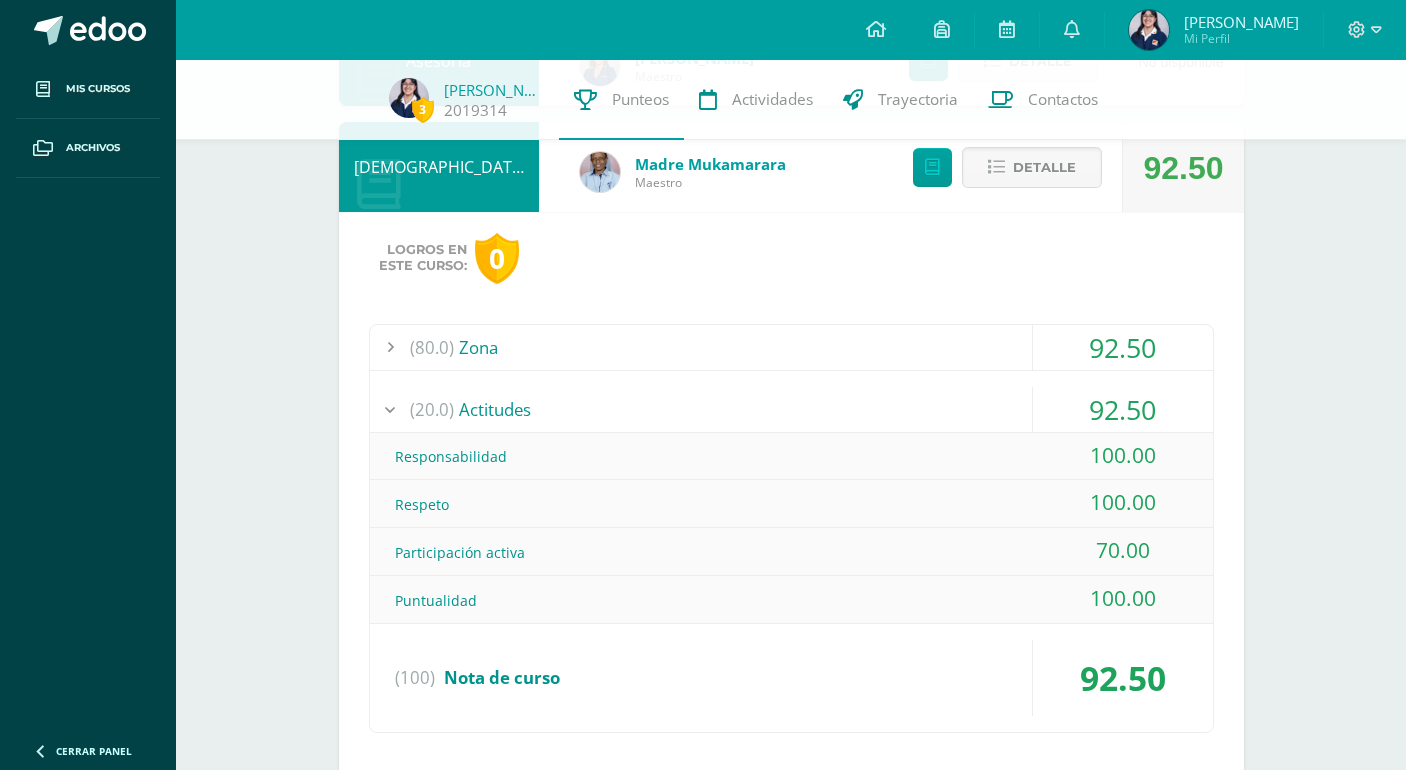 click on "(20.0)
Actitudes" at bounding box center (791, 409) 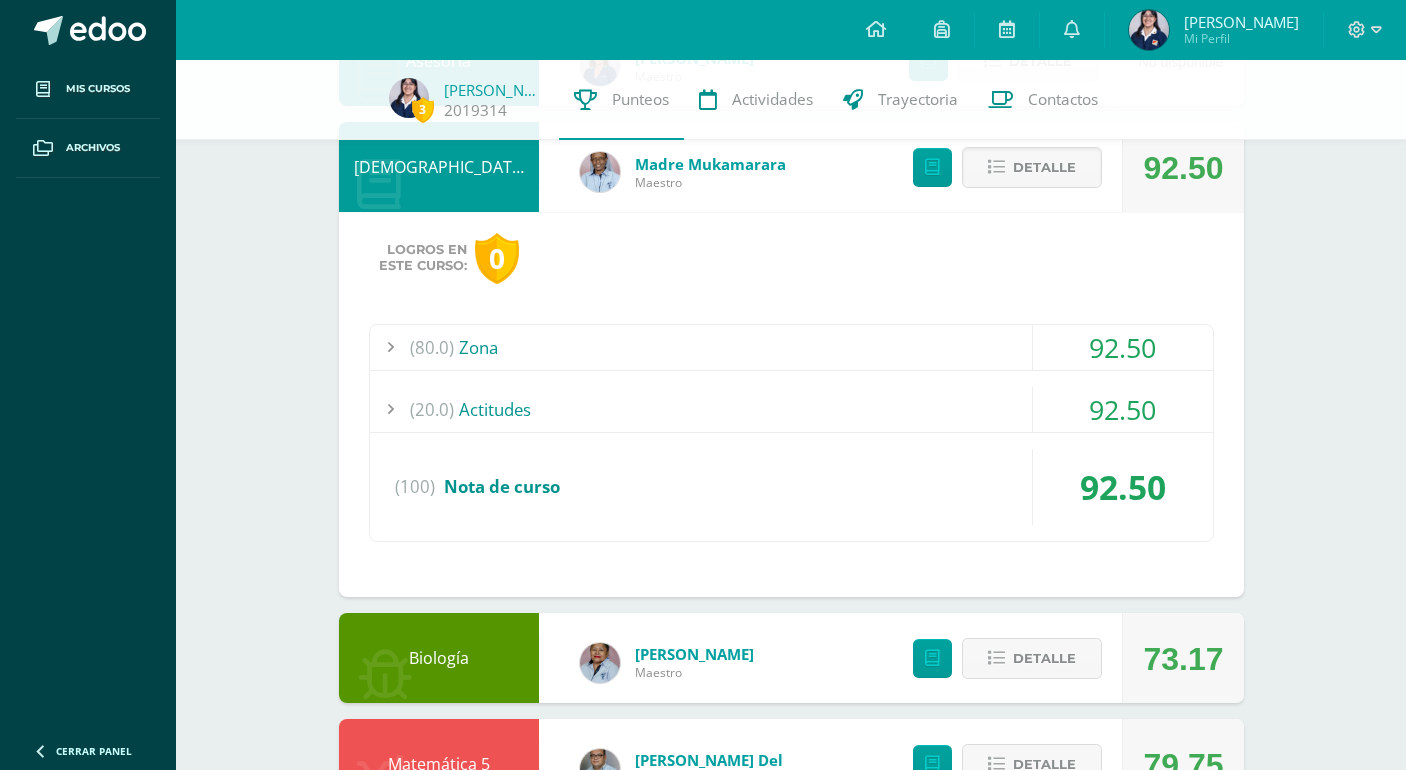click on "(80.0)
Zona" at bounding box center (791, 347) 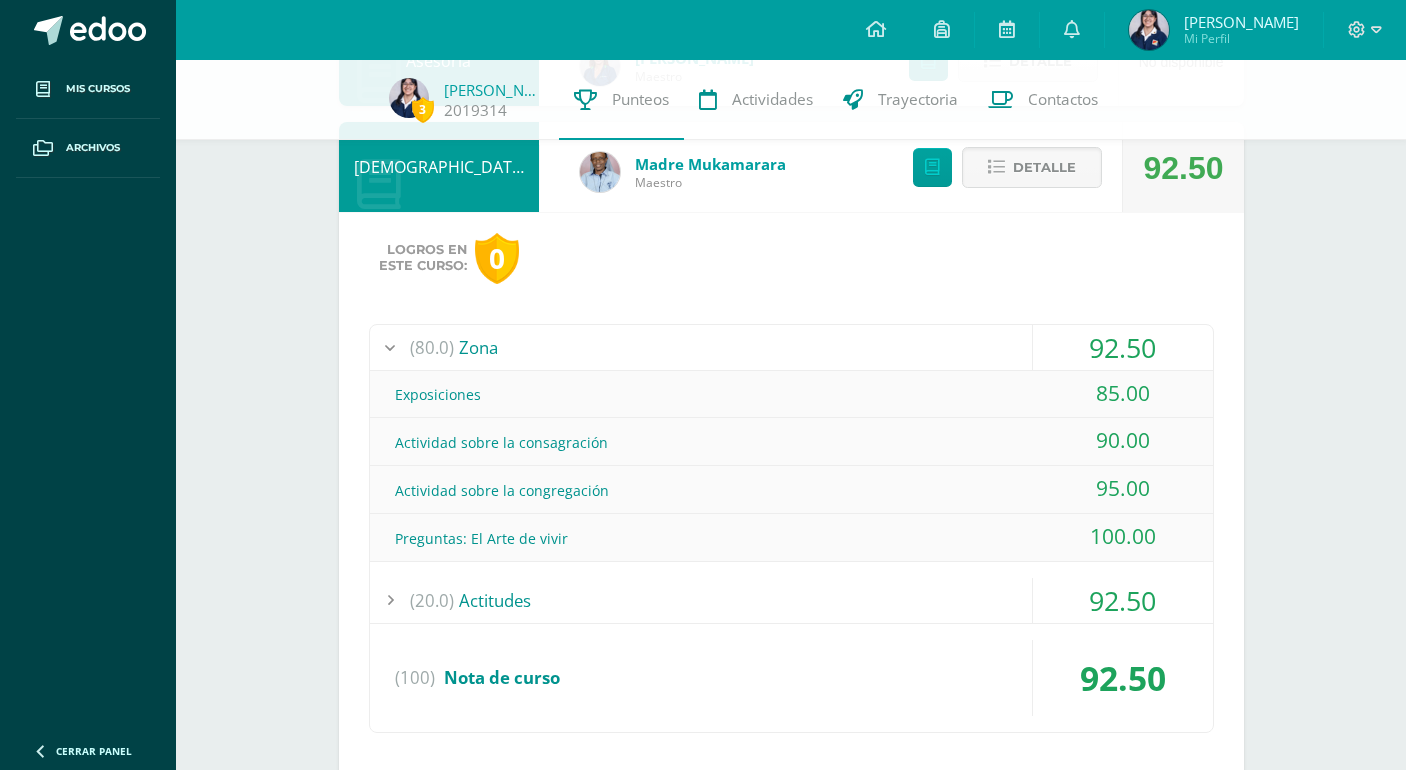 click on "(80.0)
Zona" at bounding box center [791, 347] 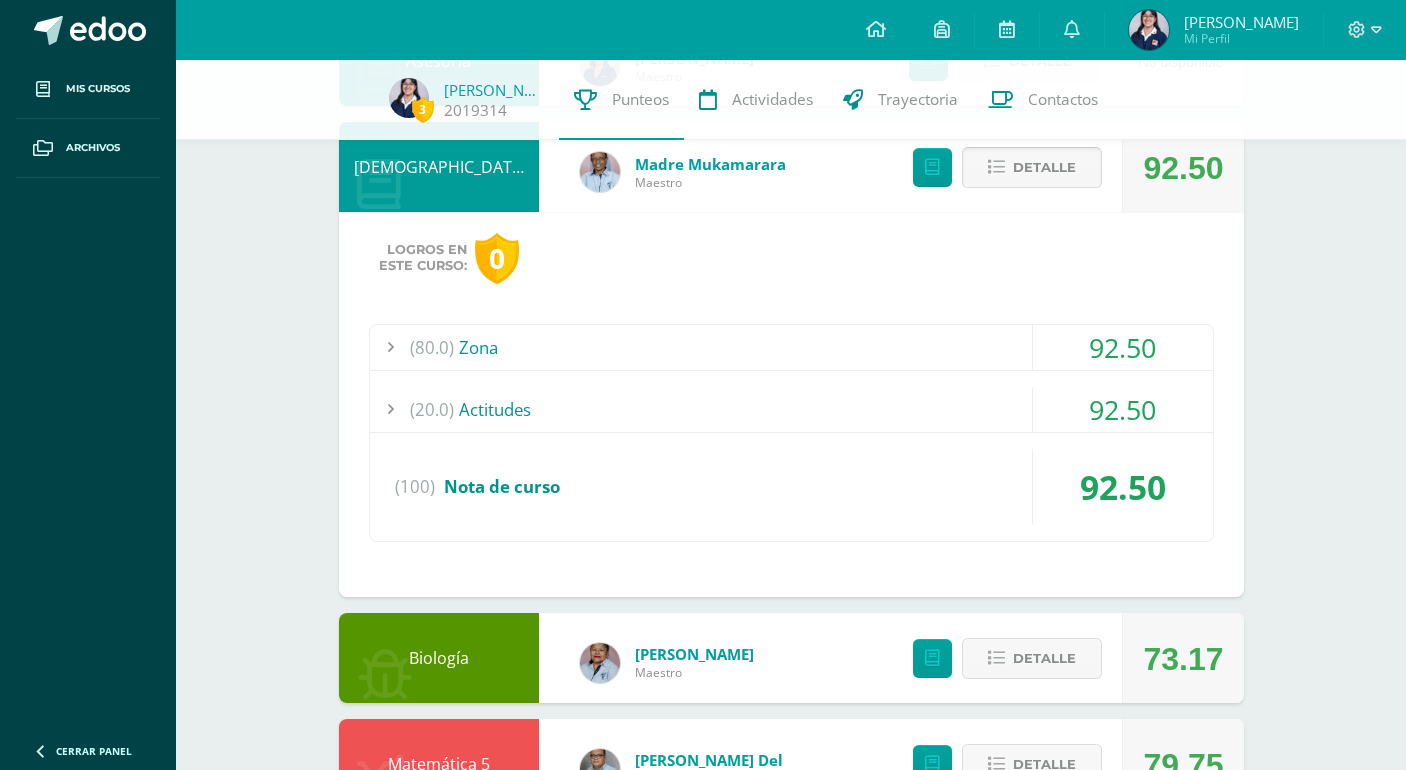 click on "Detalle" at bounding box center (1032, 167) 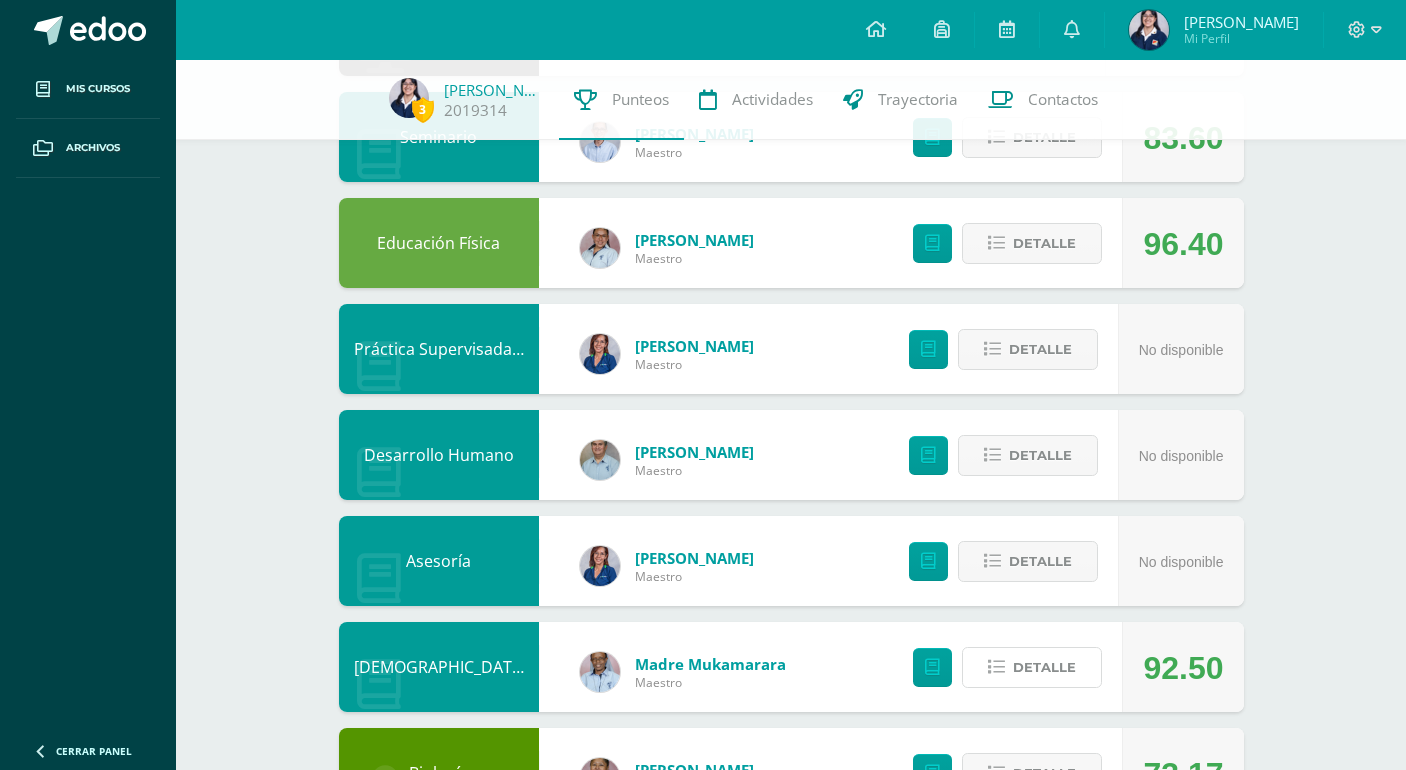 scroll, scrollTop: 971, scrollLeft: 0, axis: vertical 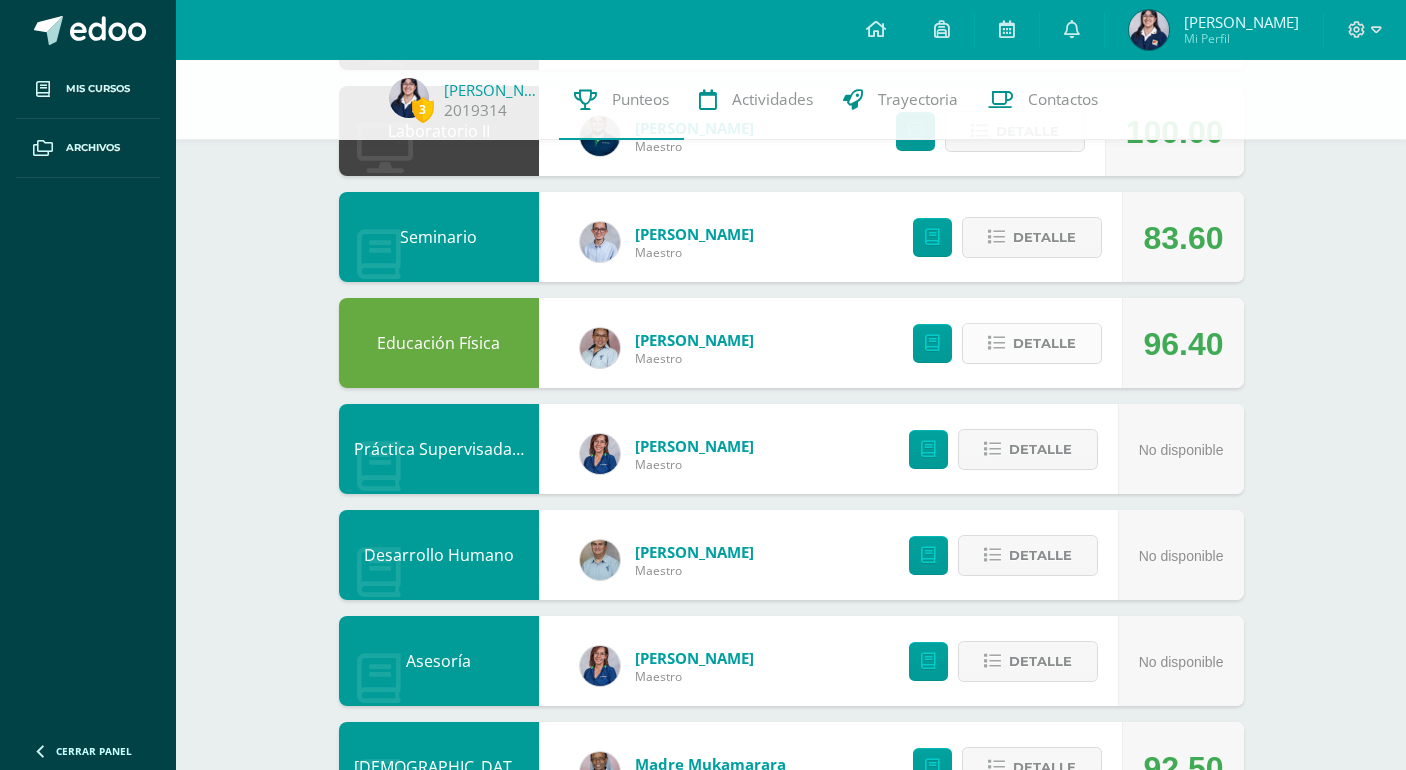 click on "Detalle" at bounding box center (1044, 343) 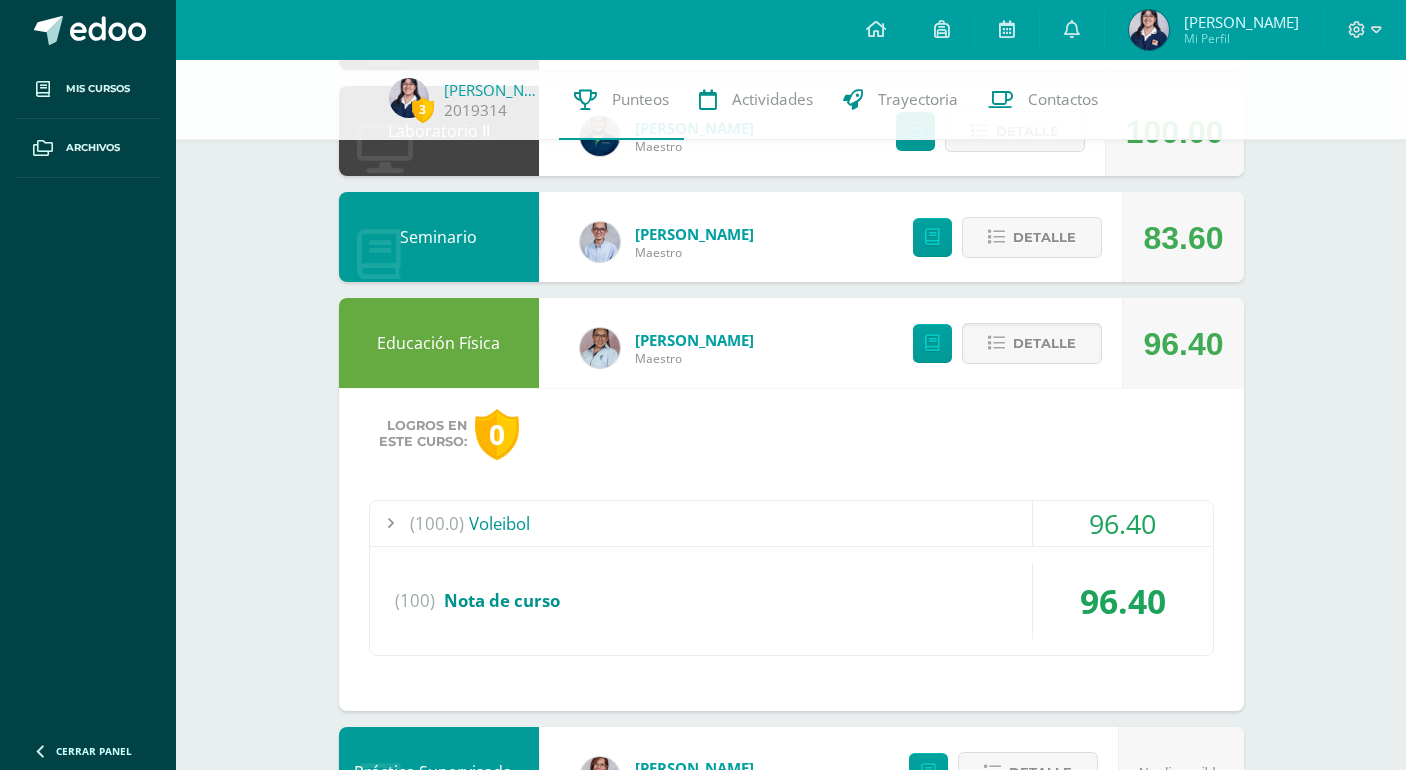 click on "(100.0)
Voleibol" at bounding box center (791, 523) 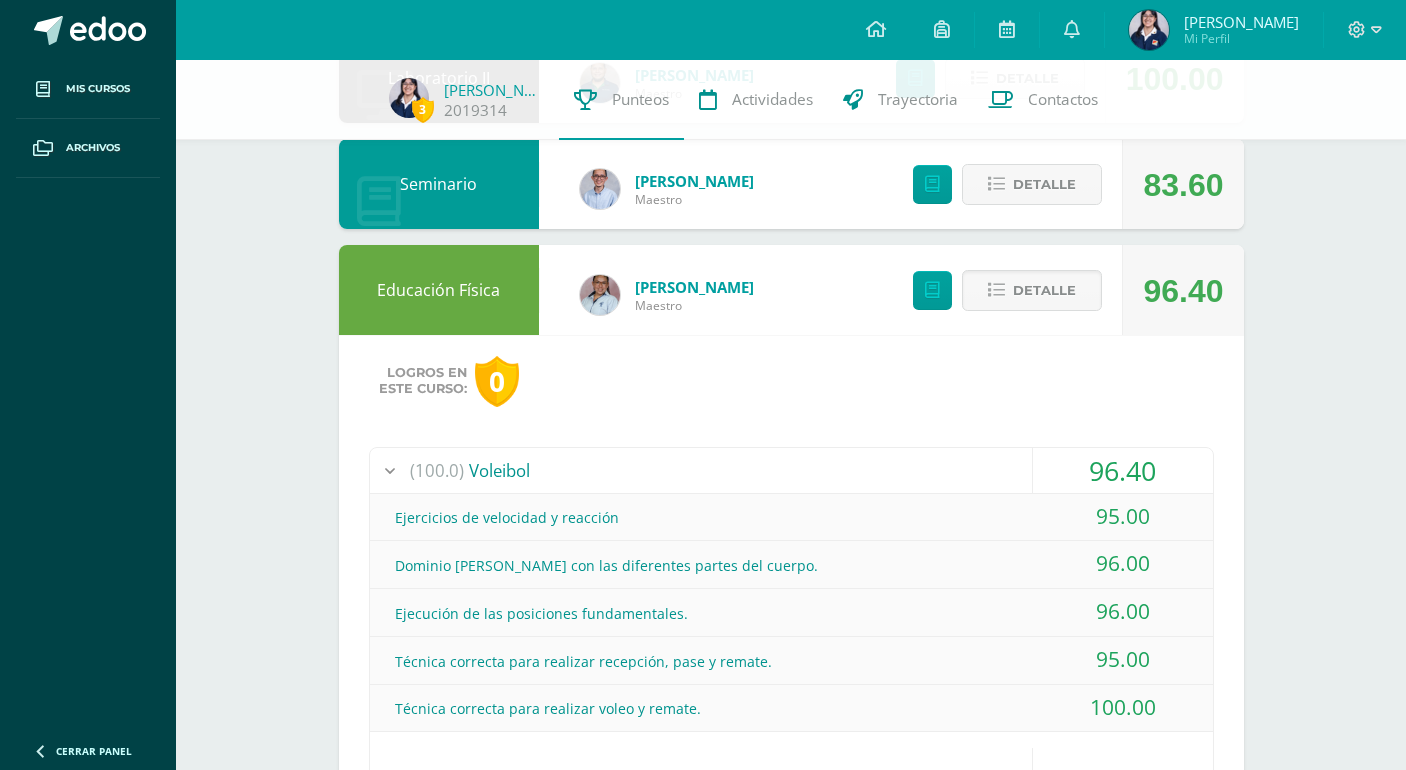 scroll, scrollTop: 1071, scrollLeft: 0, axis: vertical 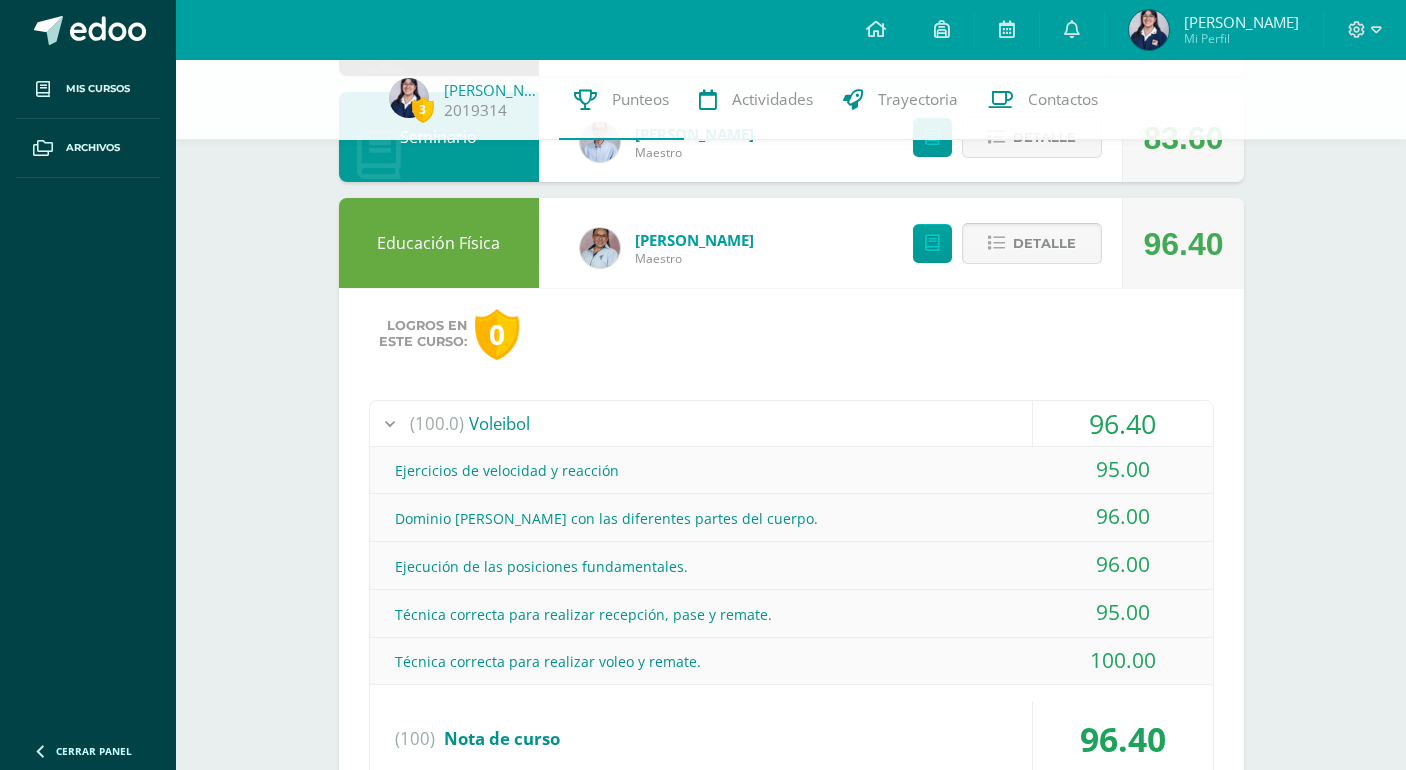 click on "Detalle" at bounding box center [1044, 243] 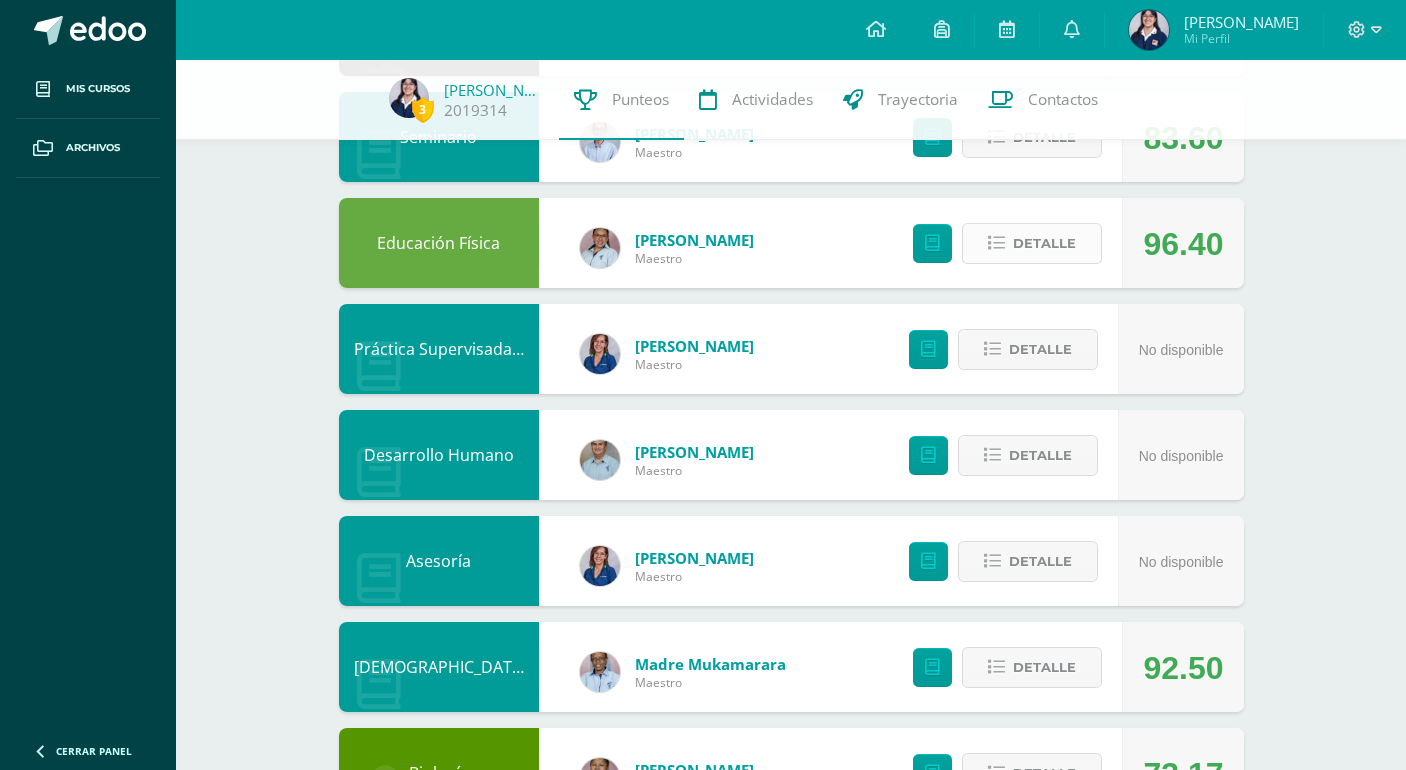 scroll, scrollTop: 971, scrollLeft: 0, axis: vertical 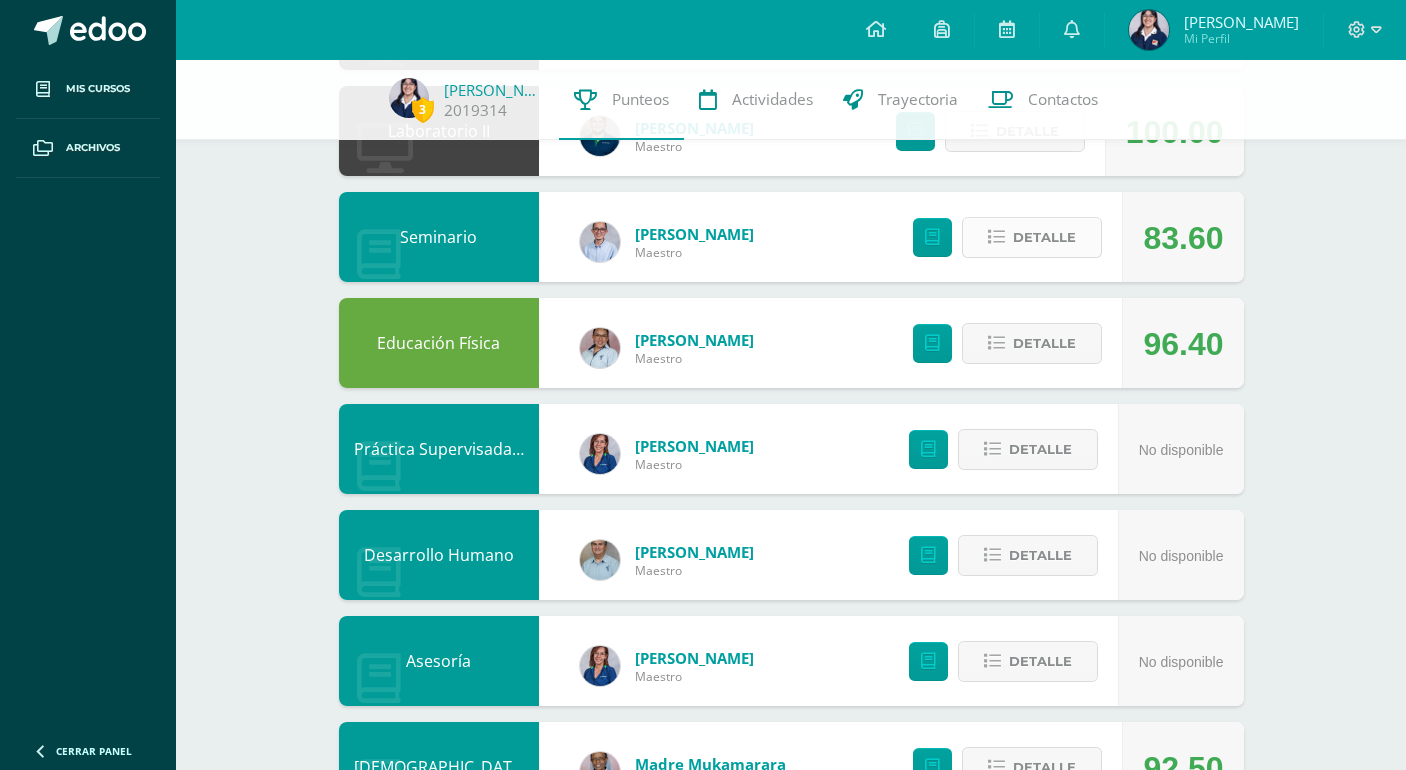 click at bounding box center (996, 237) 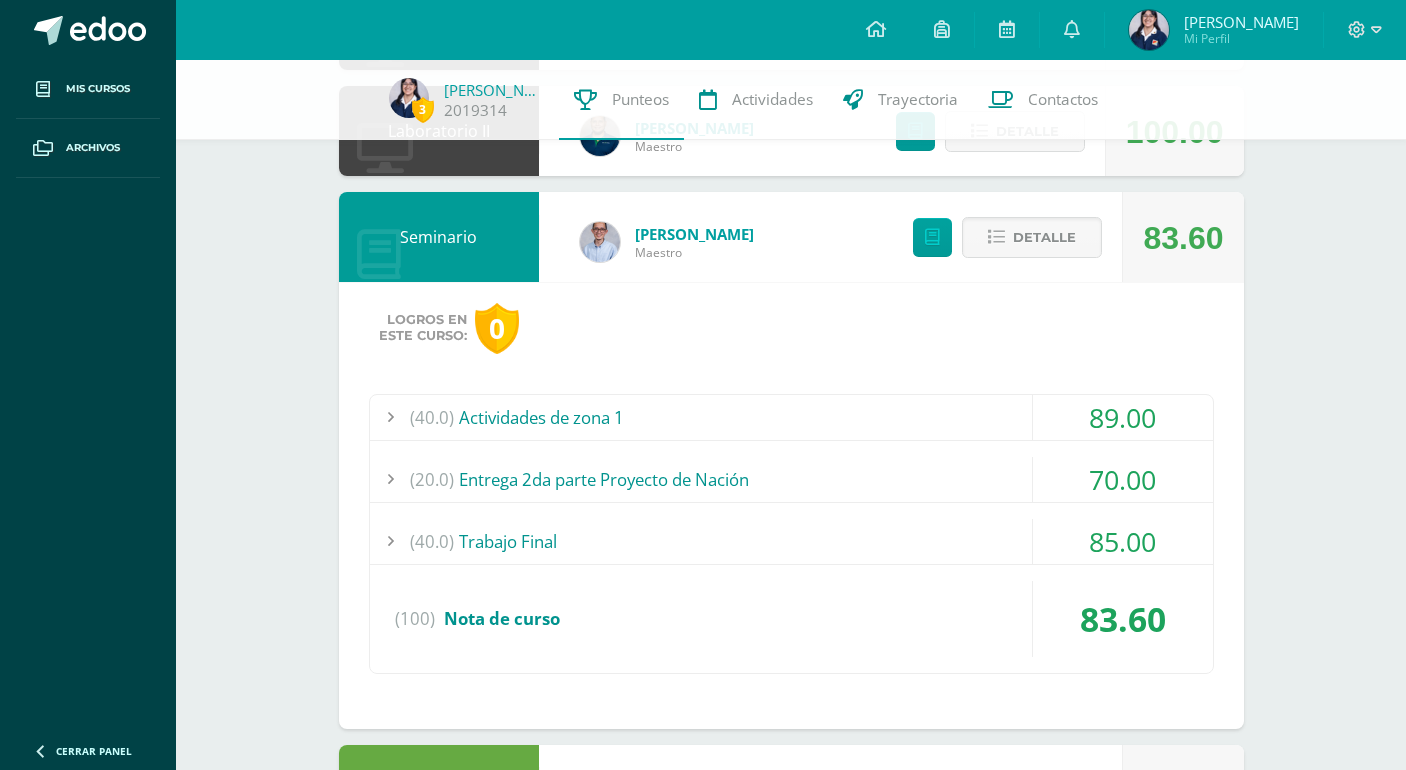 click at bounding box center [390, 417] 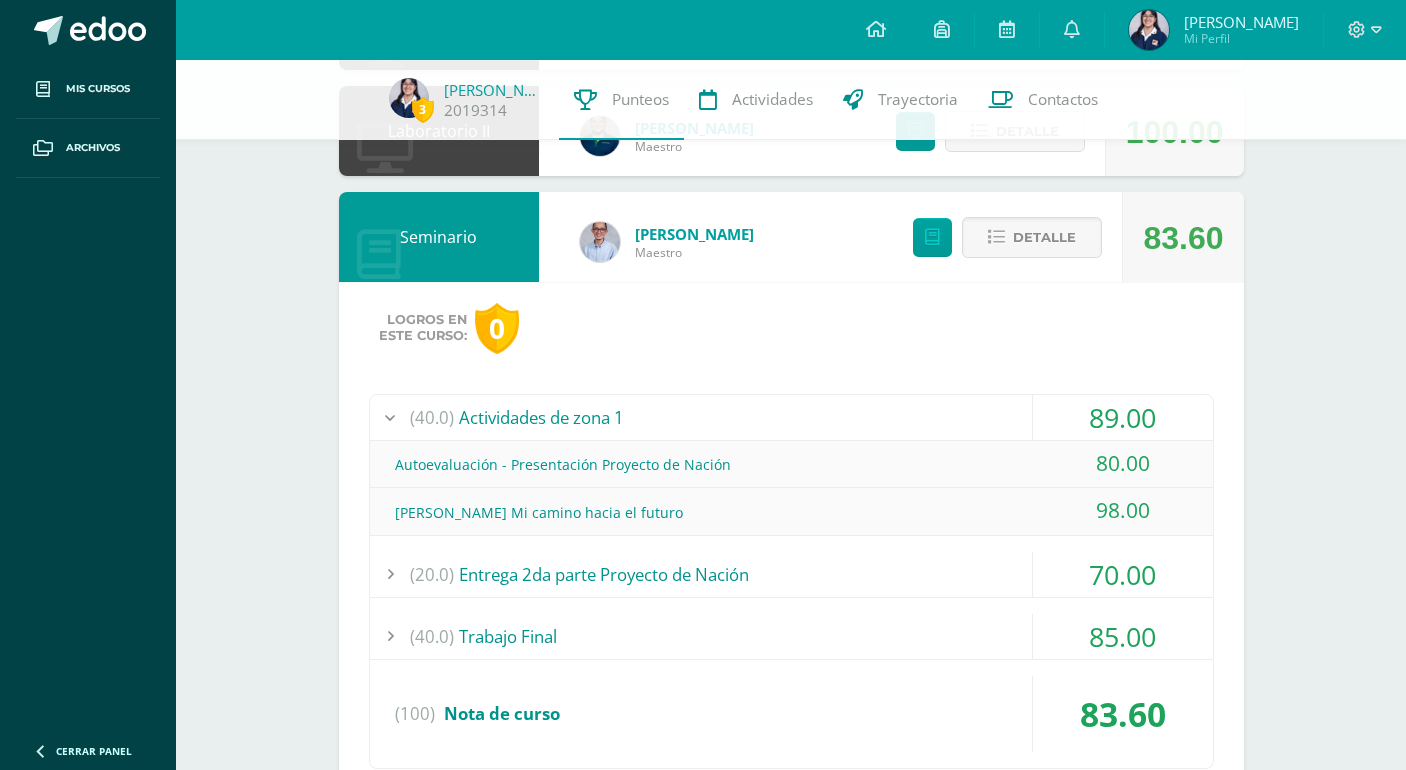 click at bounding box center [390, 417] 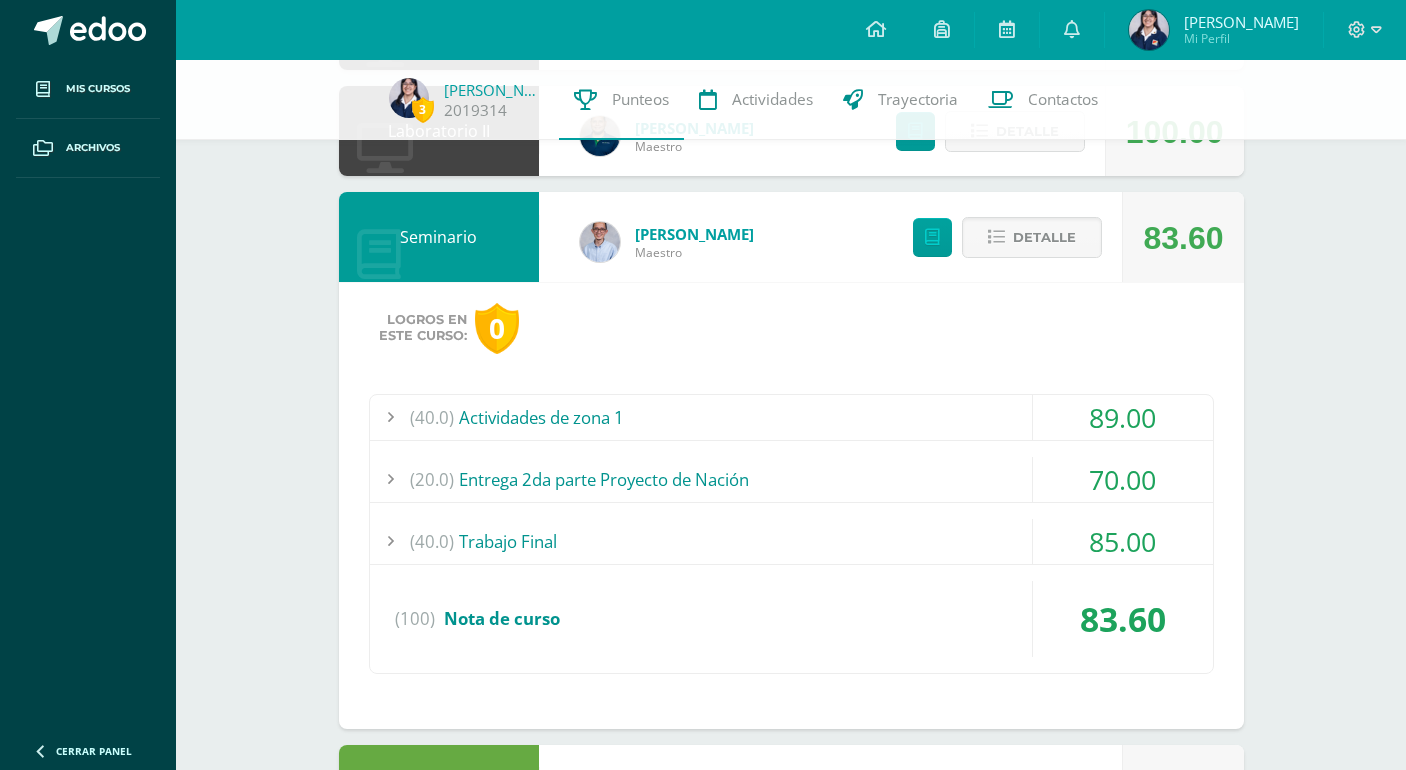 click at bounding box center (390, 479) 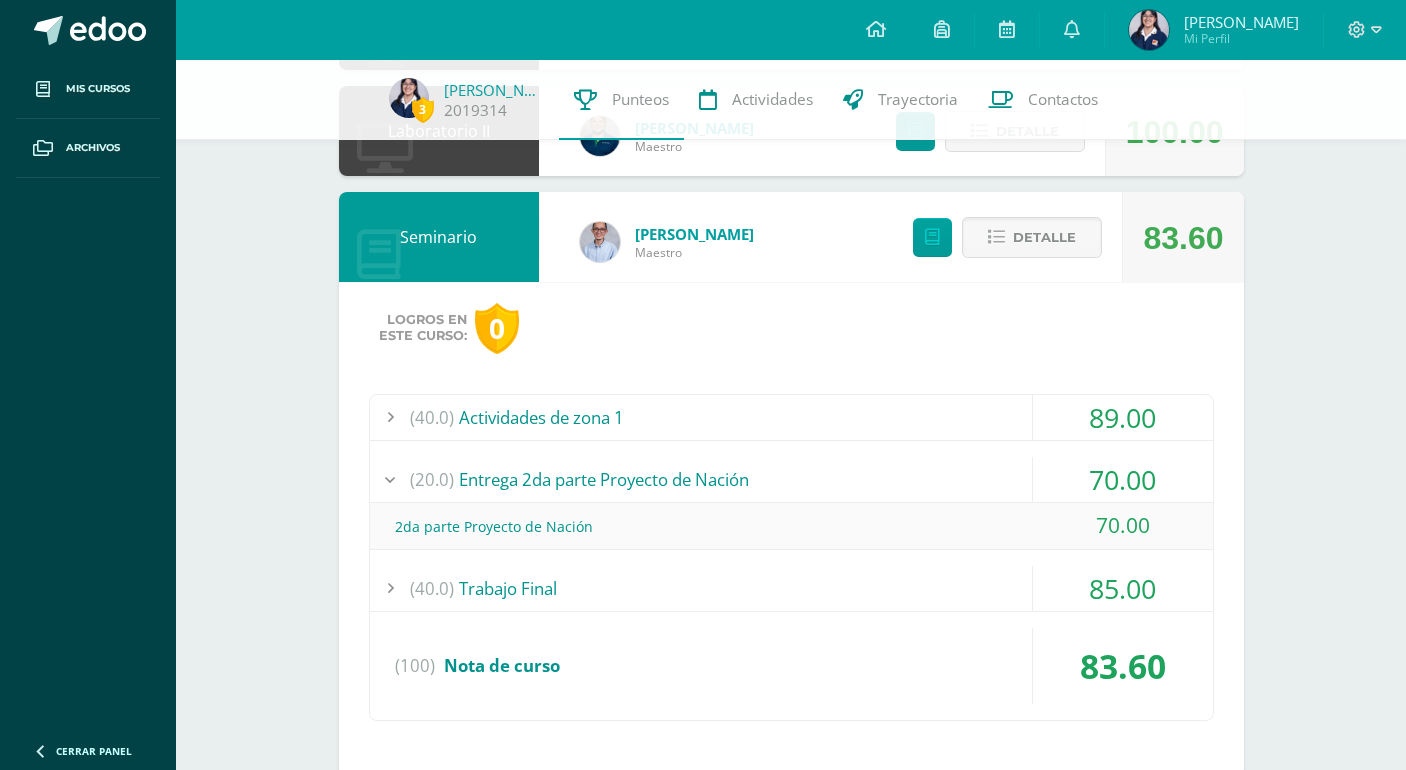 click at bounding box center [390, 479] 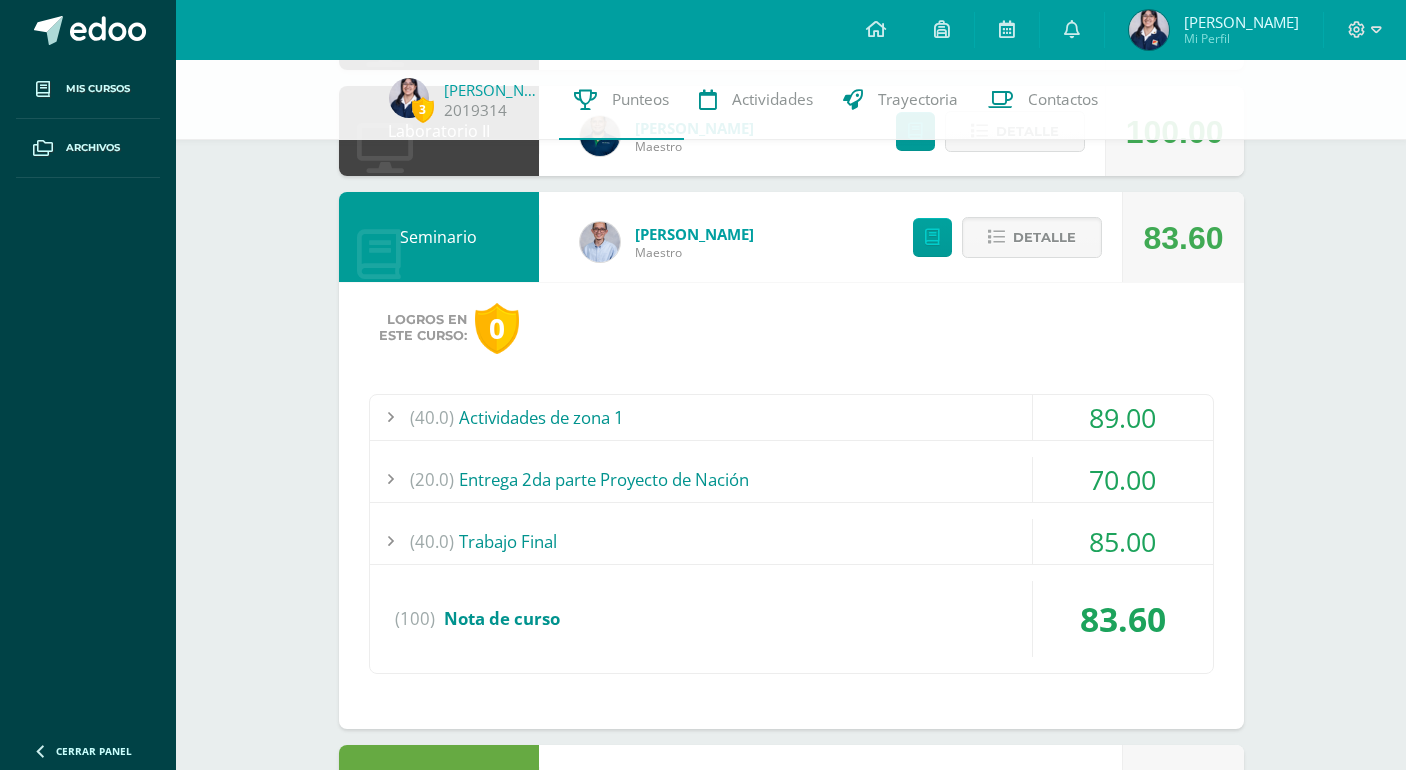click at bounding box center (390, 541) 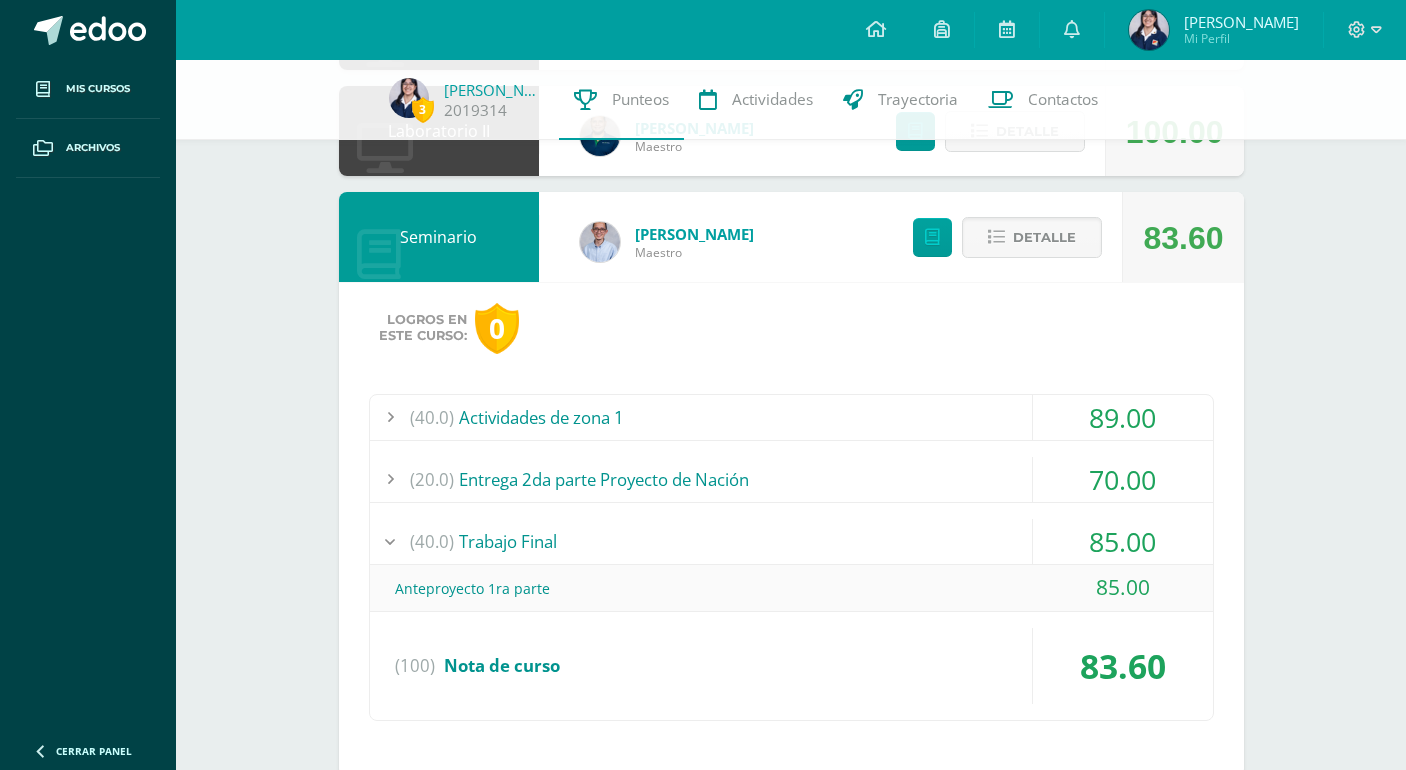click at bounding box center [390, 541] 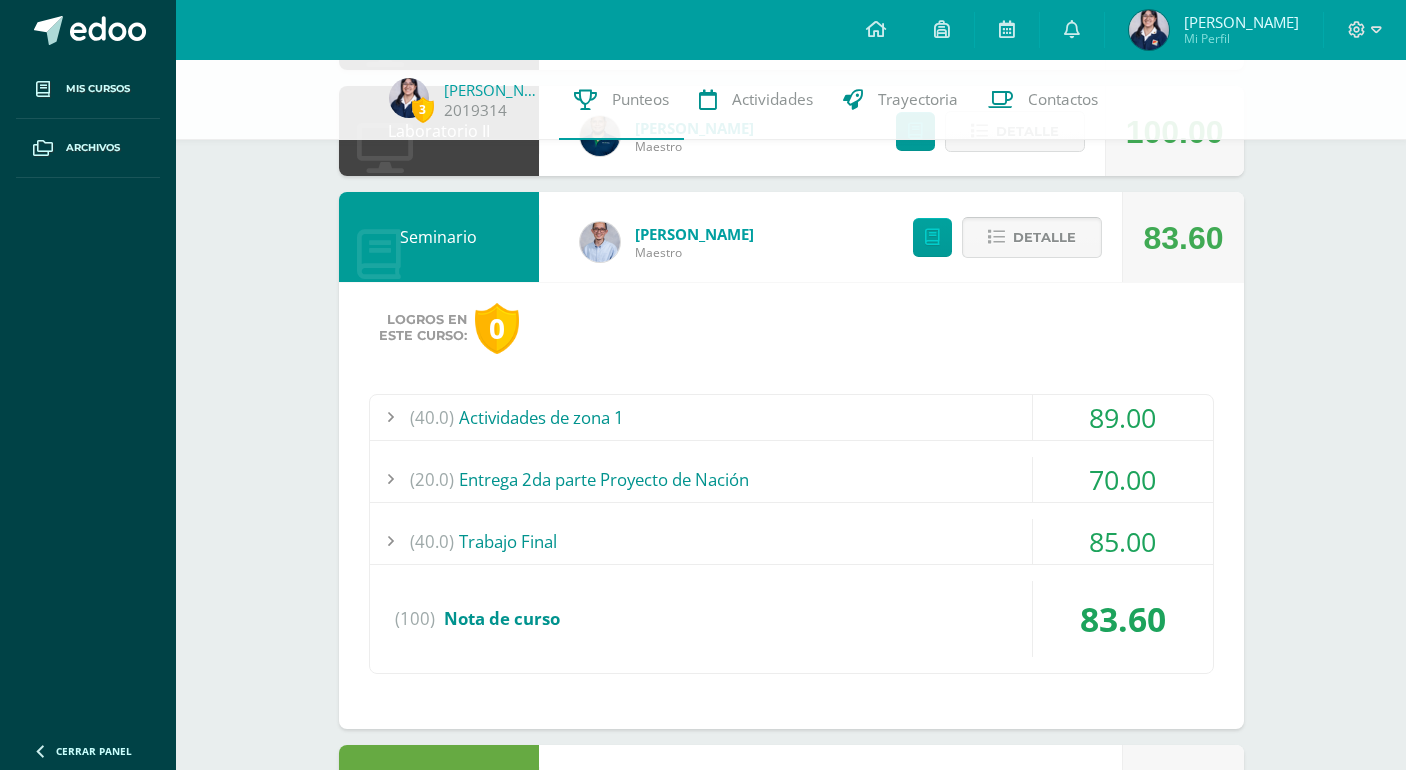 click on "Detalle" at bounding box center (1032, 237) 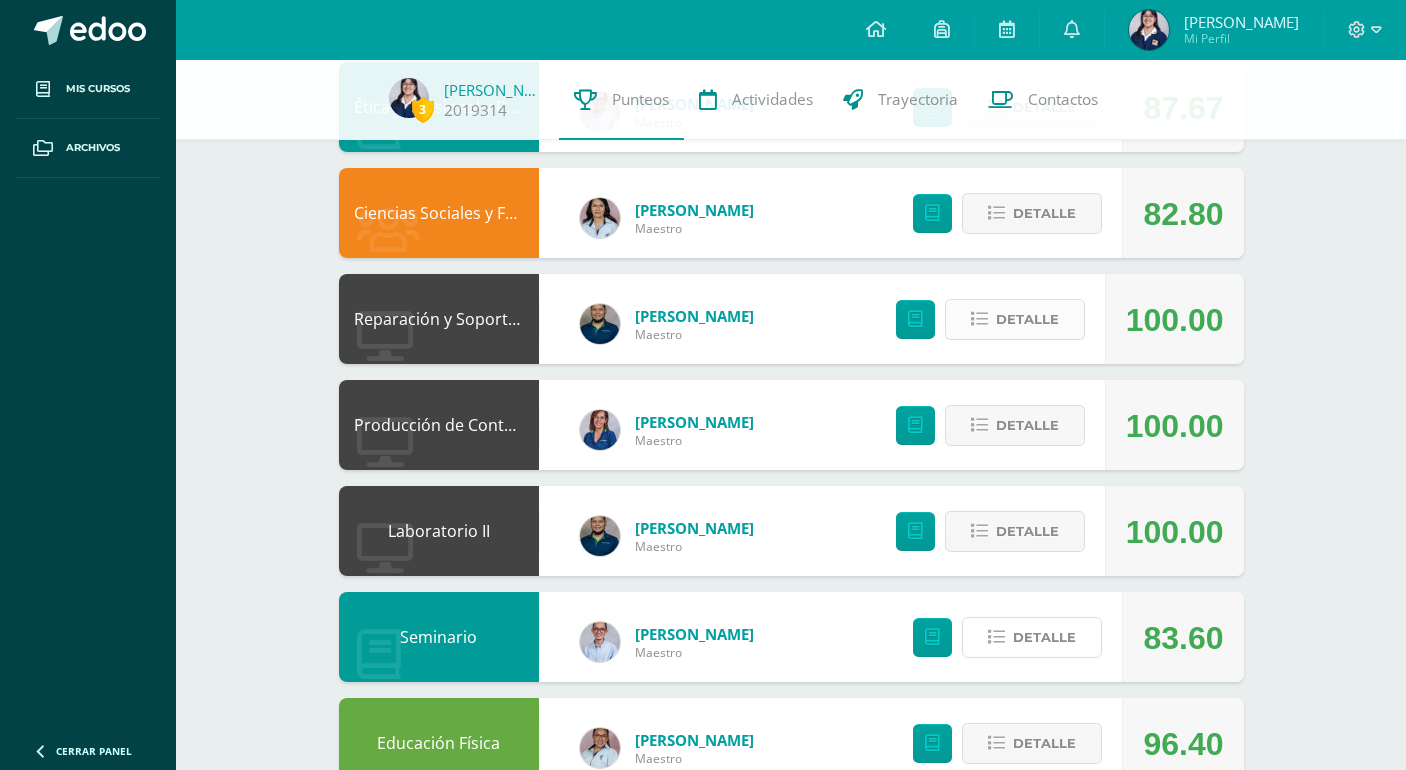 scroll, scrollTop: 471, scrollLeft: 0, axis: vertical 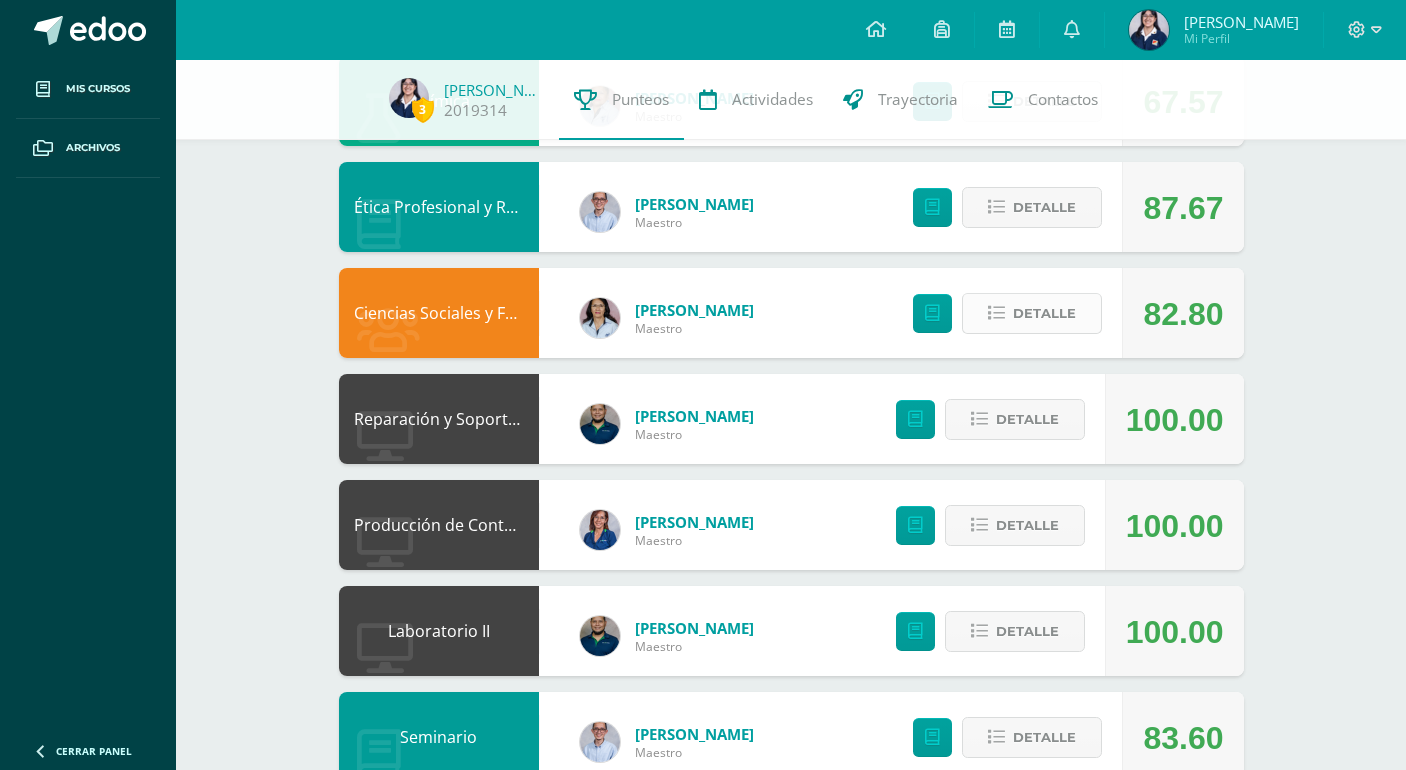 click on "Detalle" at bounding box center [1044, 313] 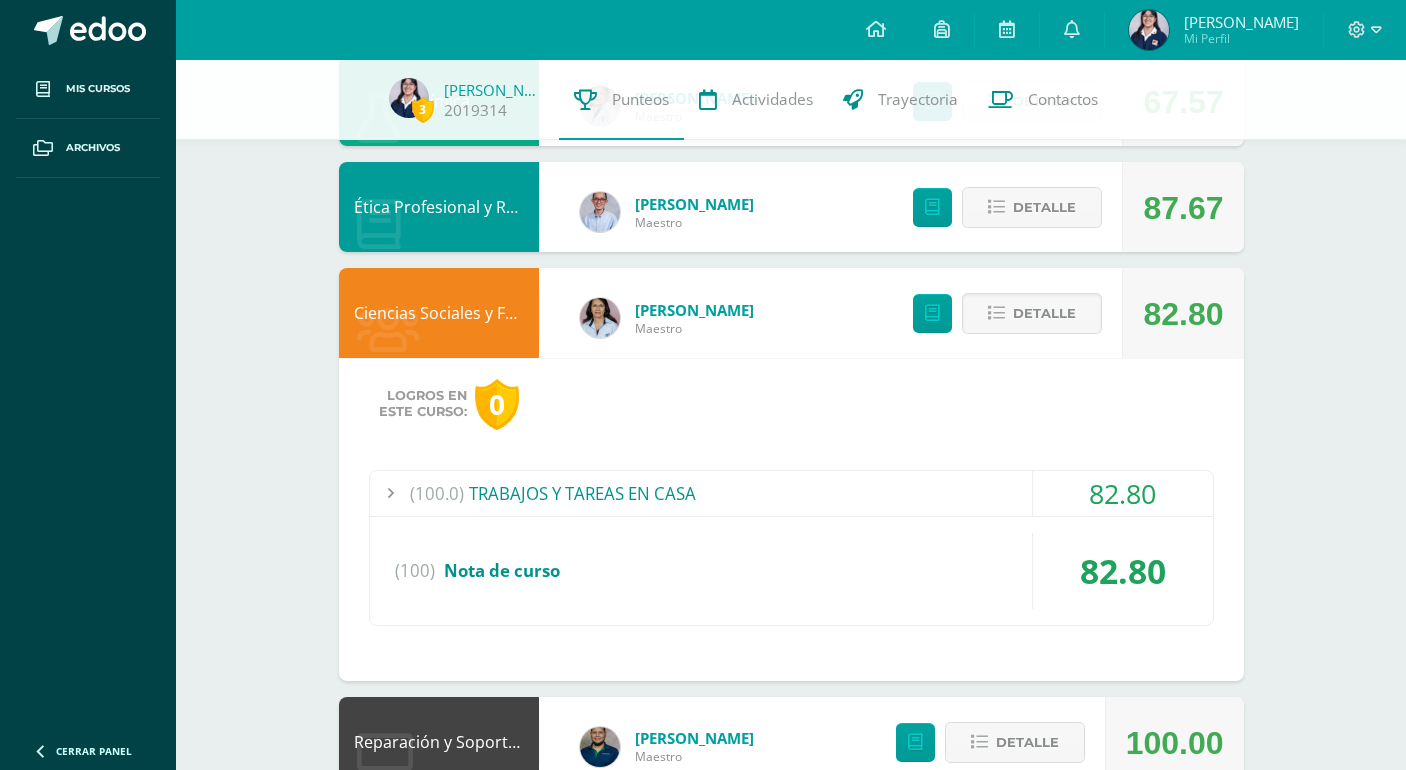 click at bounding box center [390, 493] 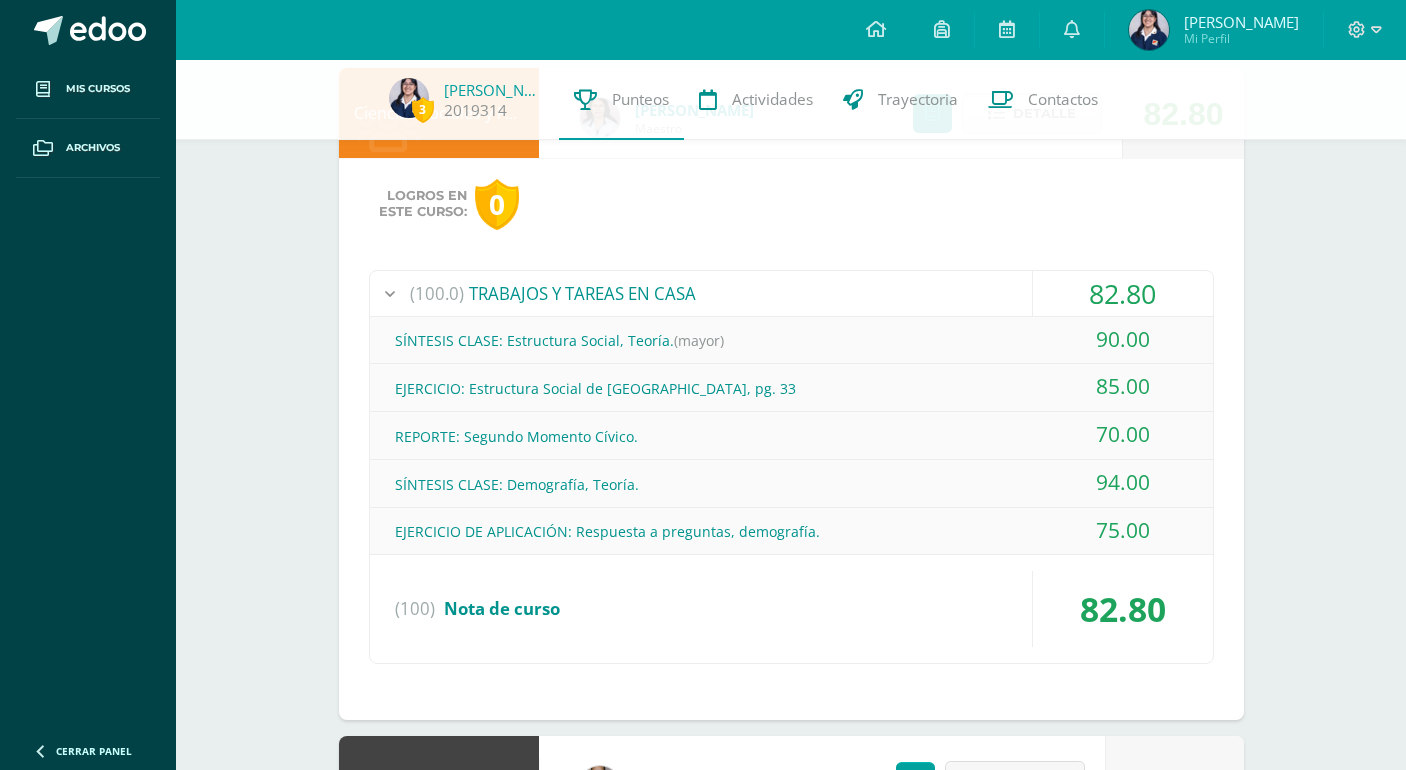 scroll, scrollTop: 571, scrollLeft: 0, axis: vertical 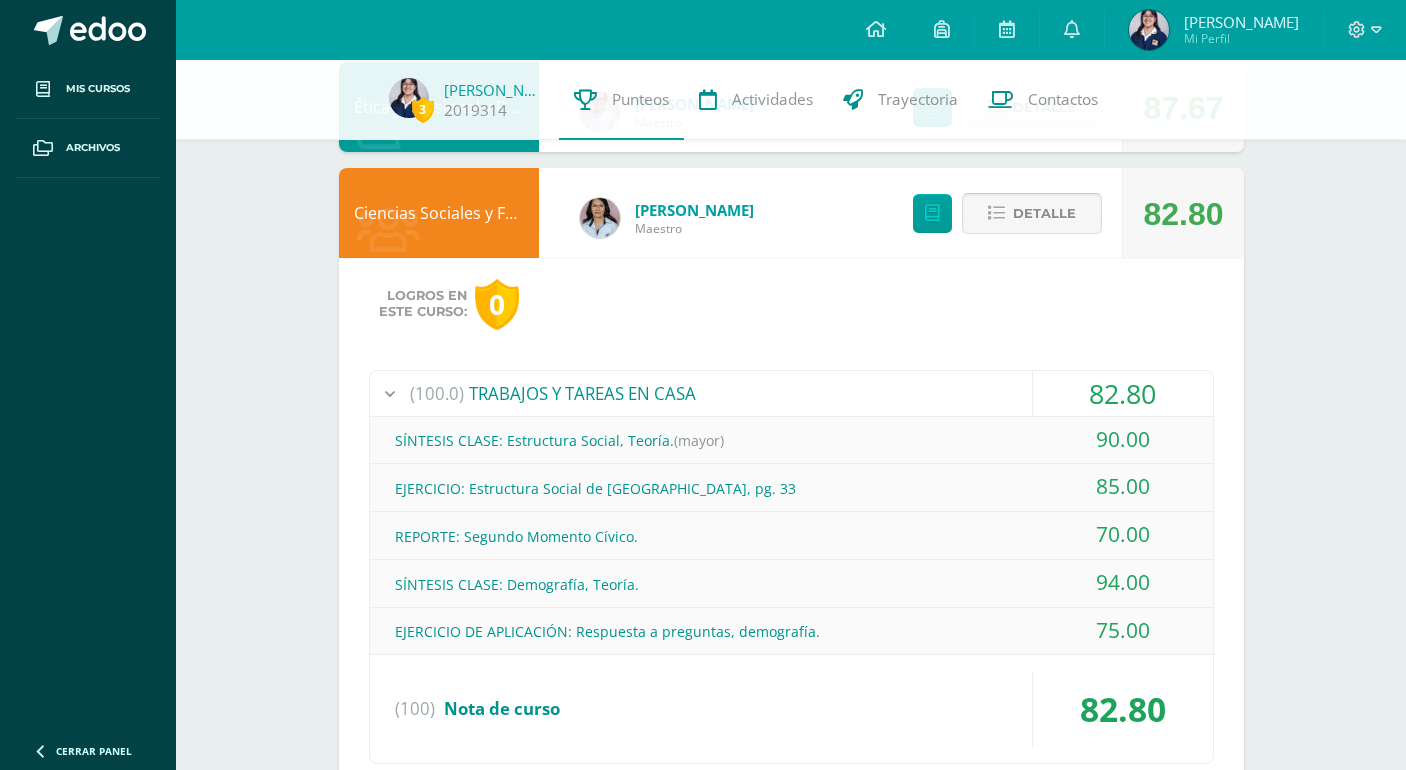 click on "Detalle" at bounding box center (1044, 213) 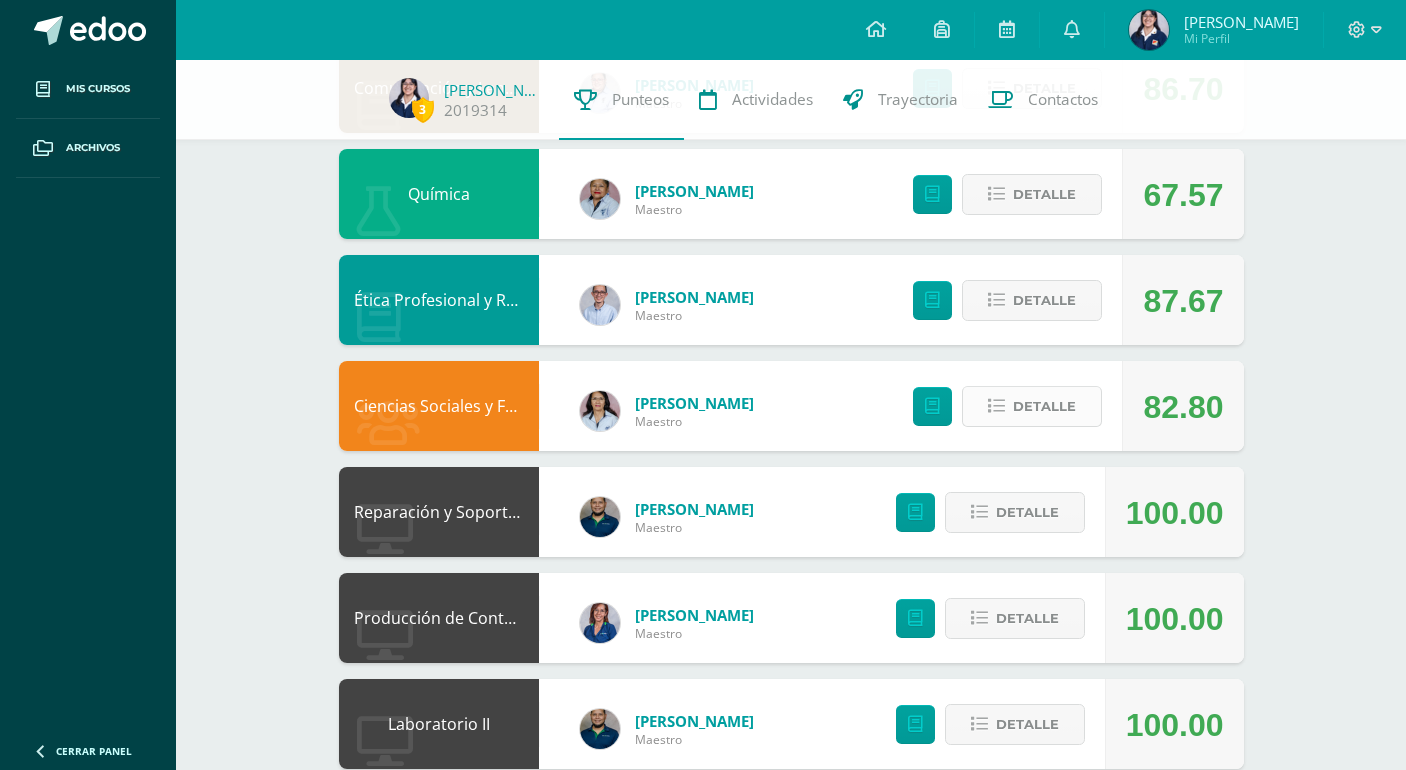 scroll, scrollTop: 371, scrollLeft: 0, axis: vertical 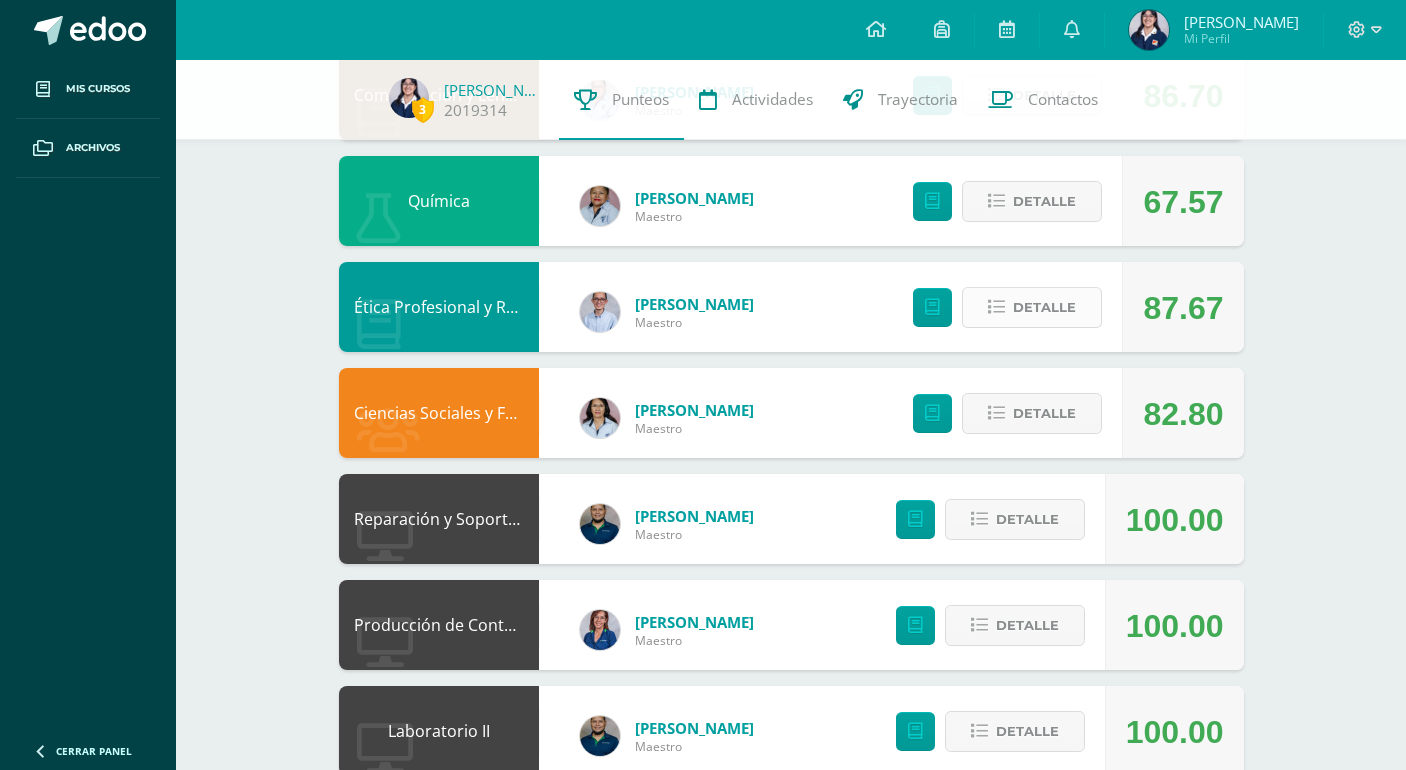 click on "Detalle" at bounding box center (1032, 307) 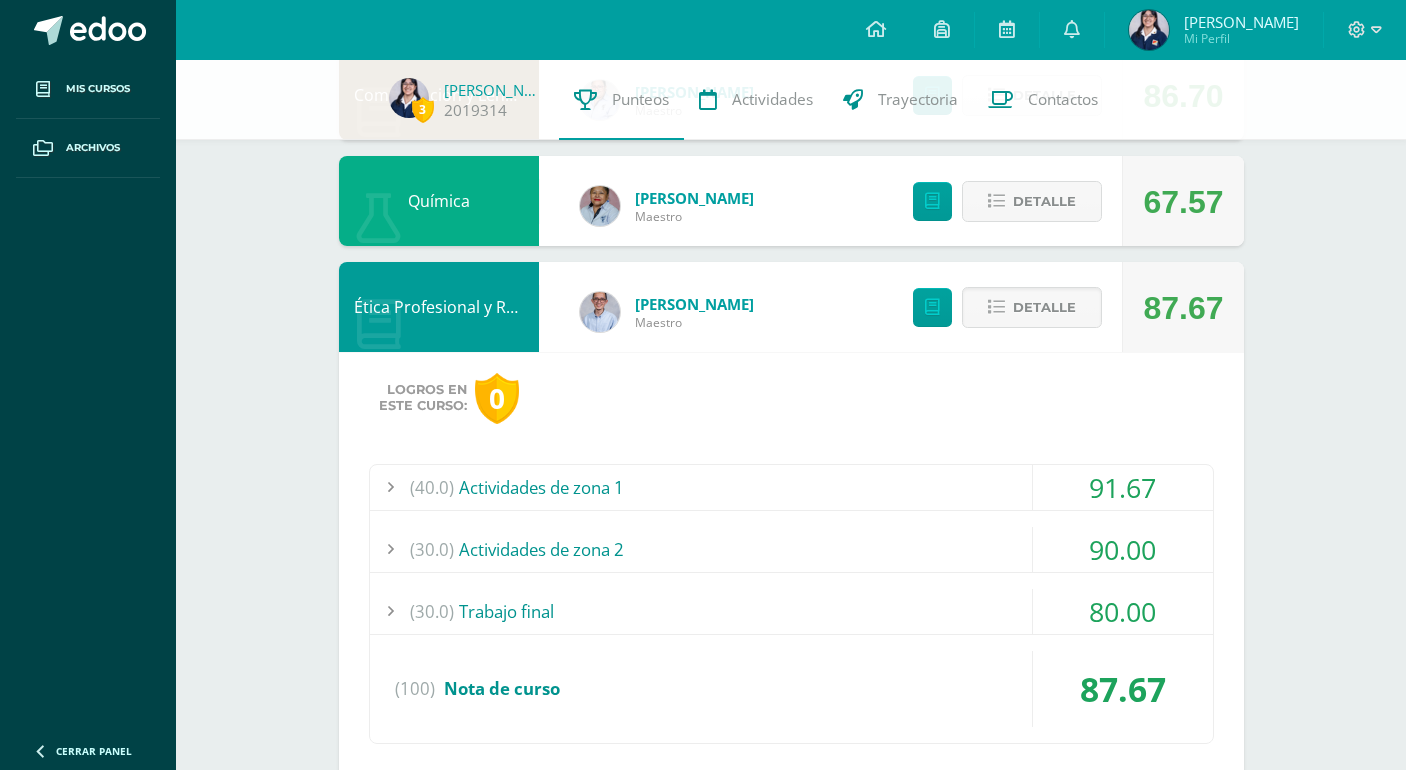 click at bounding box center [390, 487] 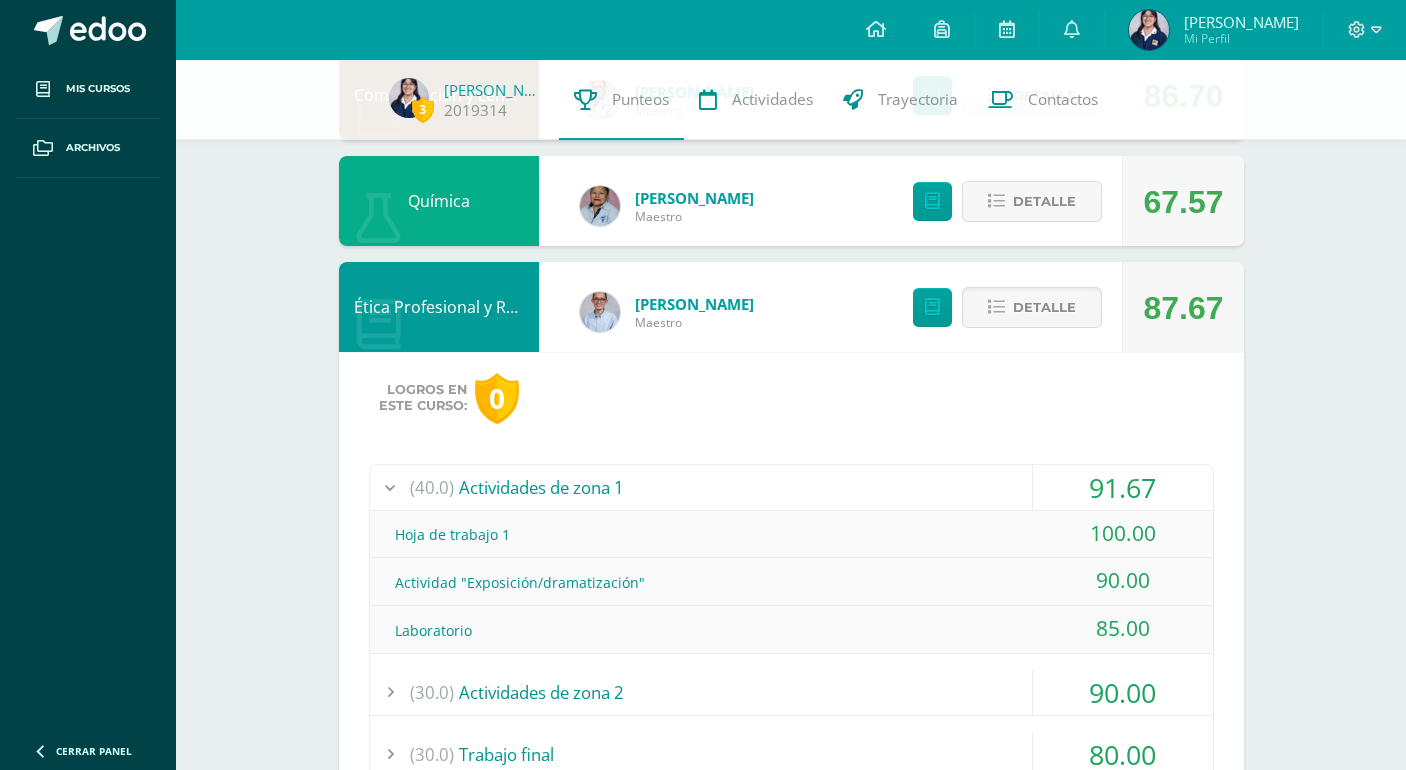 click at bounding box center [390, 487] 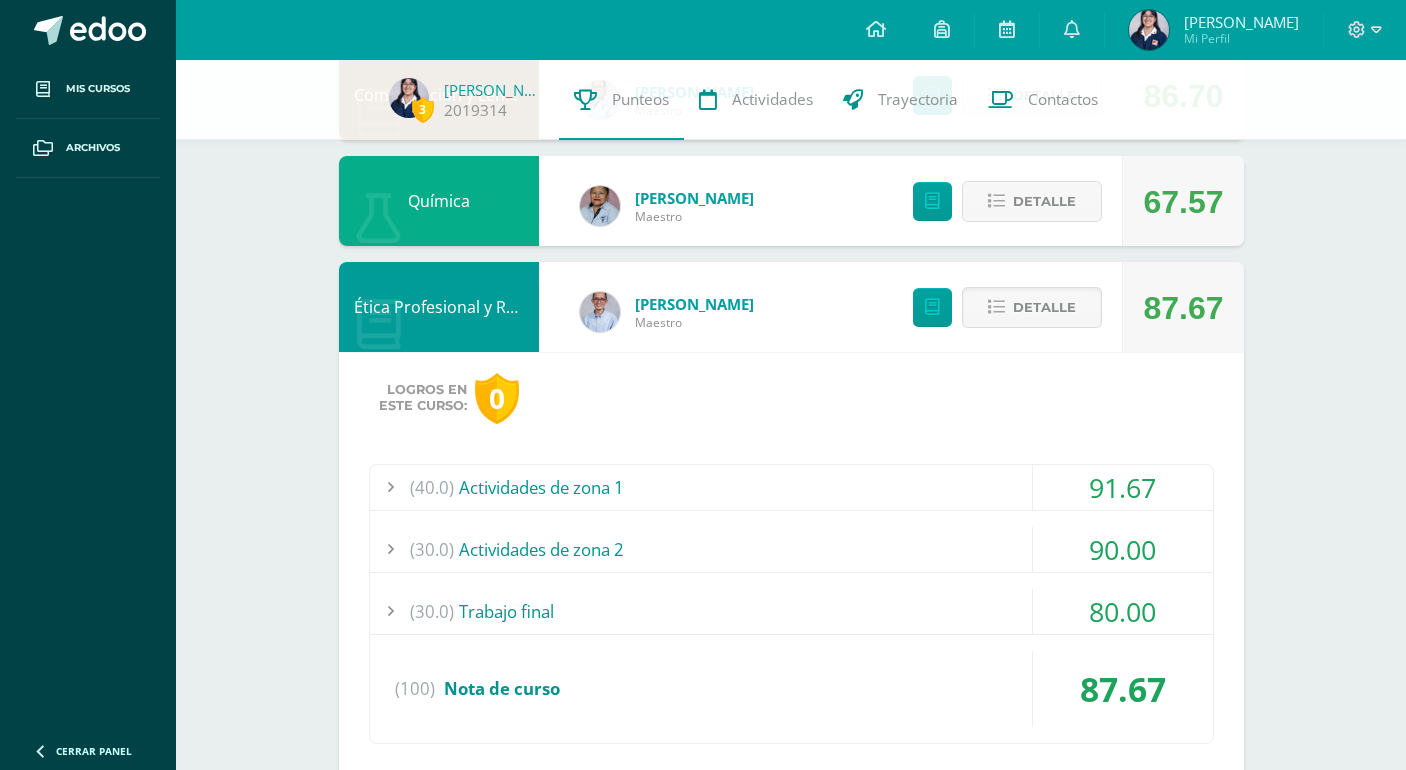 click at bounding box center (390, 549) 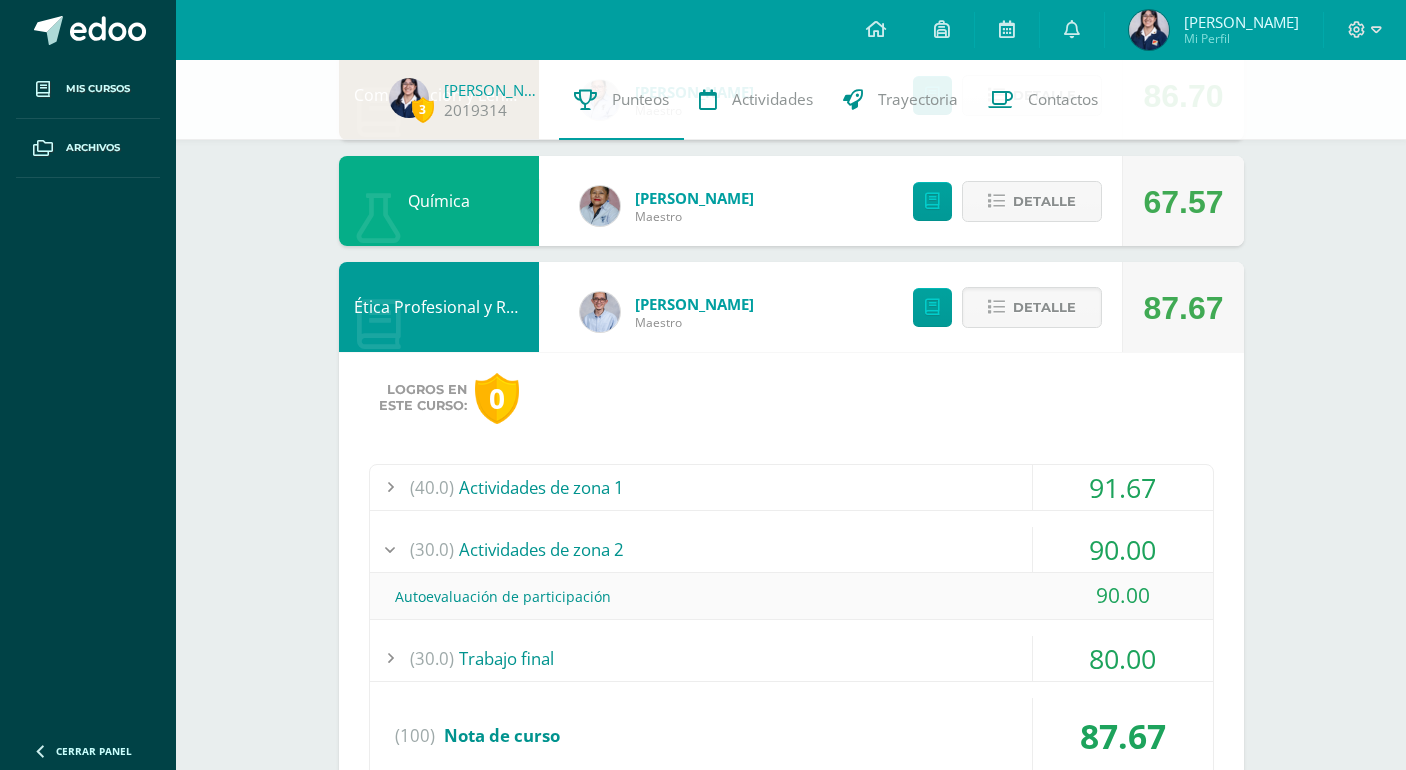click at bounding box center (390, 549) 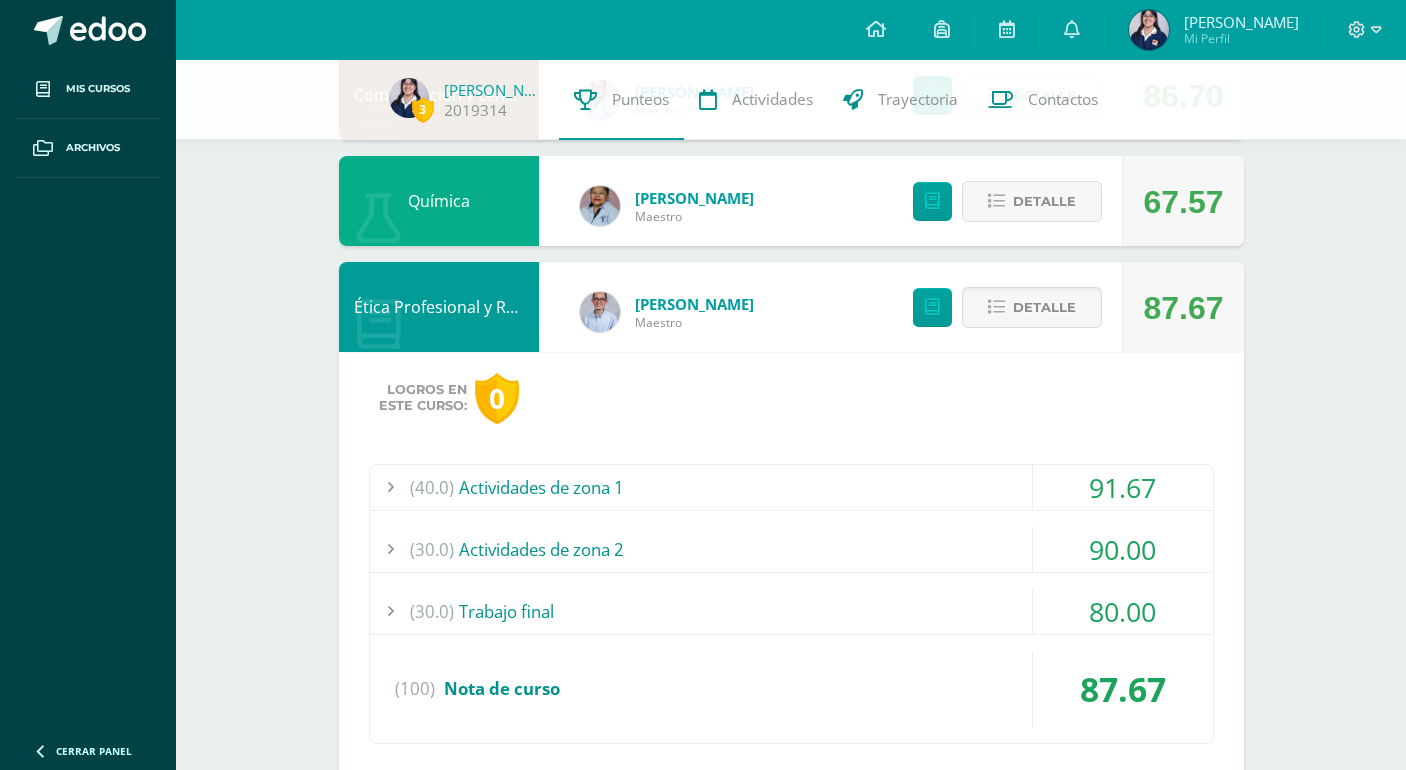 click at bounding box center (390, 611) 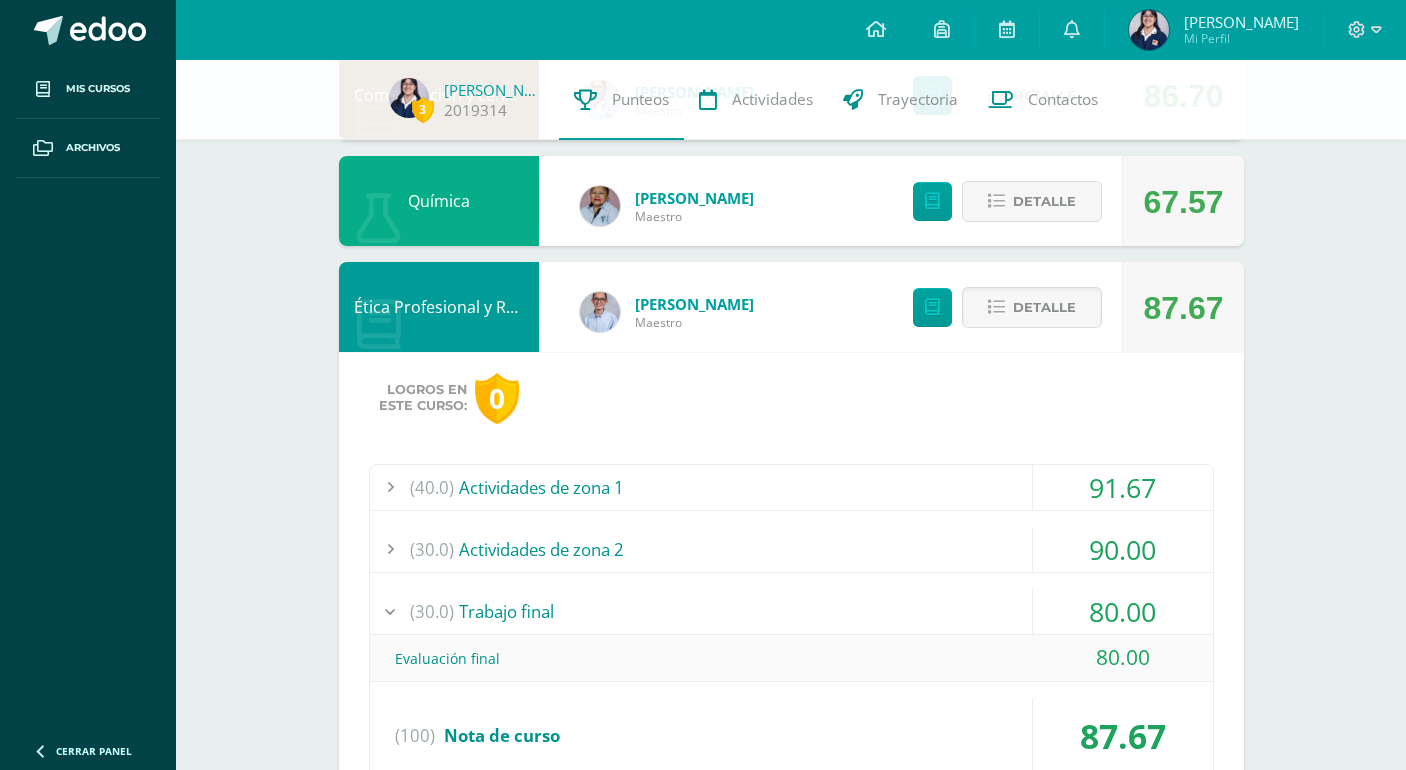 click at bounding box center (390, 611) 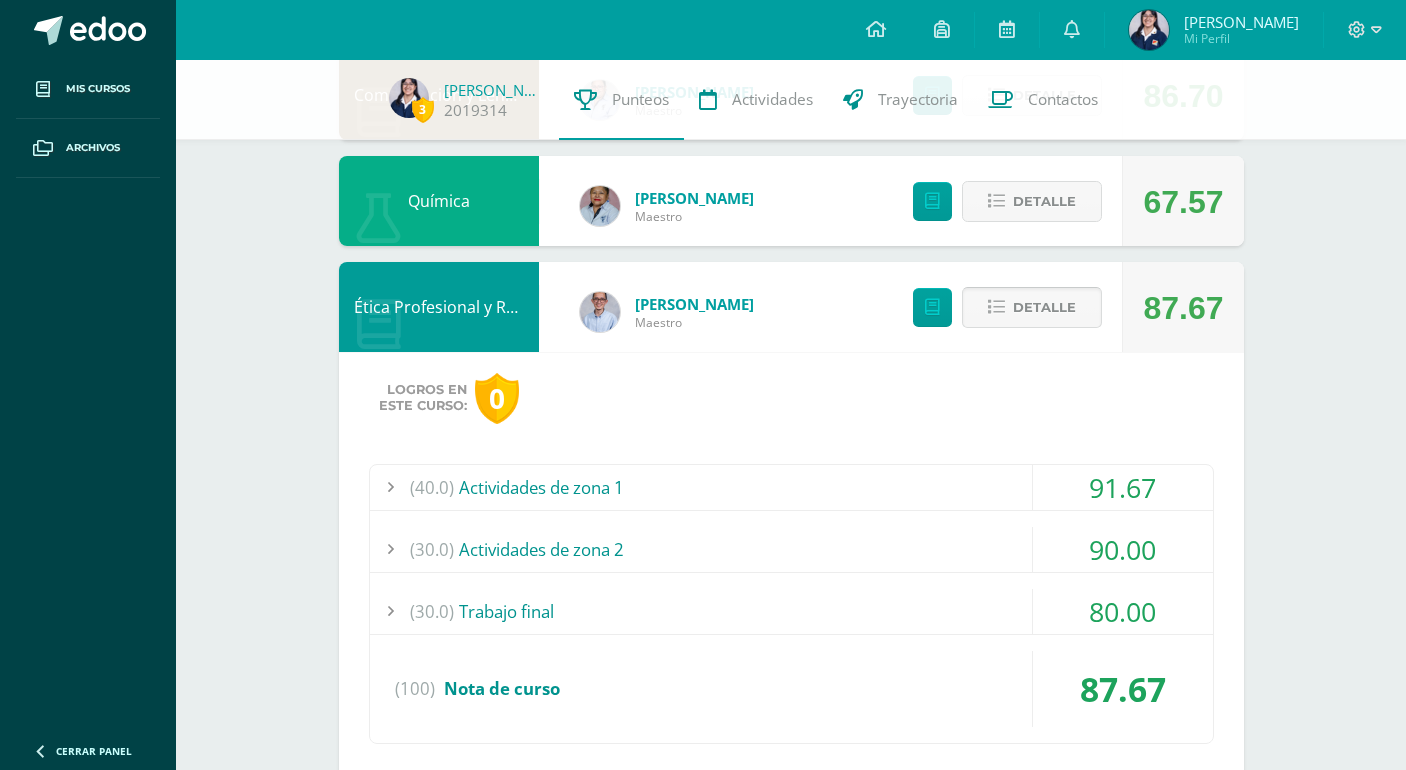 click on "Detalle" at bounding box center (1044, 307) 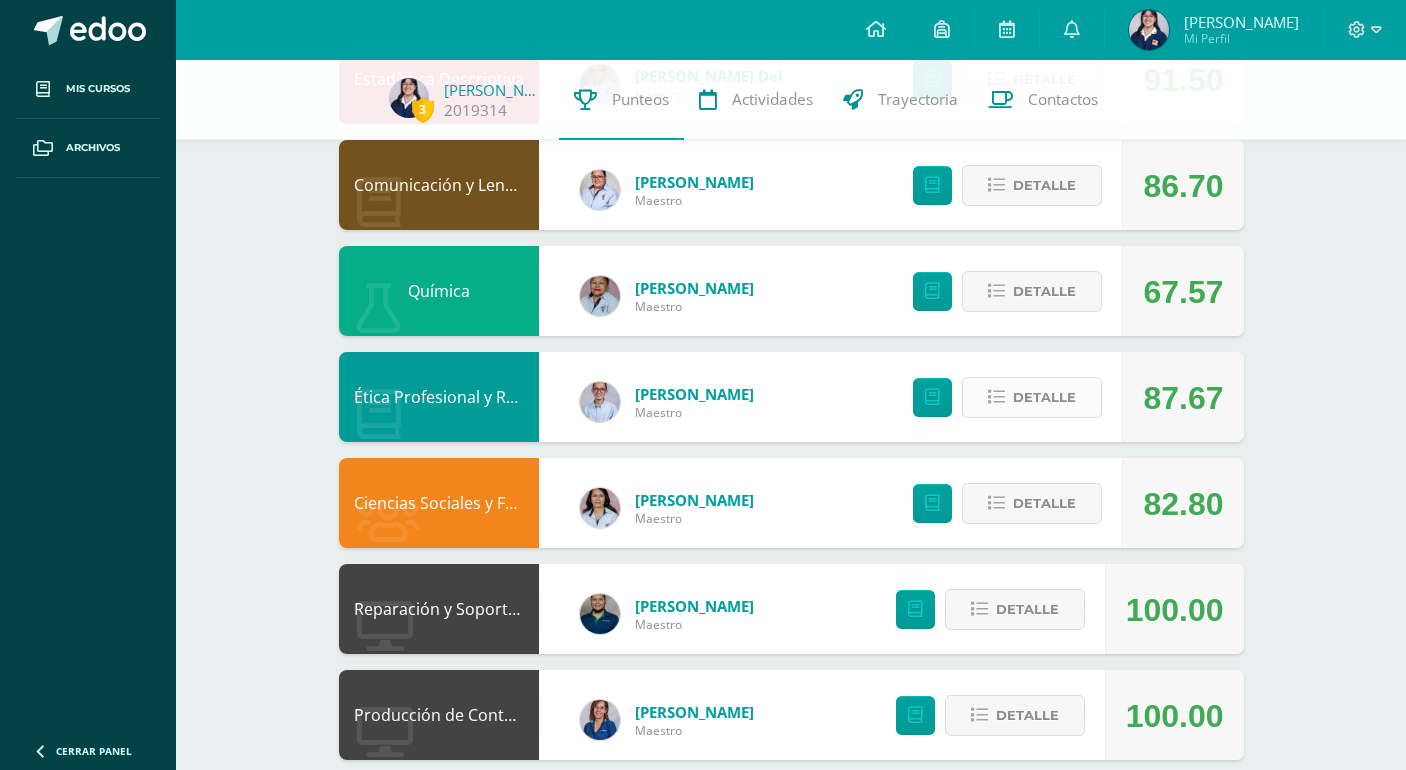 scroll, scrollTop: 171, scrollLeft: 0, axis: vertical 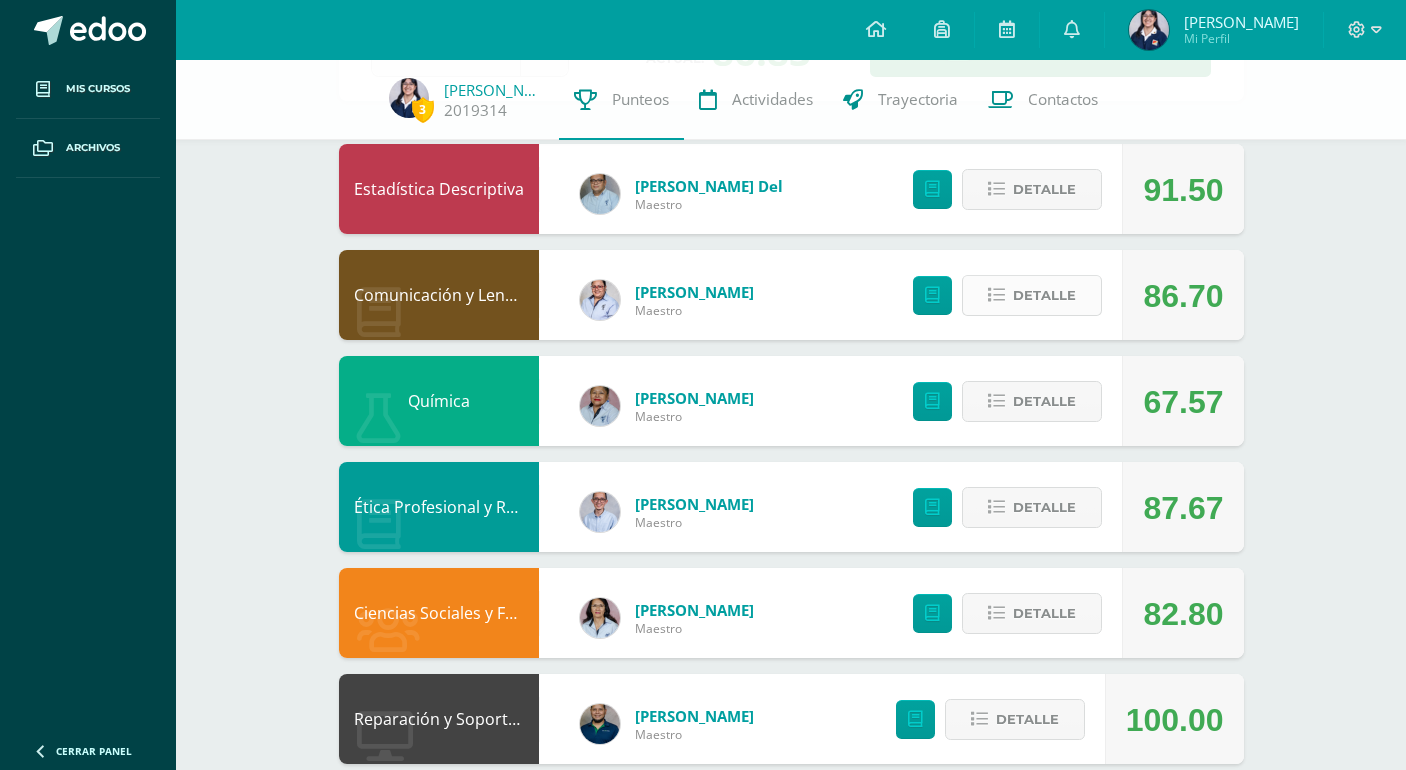 click on "Detalle" at bounding box center [1044, 295] 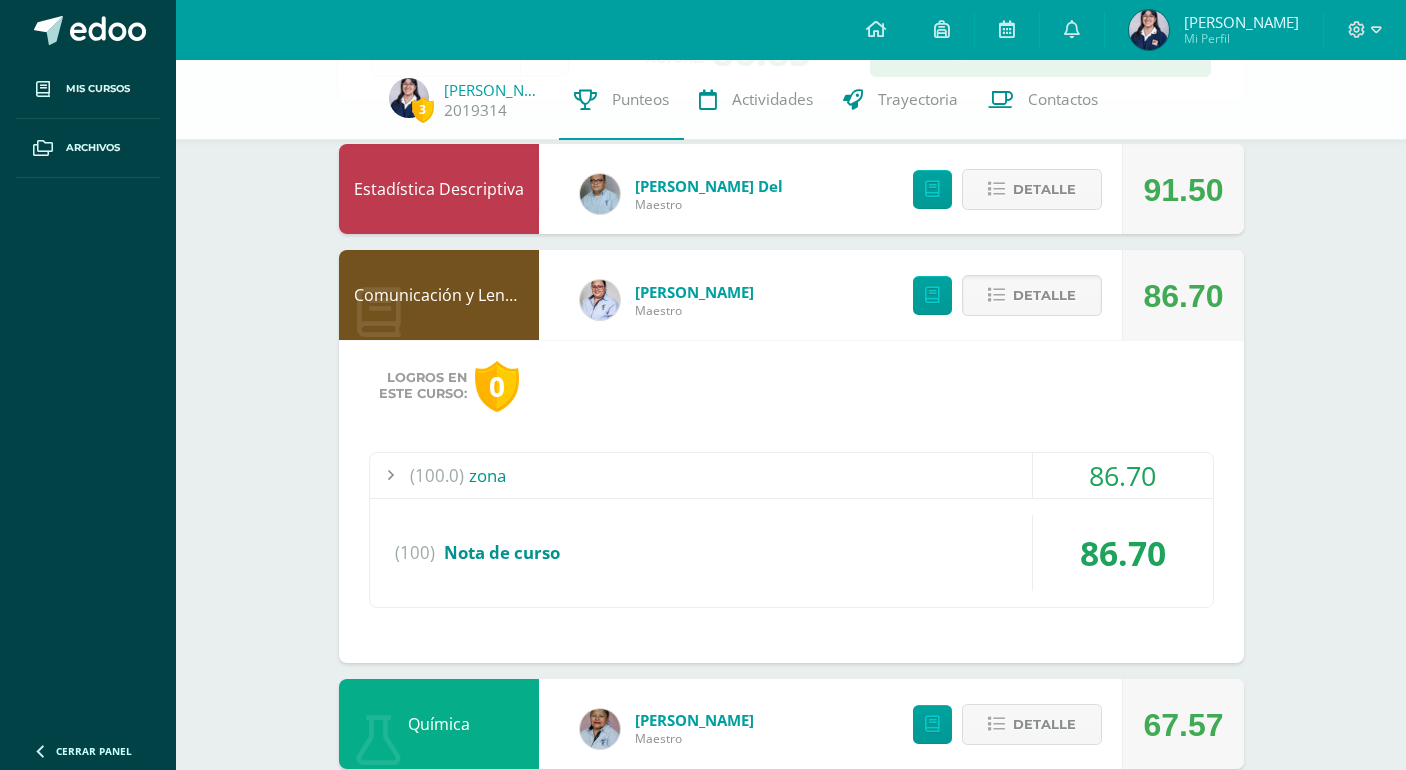 click at bounding box center (390, 475) 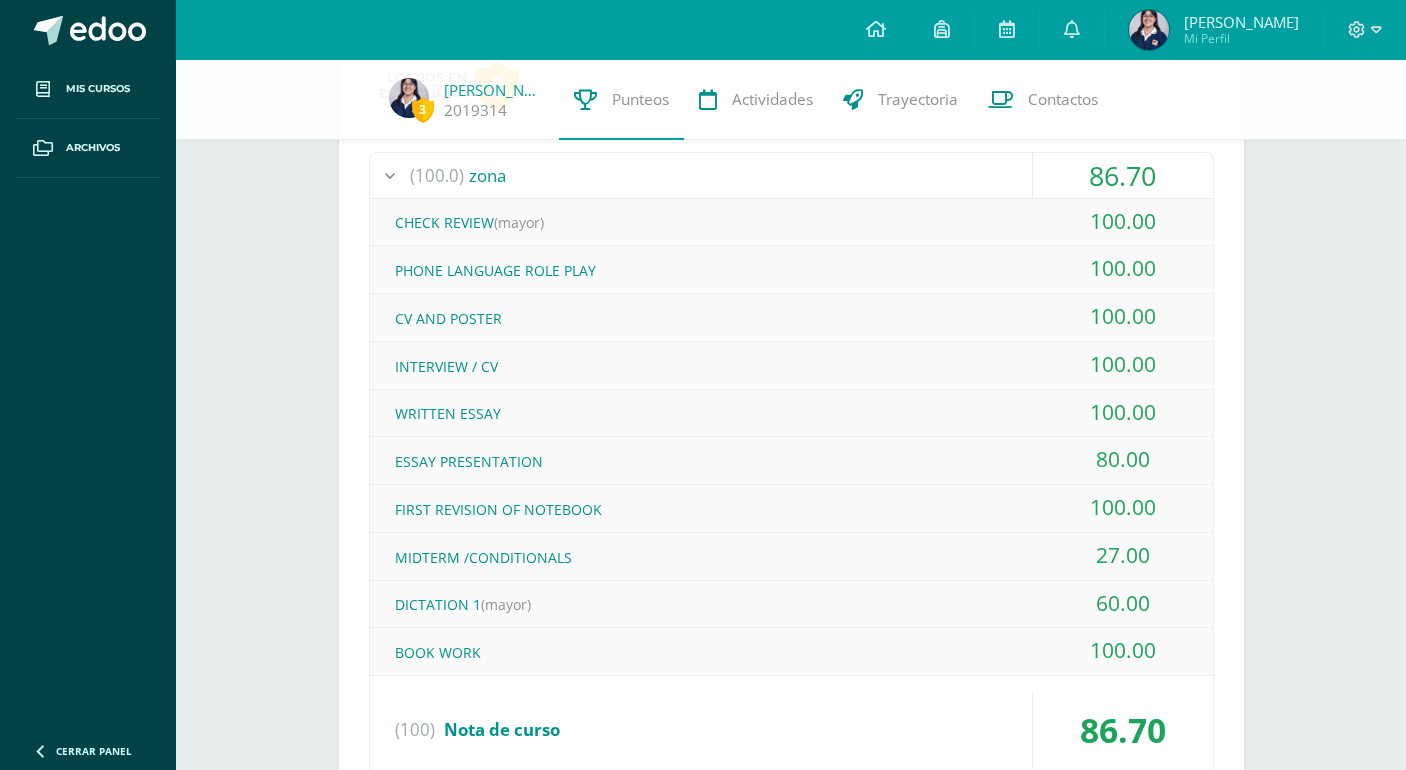 scroll, scrollTop: 71, scrollLeft: 0, axis: vertical 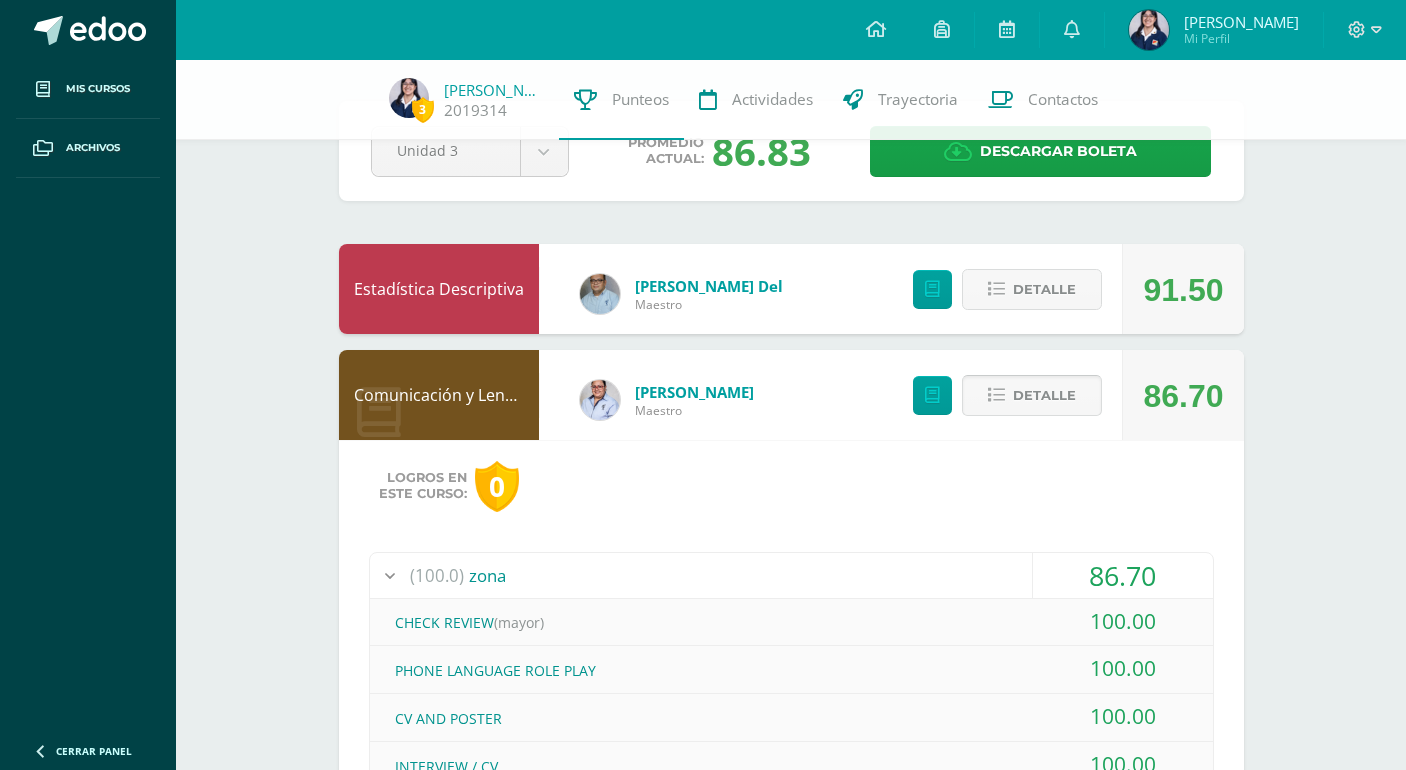 click at bounding box center [996, 395] 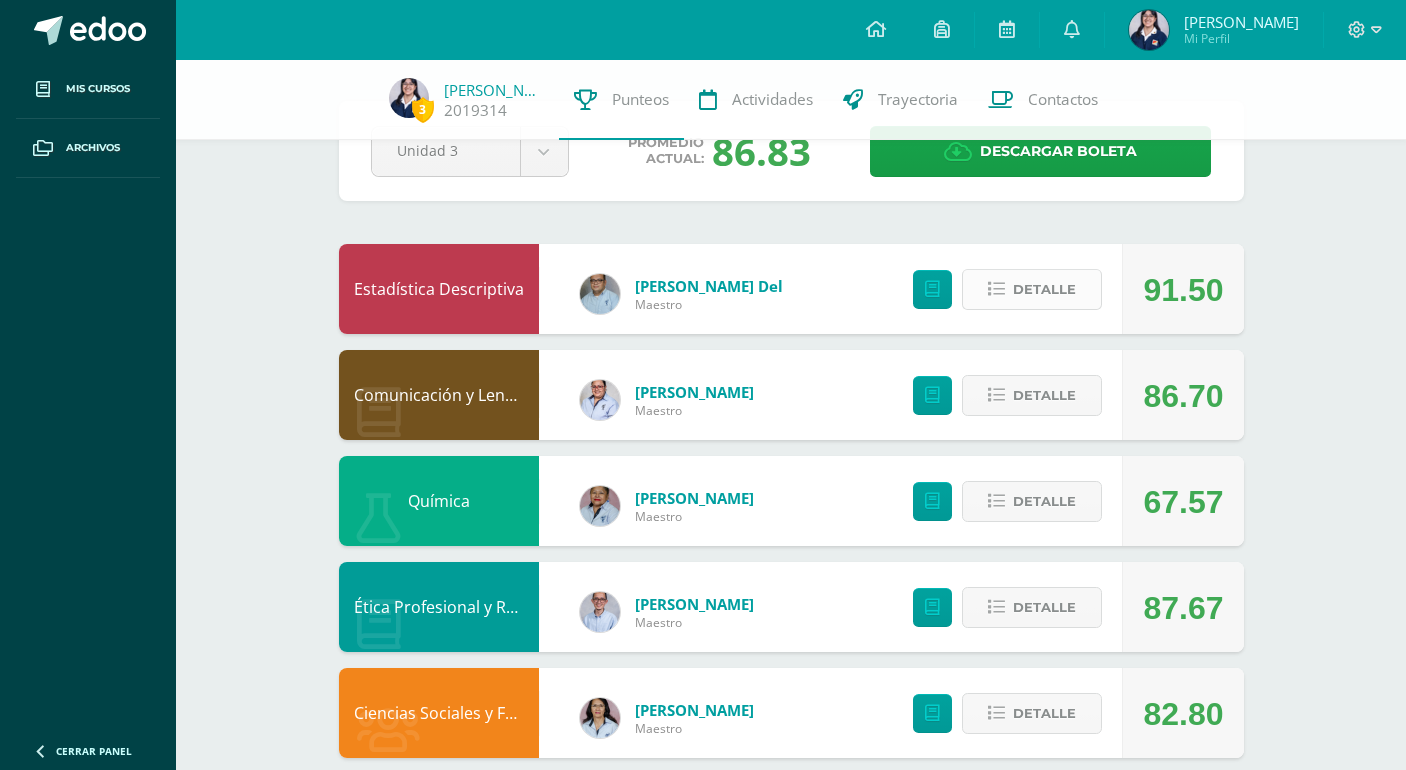 click on "Detalle" at bounding box center (1044, 289) 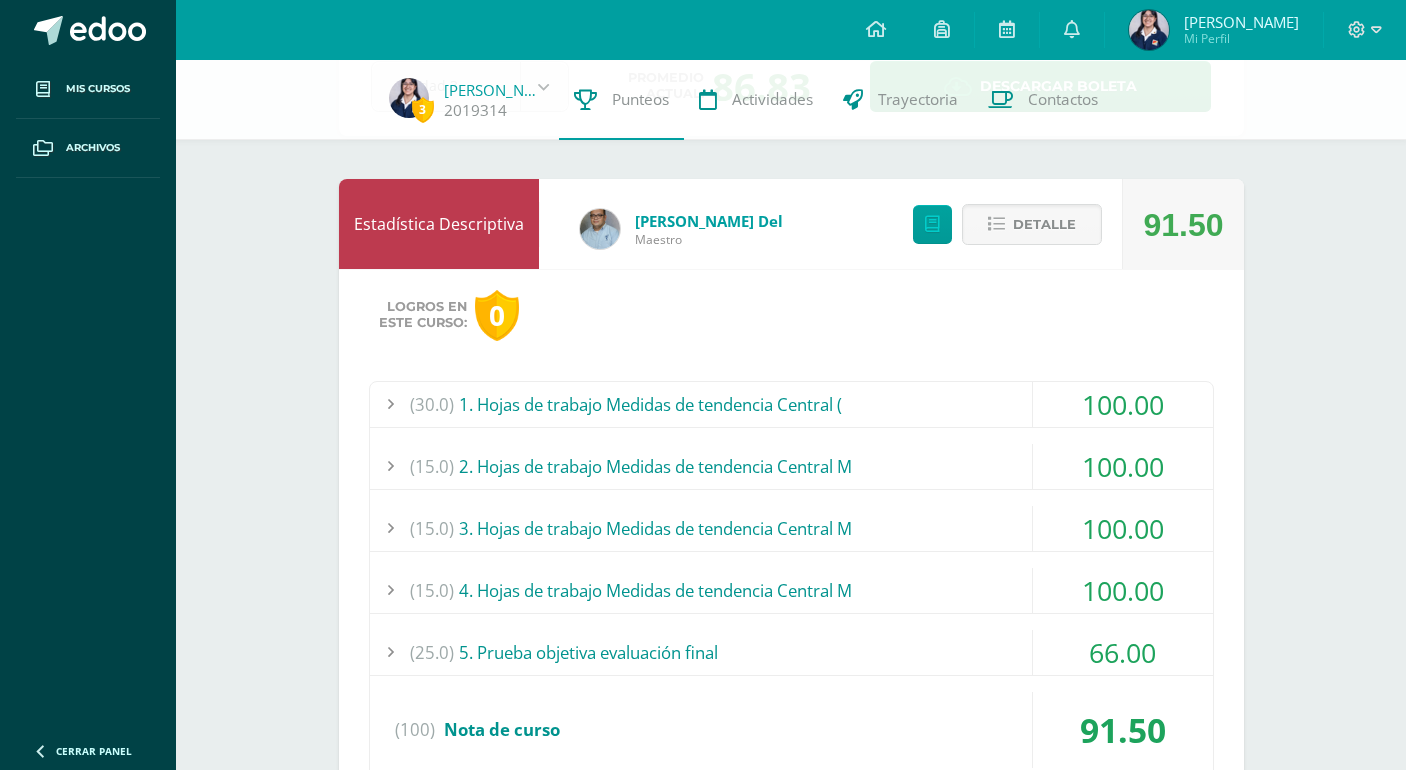 scroll, scrollTop: 171, scrollLeft: 0, axis: vertical 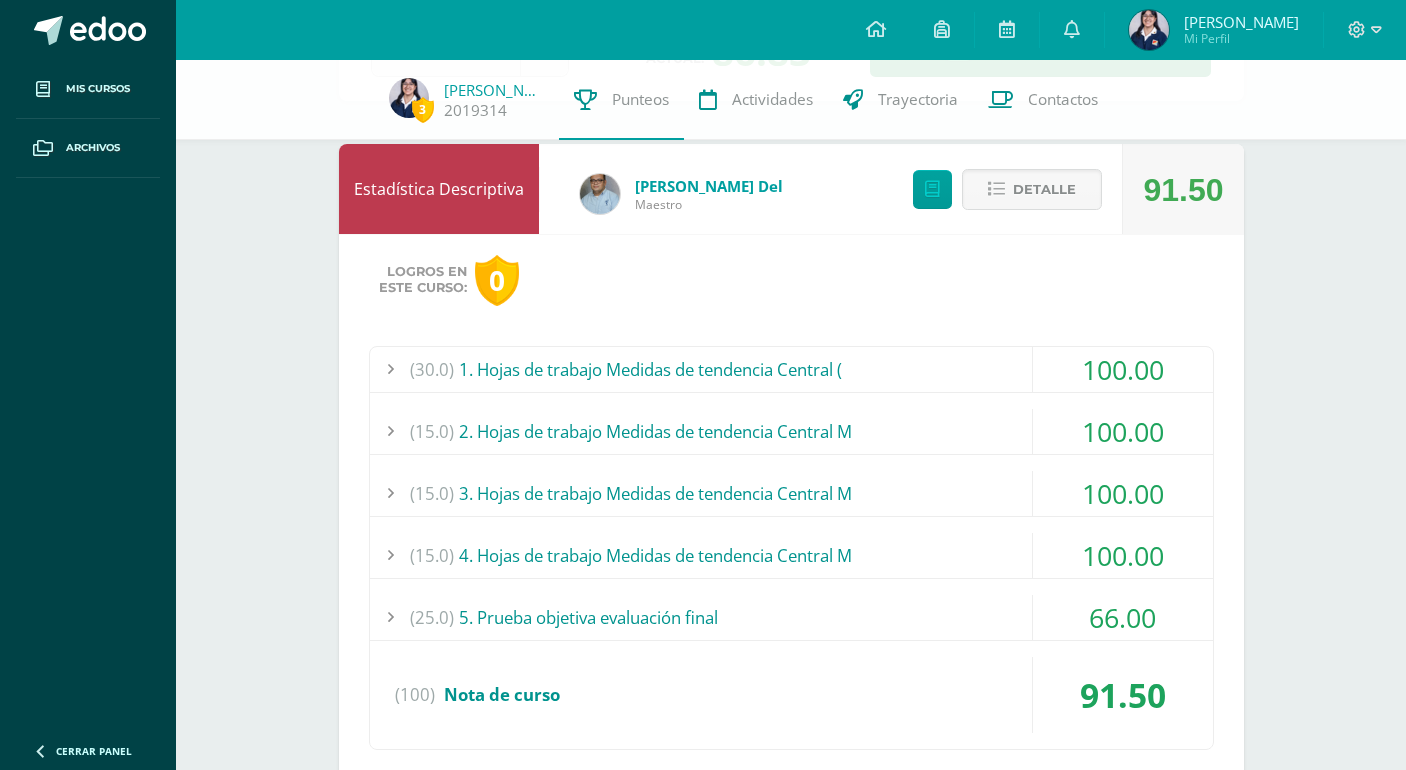 click at bounding box center [390, 617] 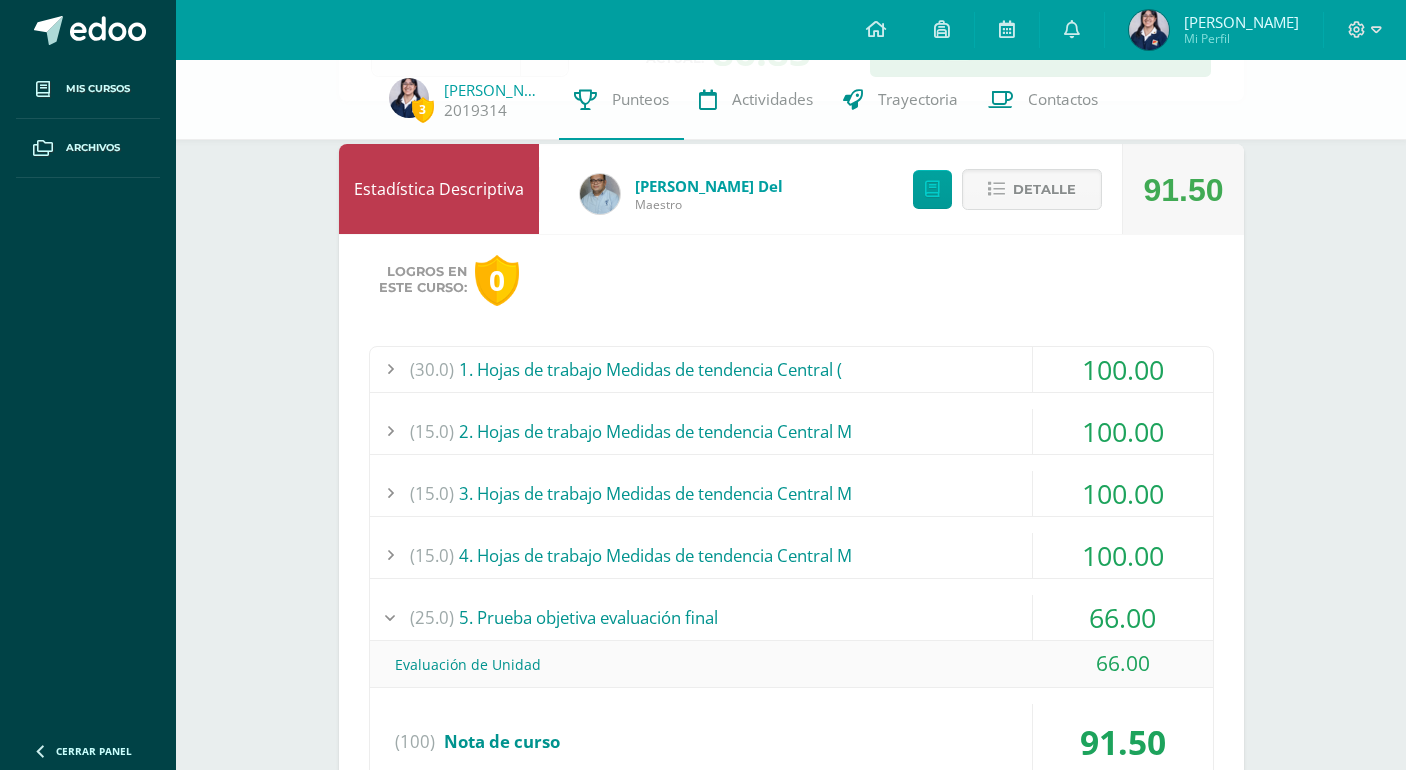 click at bounding box center [390, 617] 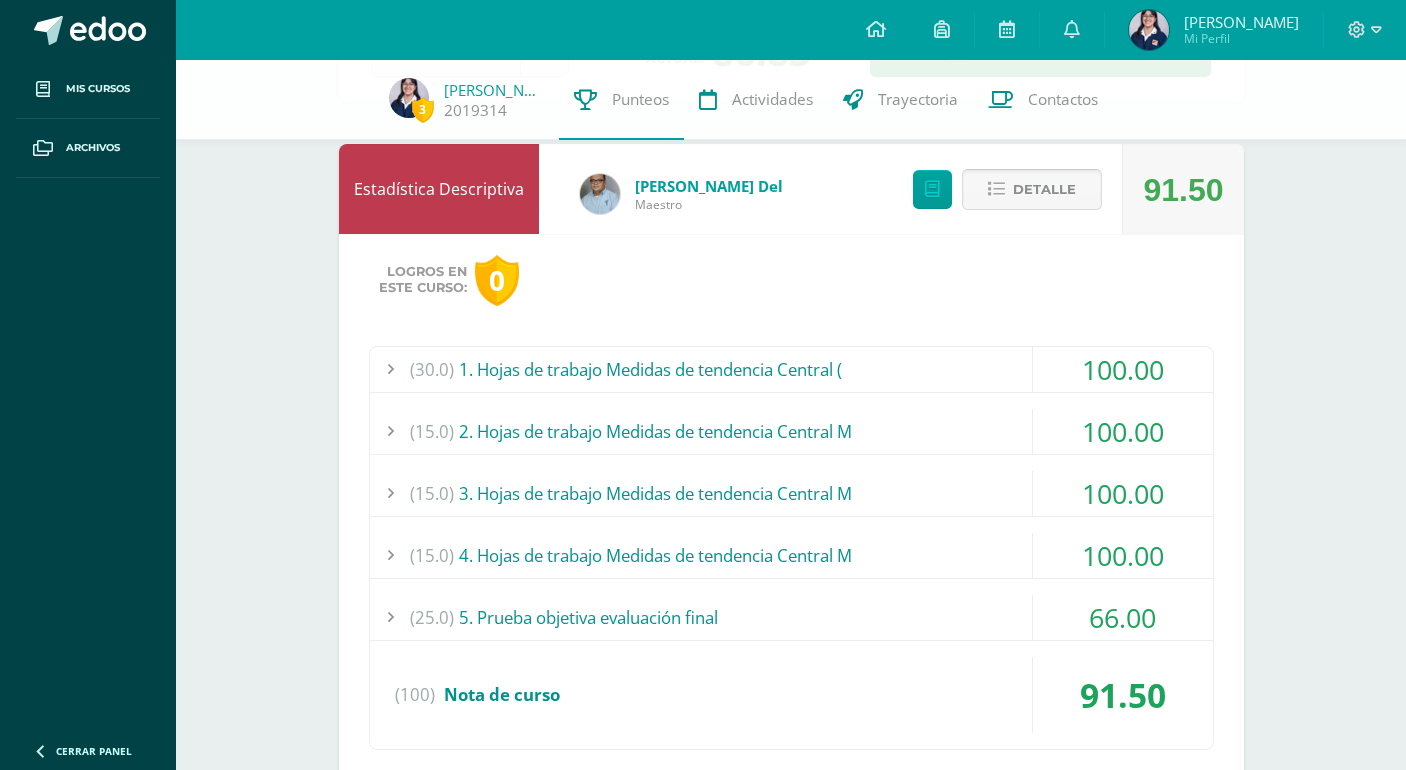 click on "Detalle" at bounding box center (1044, 189) 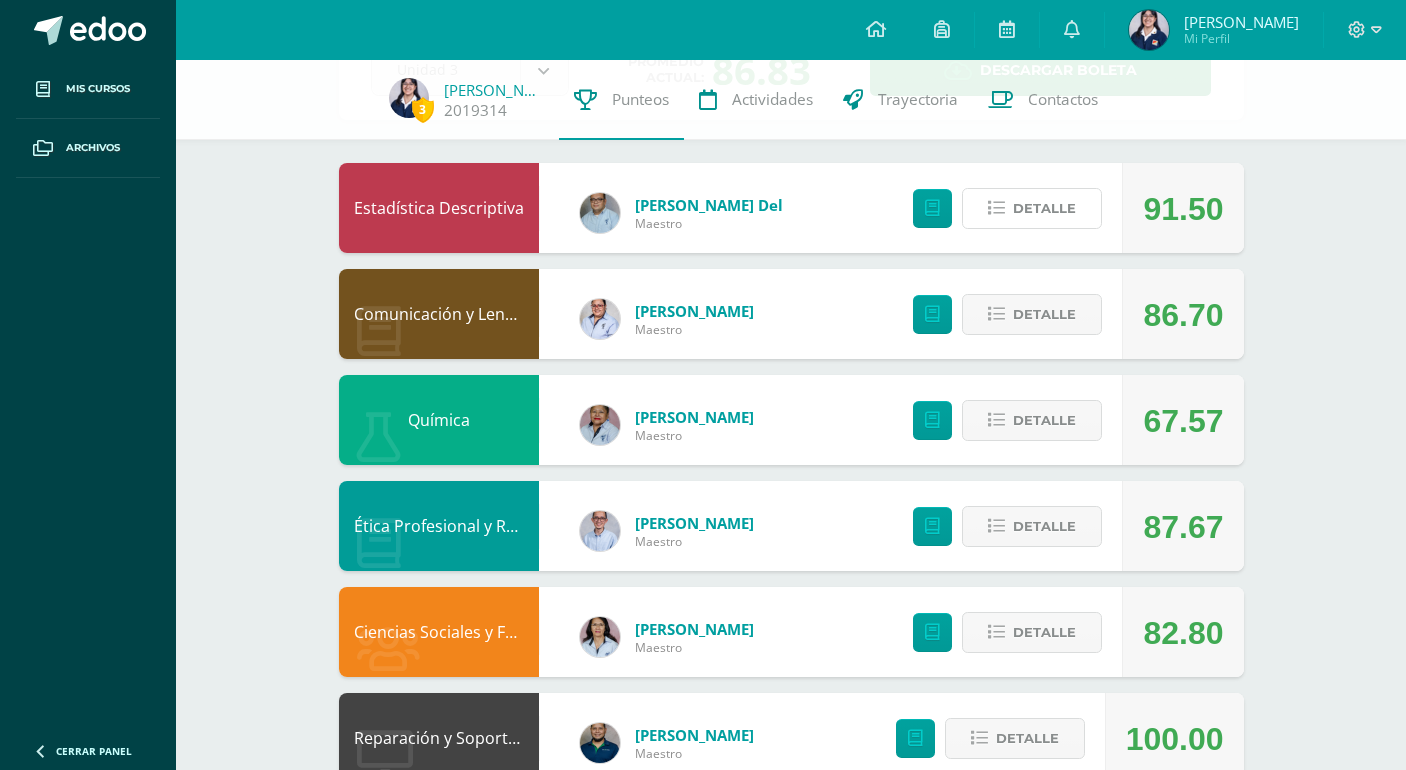 scroll, scrollTop: 0, scrollLeft: 0, axis: both 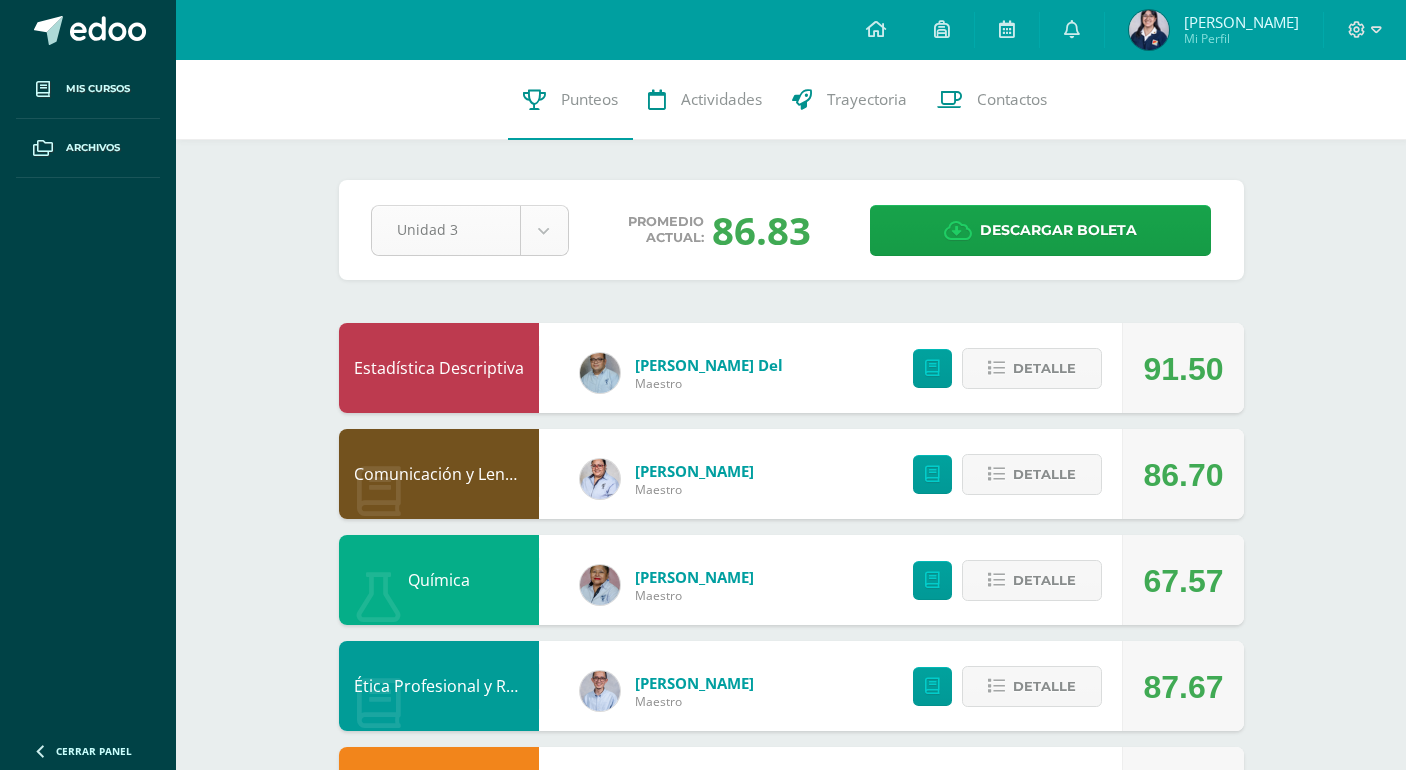 click on "Mis cursos Archivos Cerrar panel
Asesoría
[PERSON_NAME] en Ciencias y Letras con Orientación en Computación
"A"
Biología
[PERSON_NAME] en Ciencias y Letras con Orientación en Computación
"A"
Ciencias Sociales y Formación Ciudadana 5
[PERSON_NAME] en Ciencias y Letras con Orientación en Computación
"A"
Comunicación y Lenguaje L3 (Inglés Técnico) 5
Desarrollo Humano
Educación Física
Ver Todos los Cursos Avisos 0" at bounding box center (703, 1074) 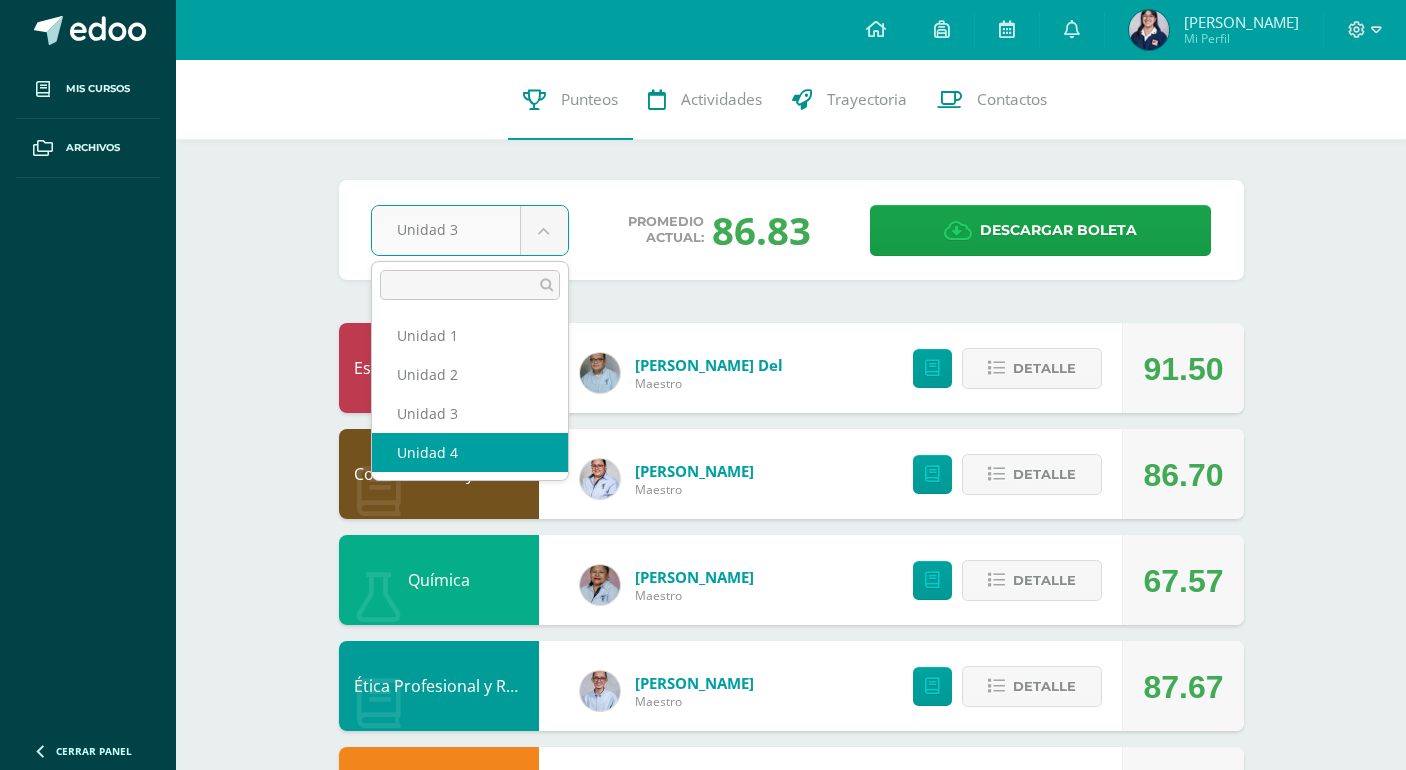 select on "Unidad 4" 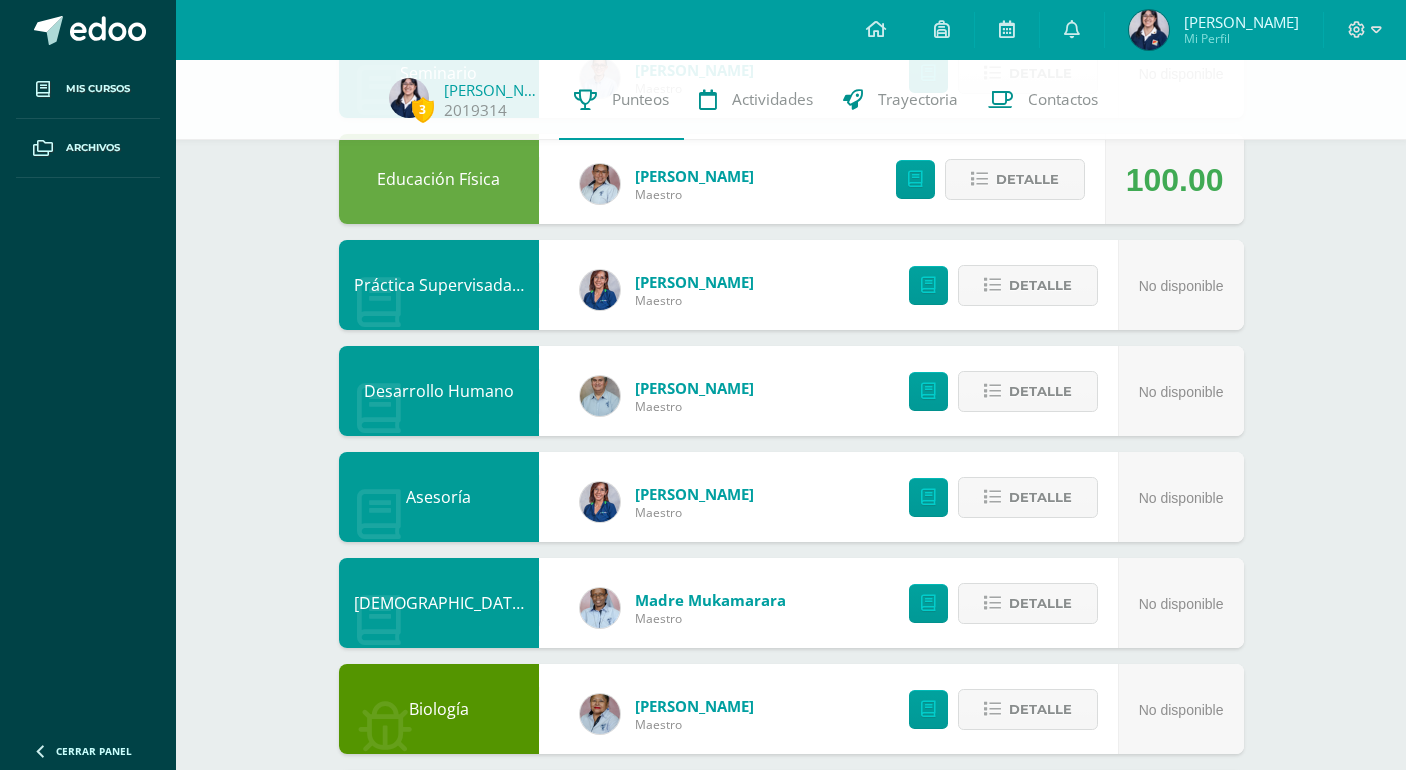scroll, scrollTop: 1100, scrollLeft: 0, axis: vertical 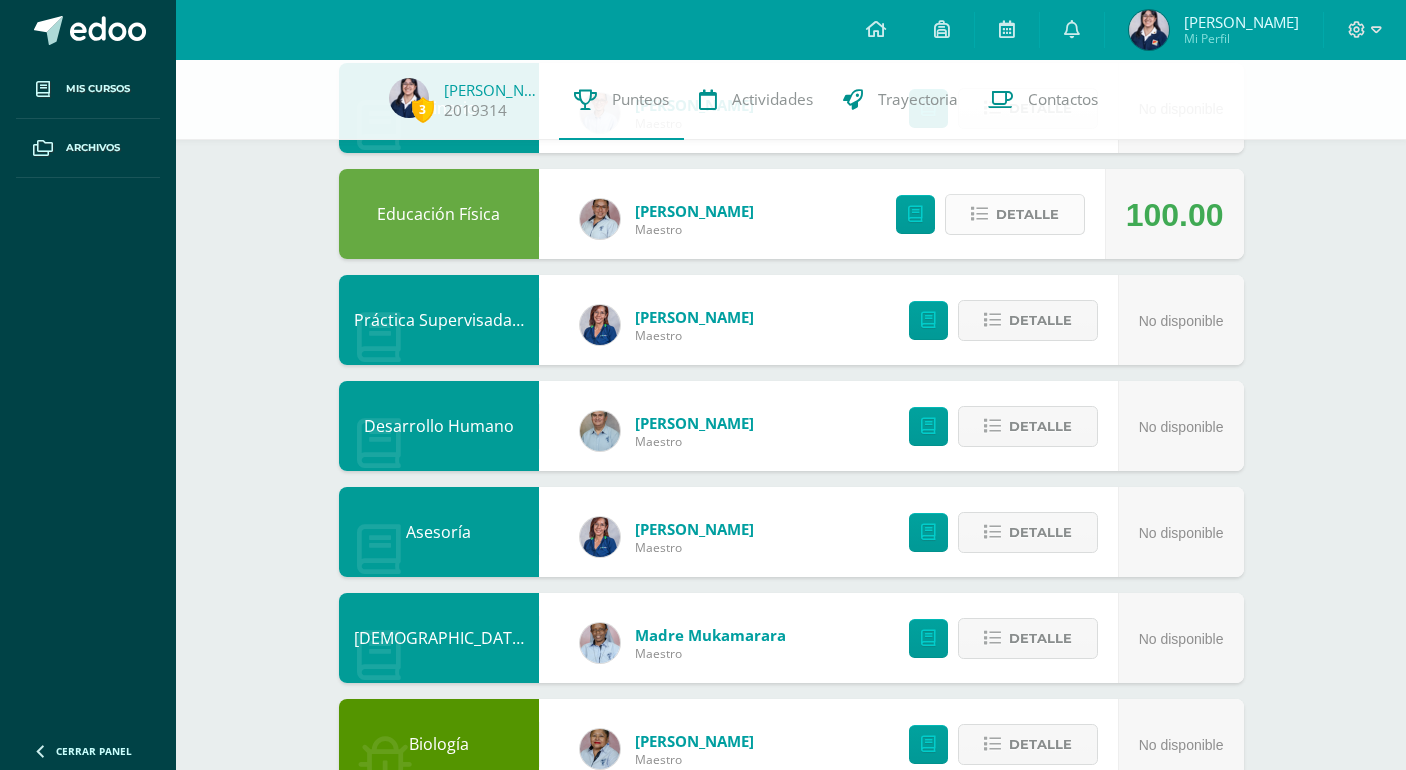 click on "Detalle" at bounding box center (1027, 214) 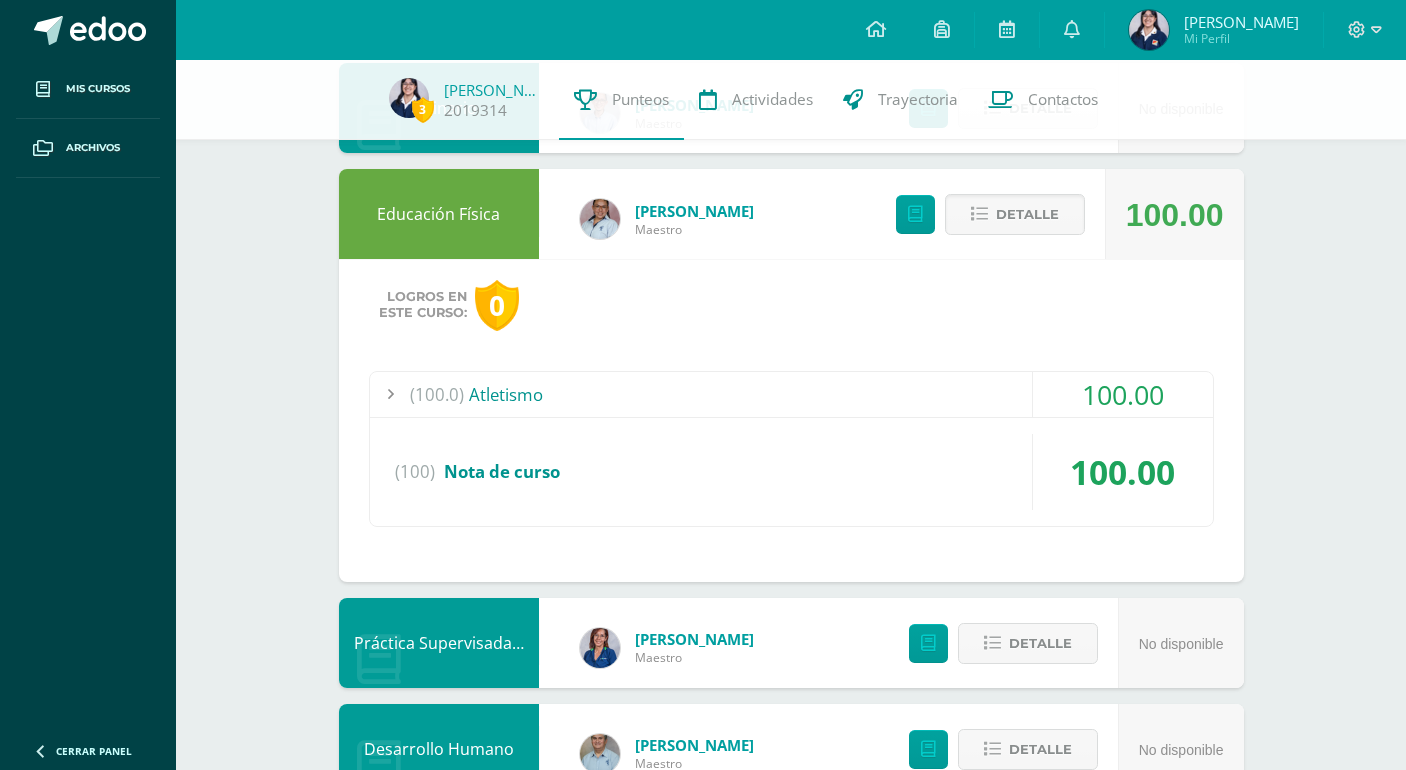 click at bounding box center [390, 394] 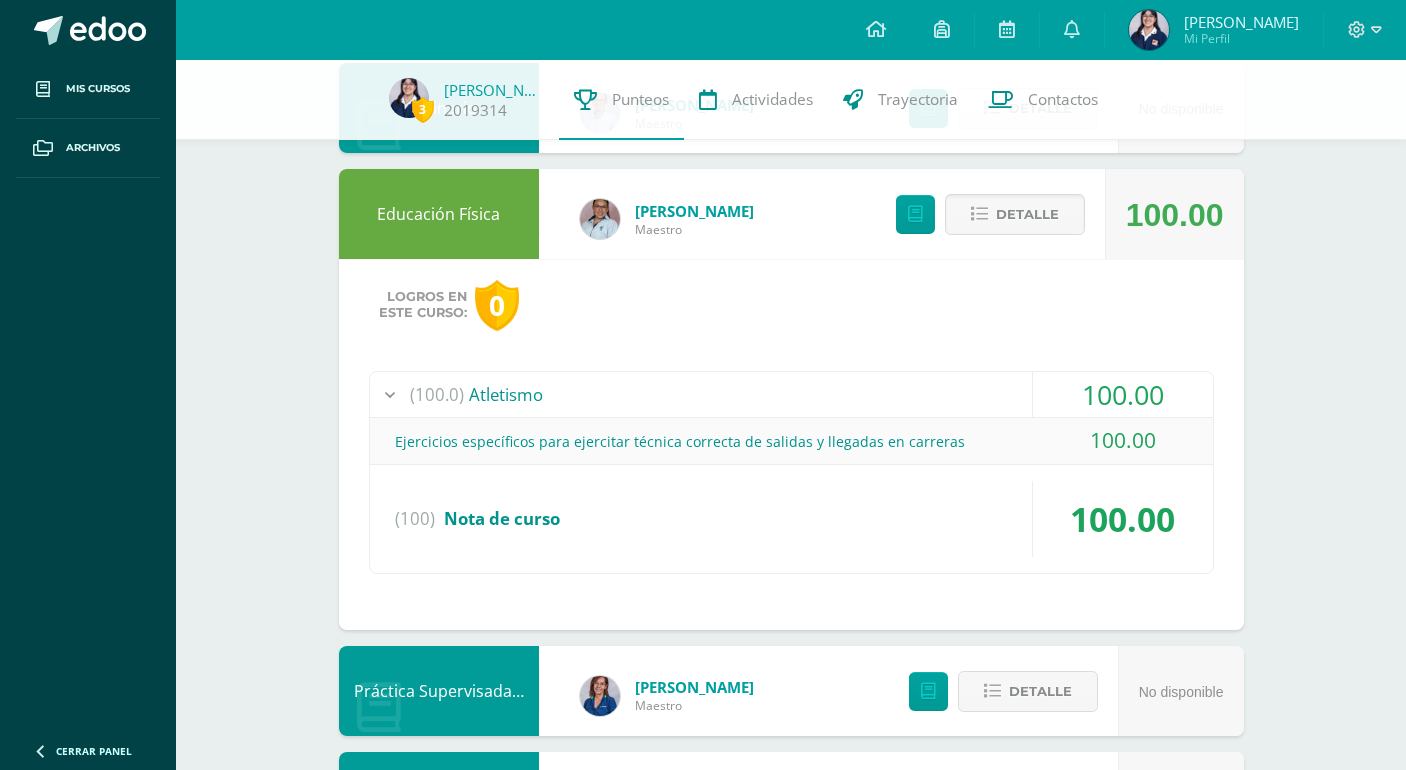 click at bounding box center (390, 394) 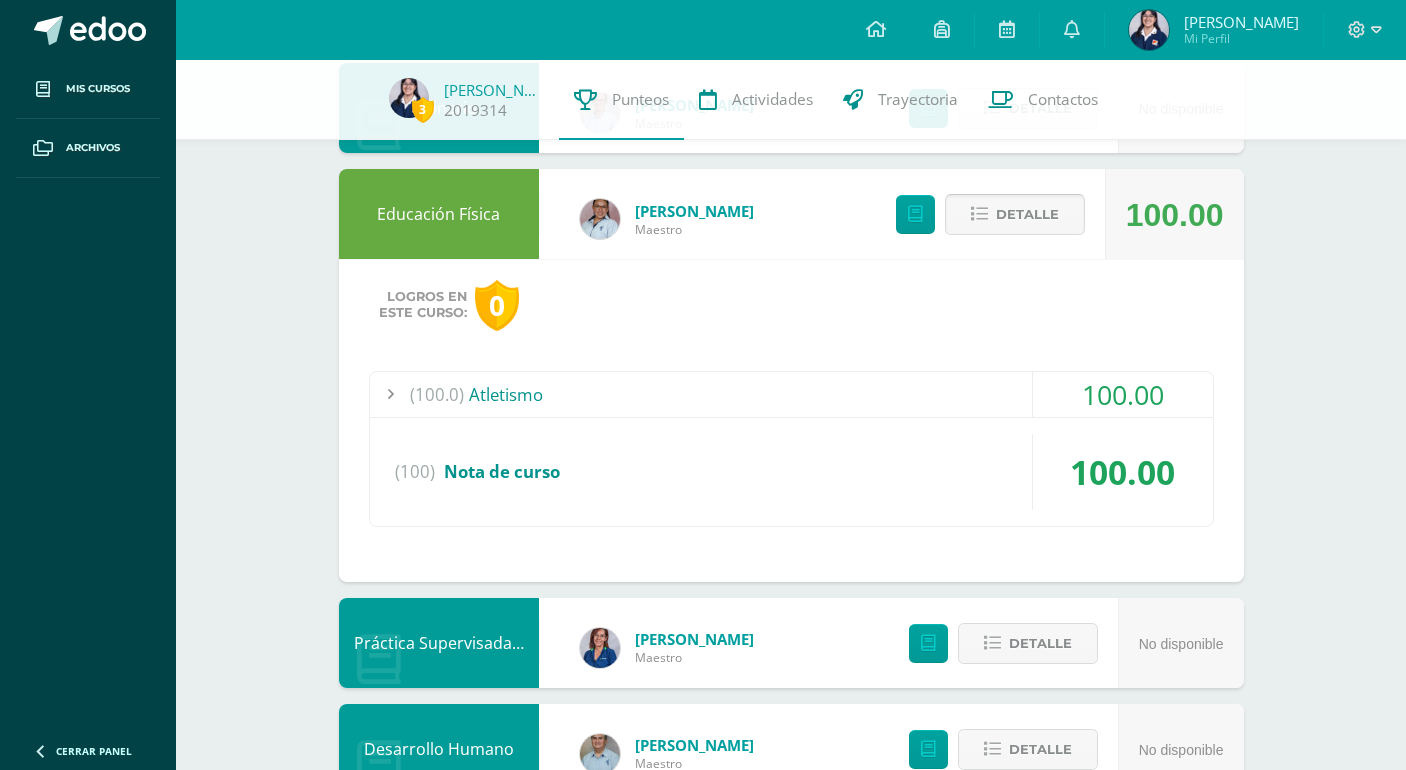 click on "Detalle" at bounding box center (1027, 214) 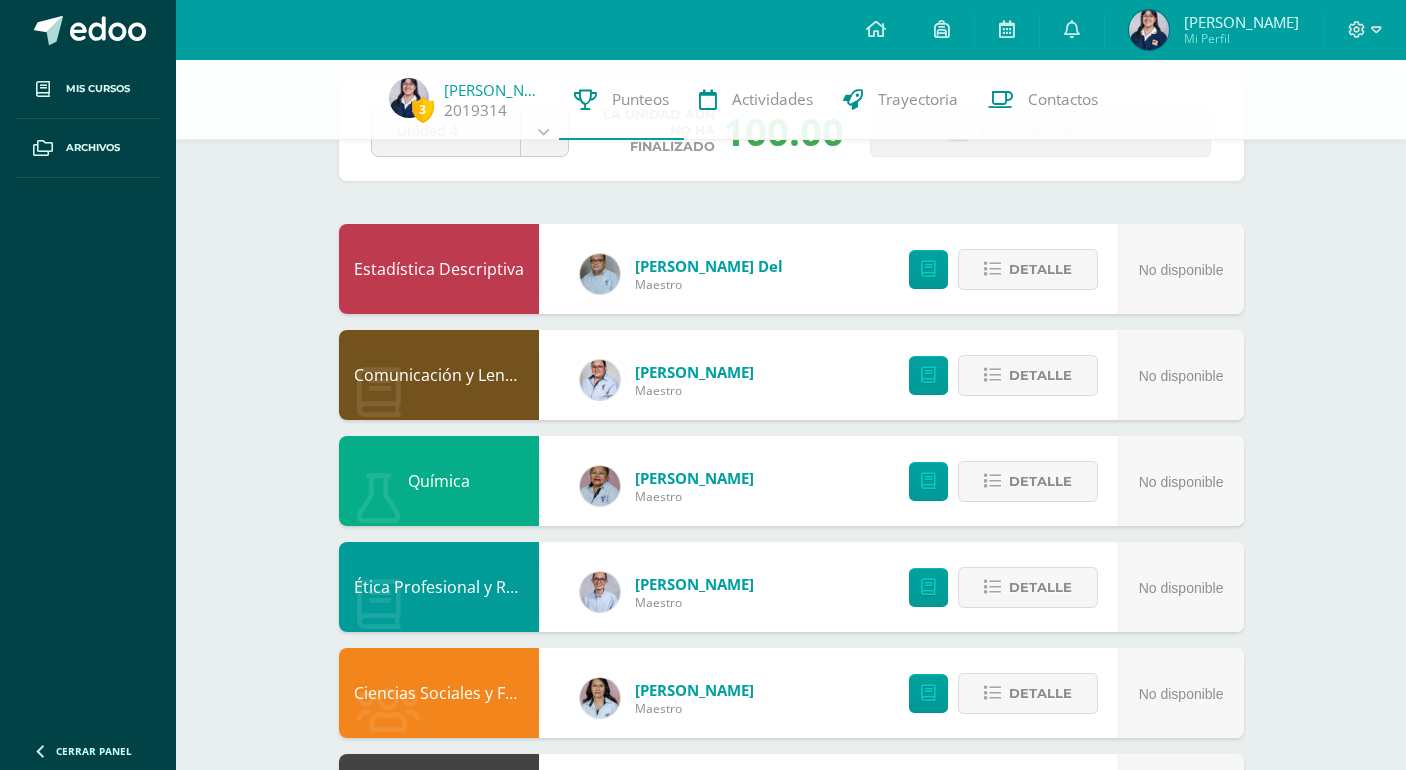 scroll, scrollTop: 0, scrollLeft: 0, axis: both 